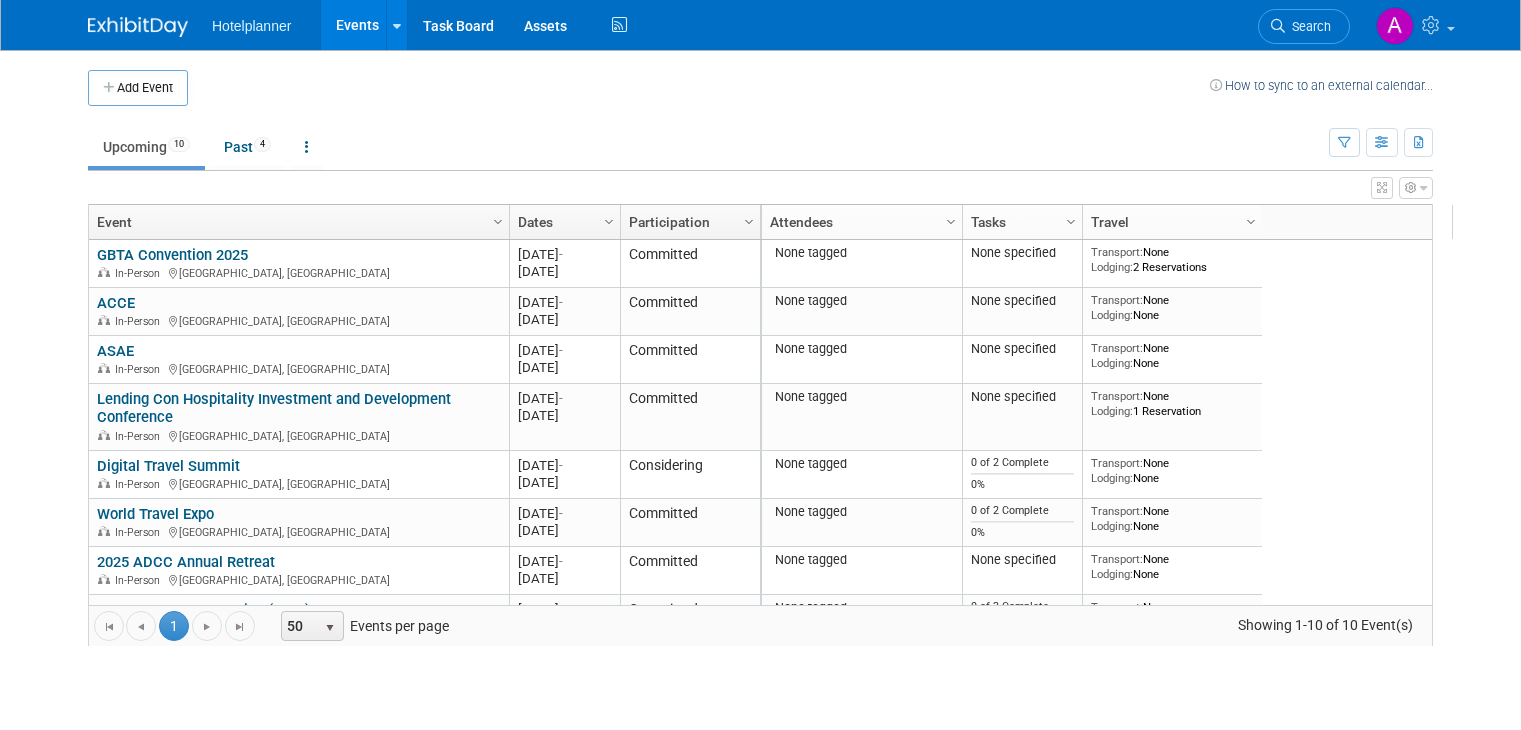 scroll, scrollTop: 0, scrollLeft: 0, axis: both 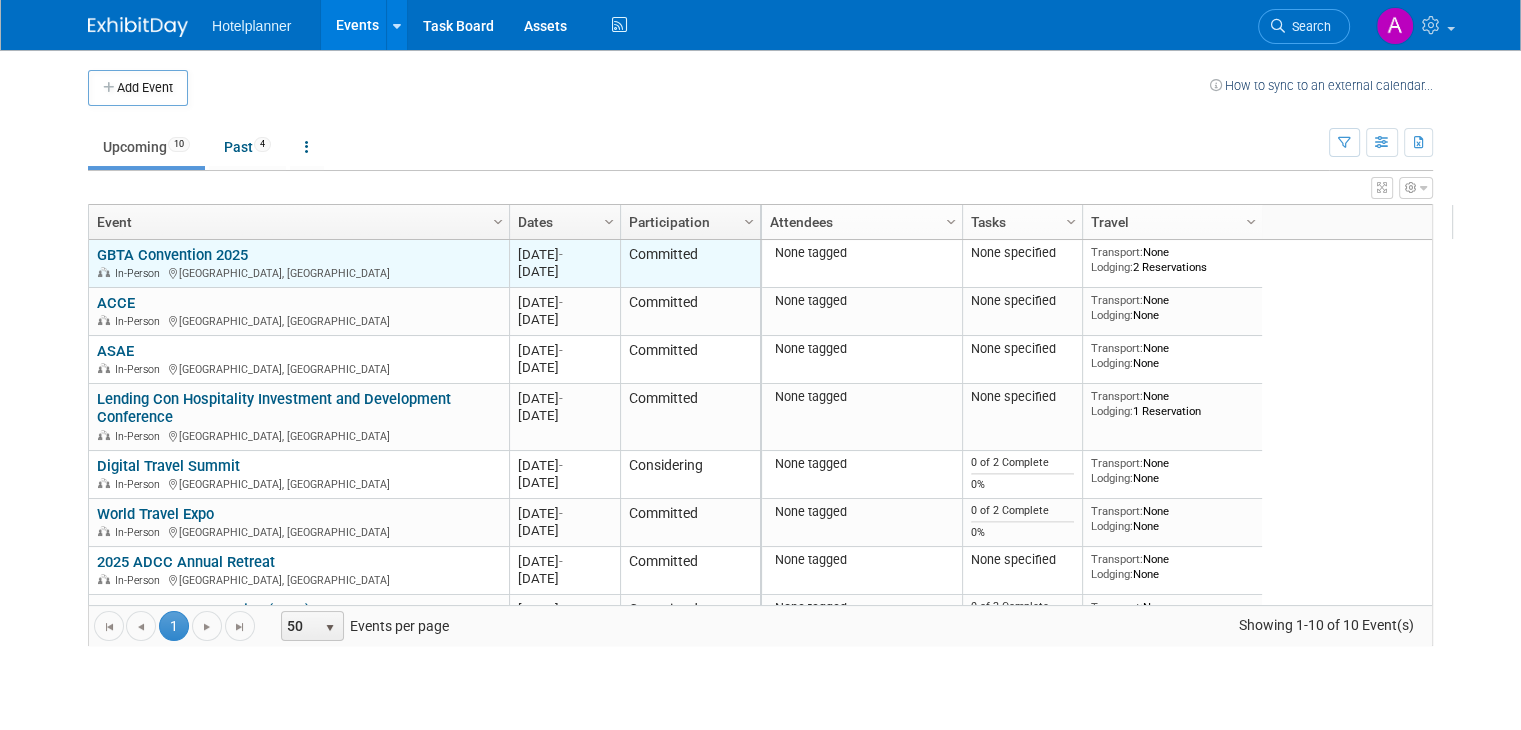 click at bounding box center (174, 273) 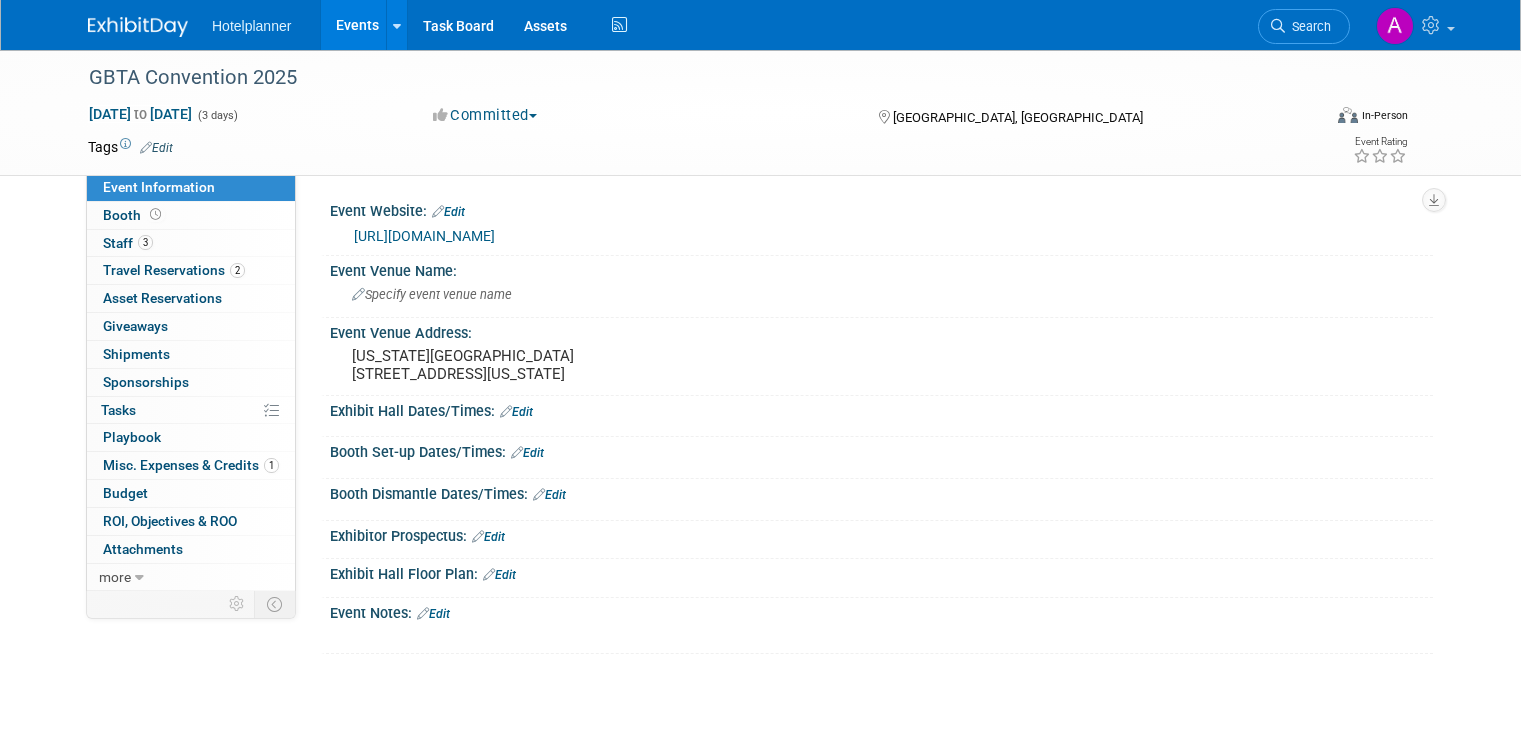 scroll, scrollTop: 0, scrollLeft: 0, axis: both 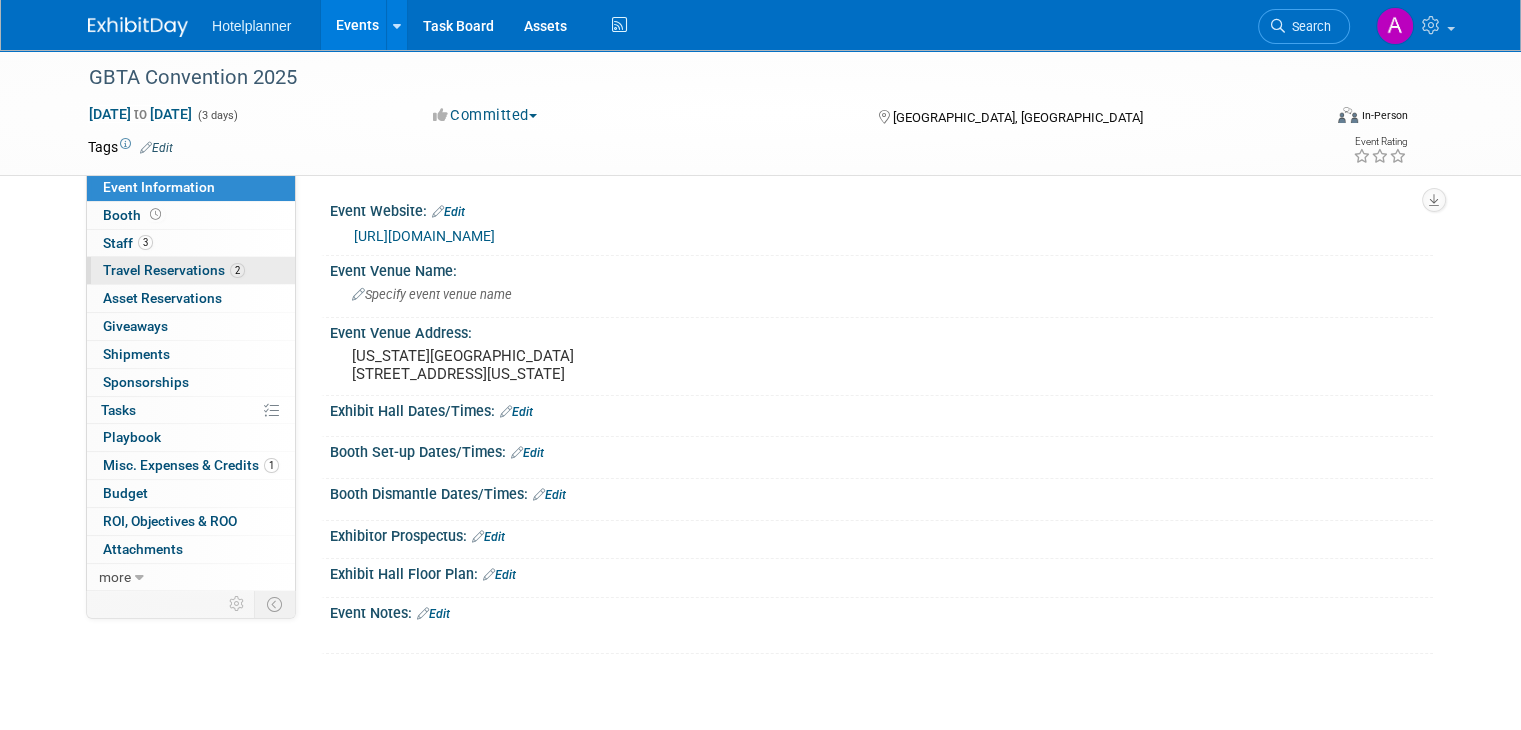 click on "Travel Reservations 2" at bounding box center (174, 270) 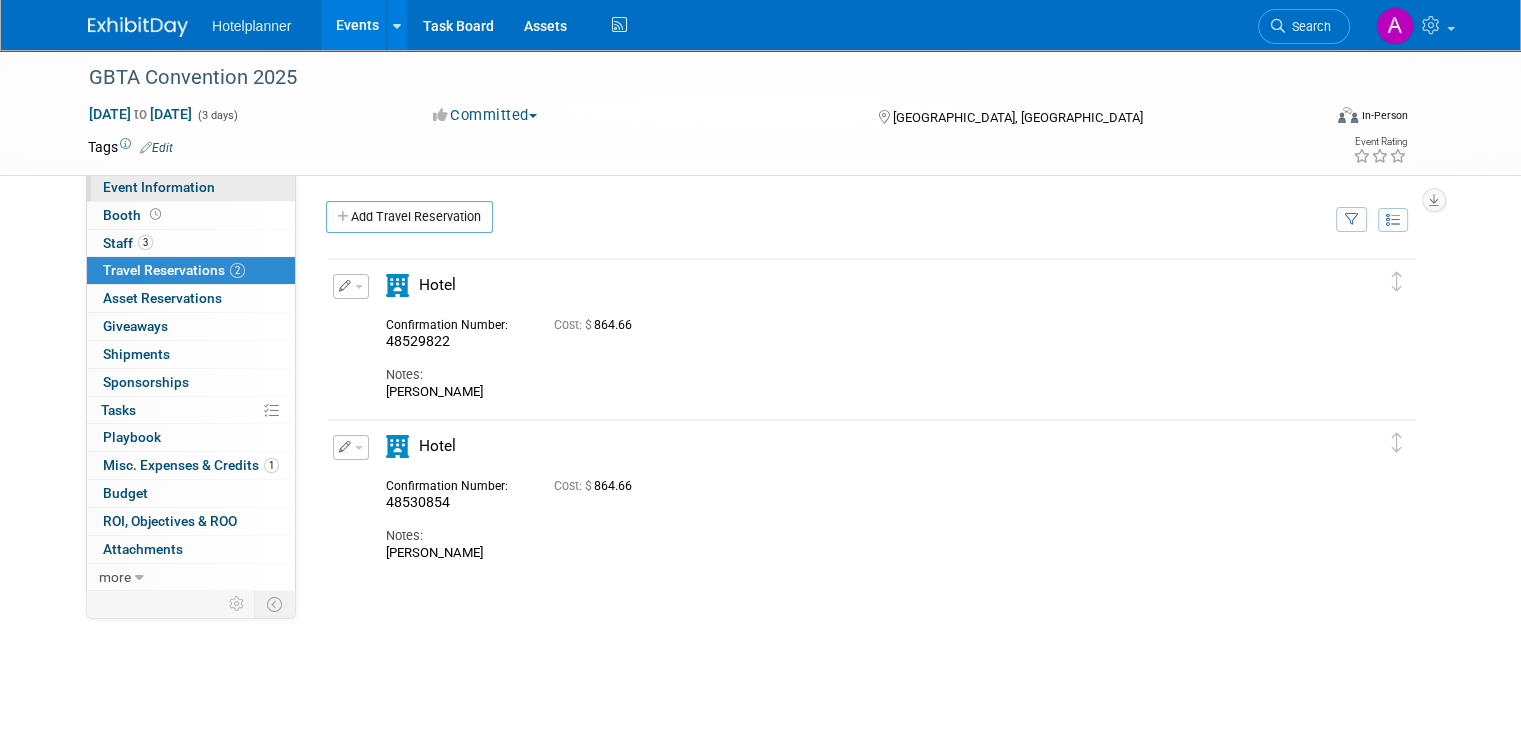 click on "Event Information" at bounding box center [191, 187] 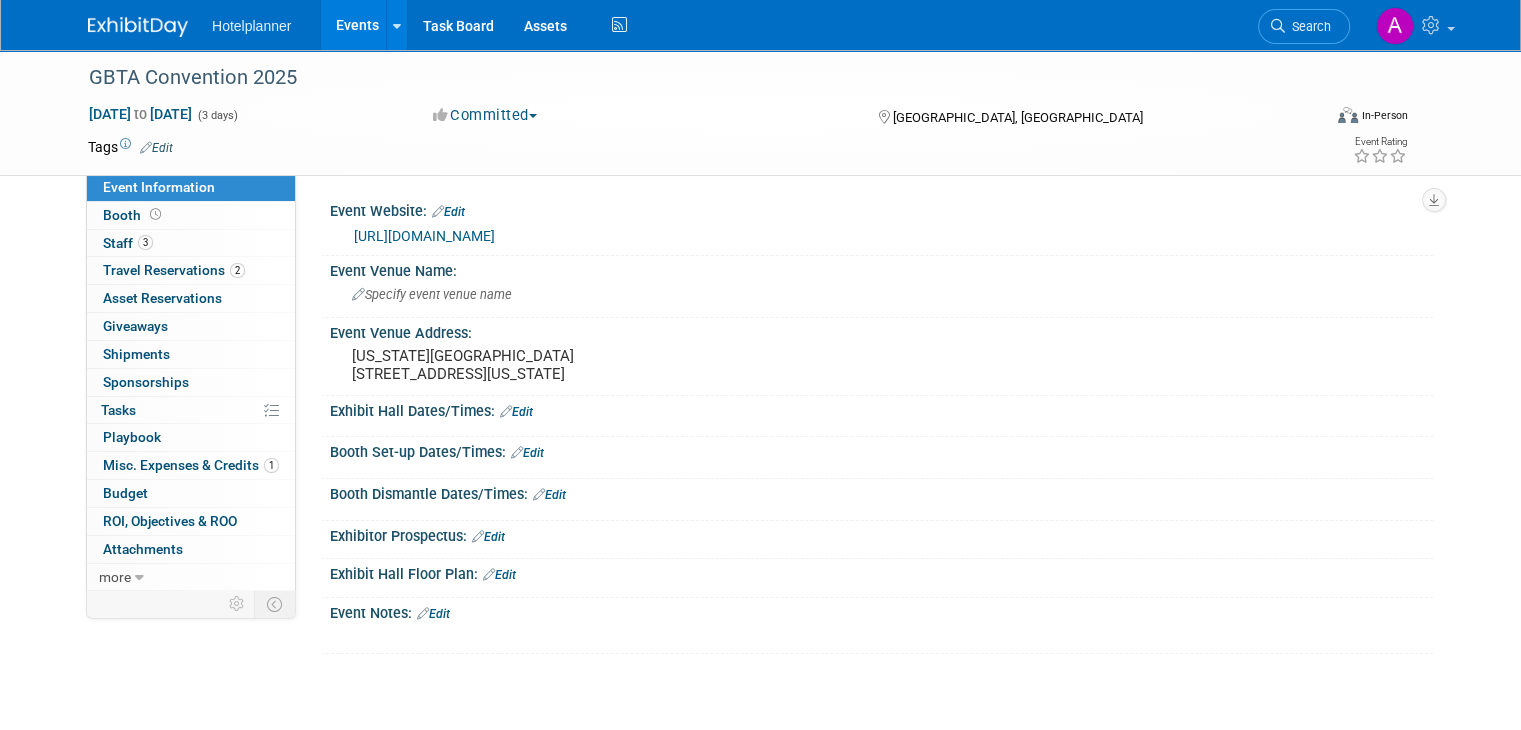 drag, startPoint x: 755, startPoint y: 227, endPoint x: 743, endPoint y: 225, distance: 12.165525 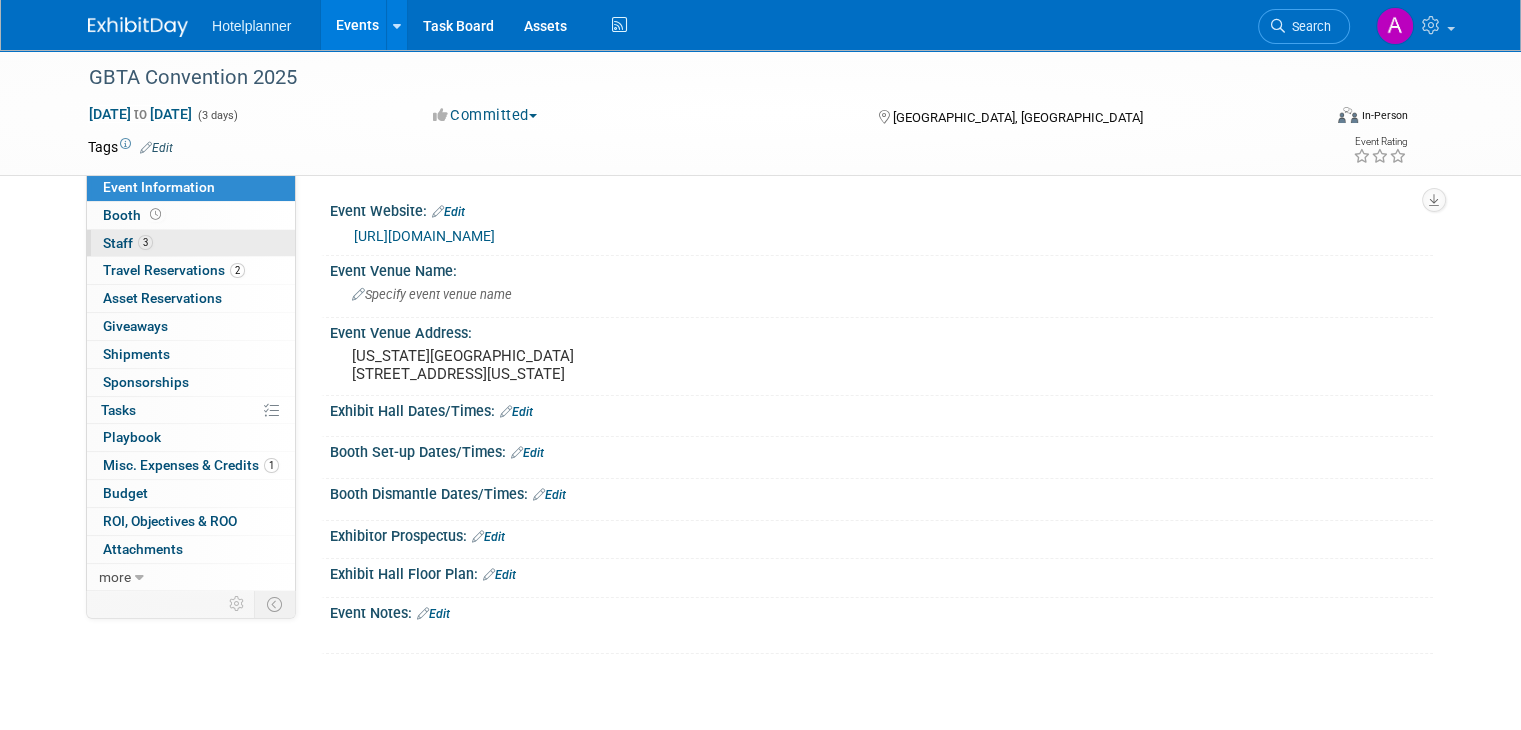 click on "3
Staff 3" at bounding box center [191, 243] 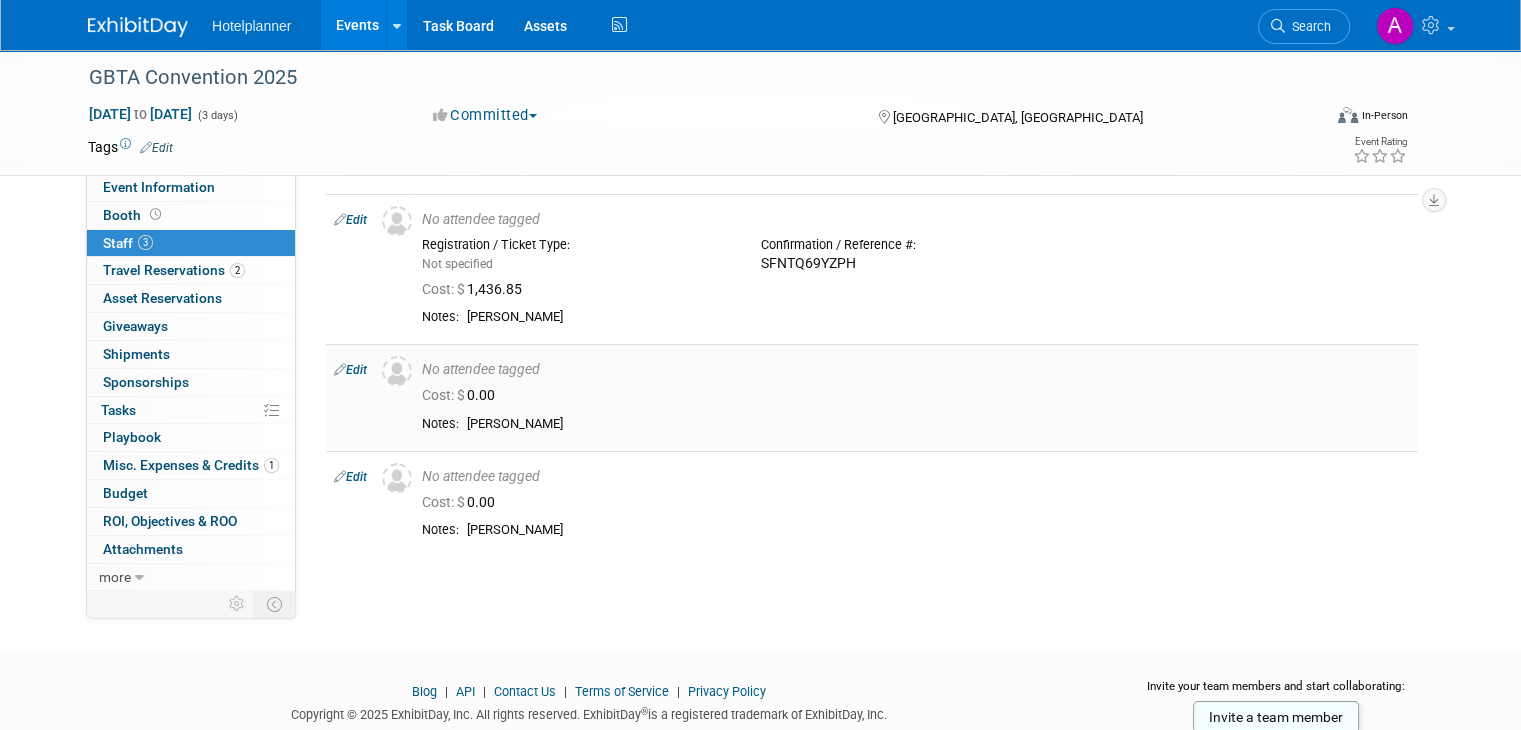 scroll, scrollTop: 123, scrollLeft: 0, axis: vertical 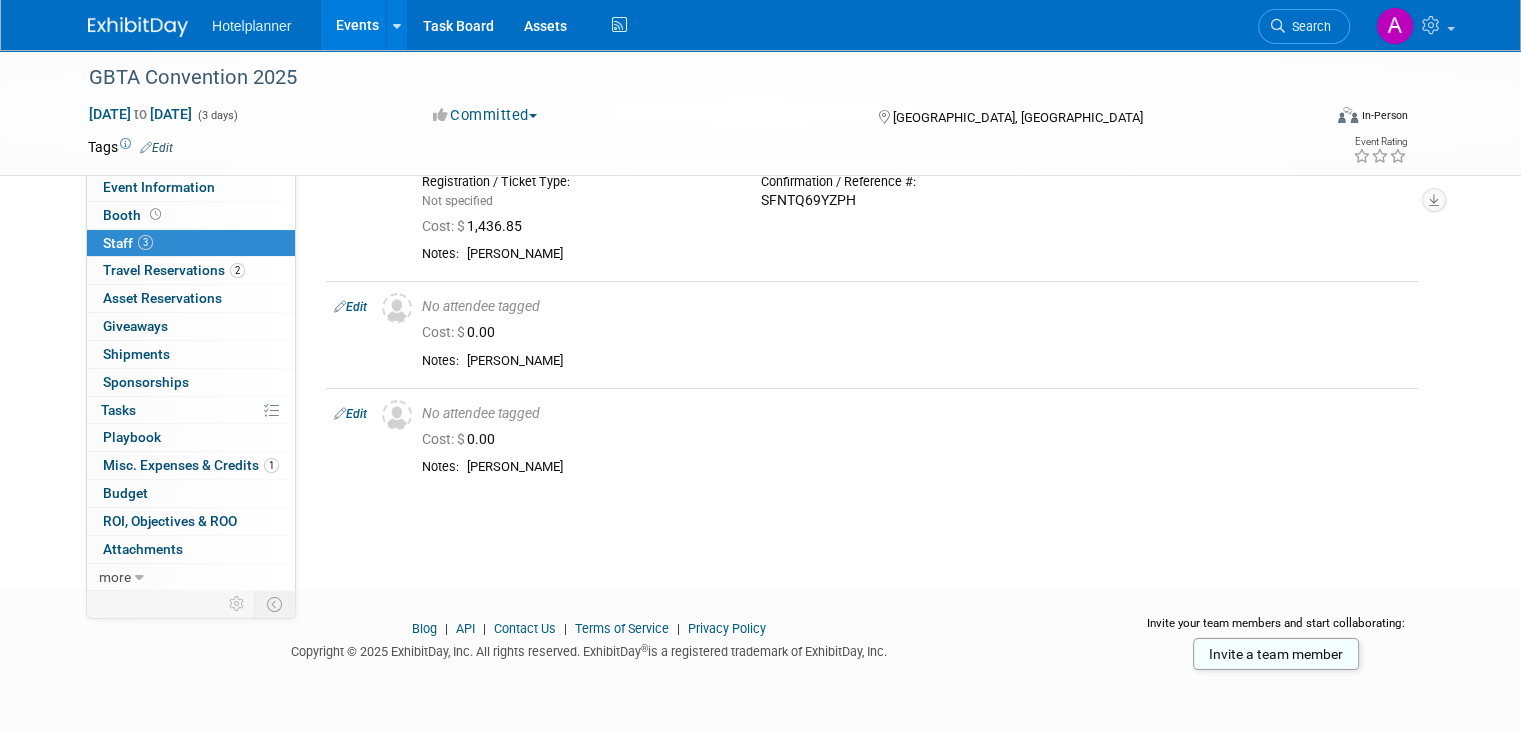 click at bounding box center (340, 306) 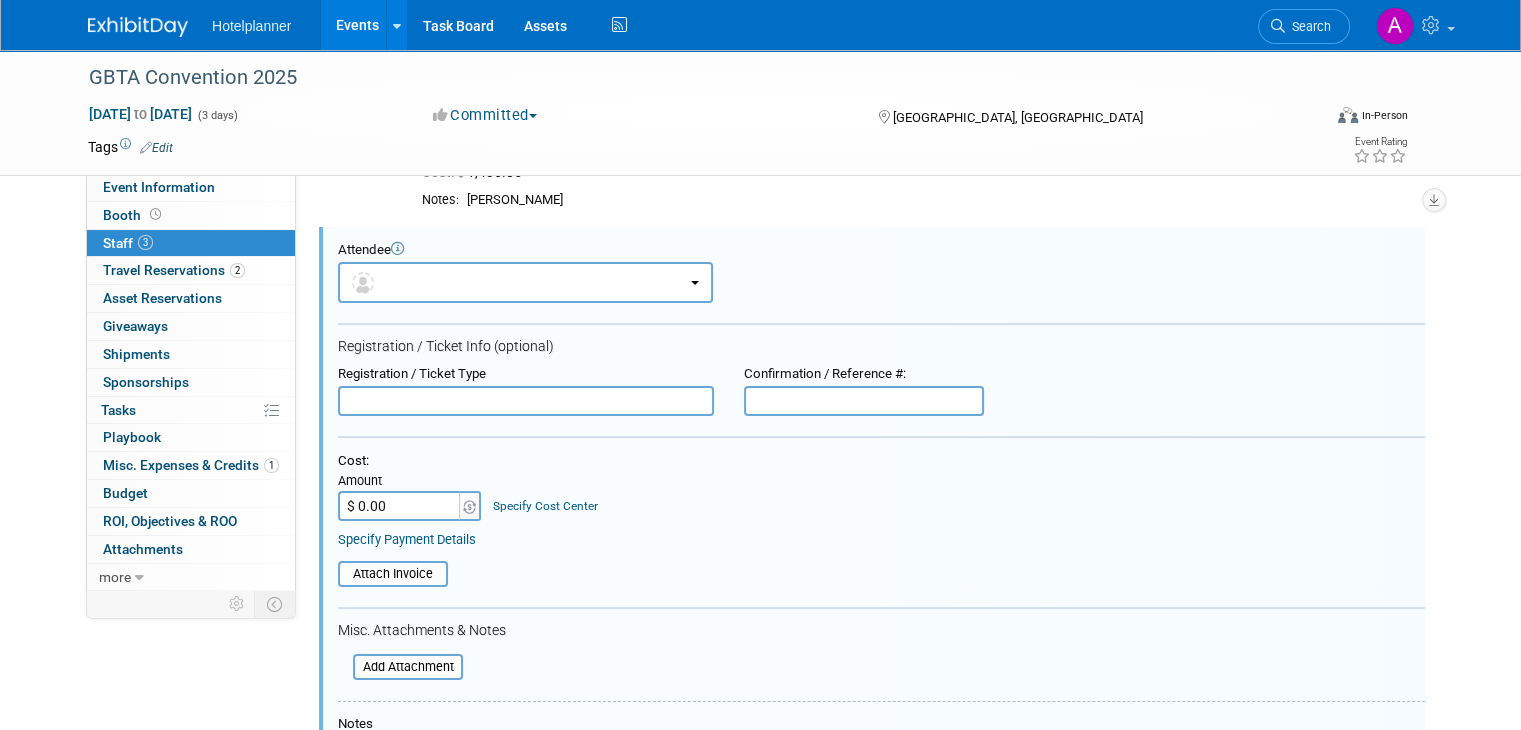 scroll, scrollTop: 0, scrollLeft: 0, axis: both 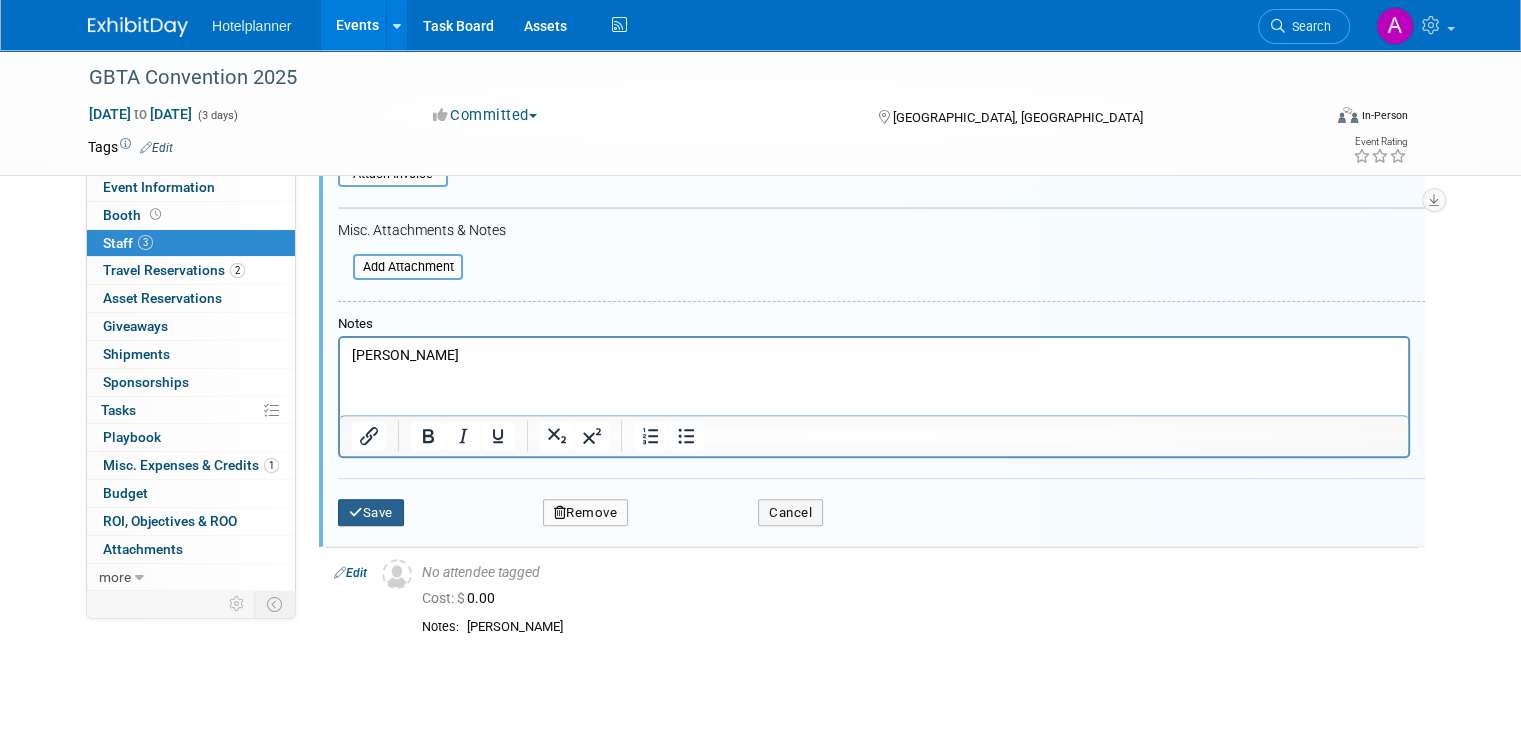 type on "T8N3MWD5J2K" 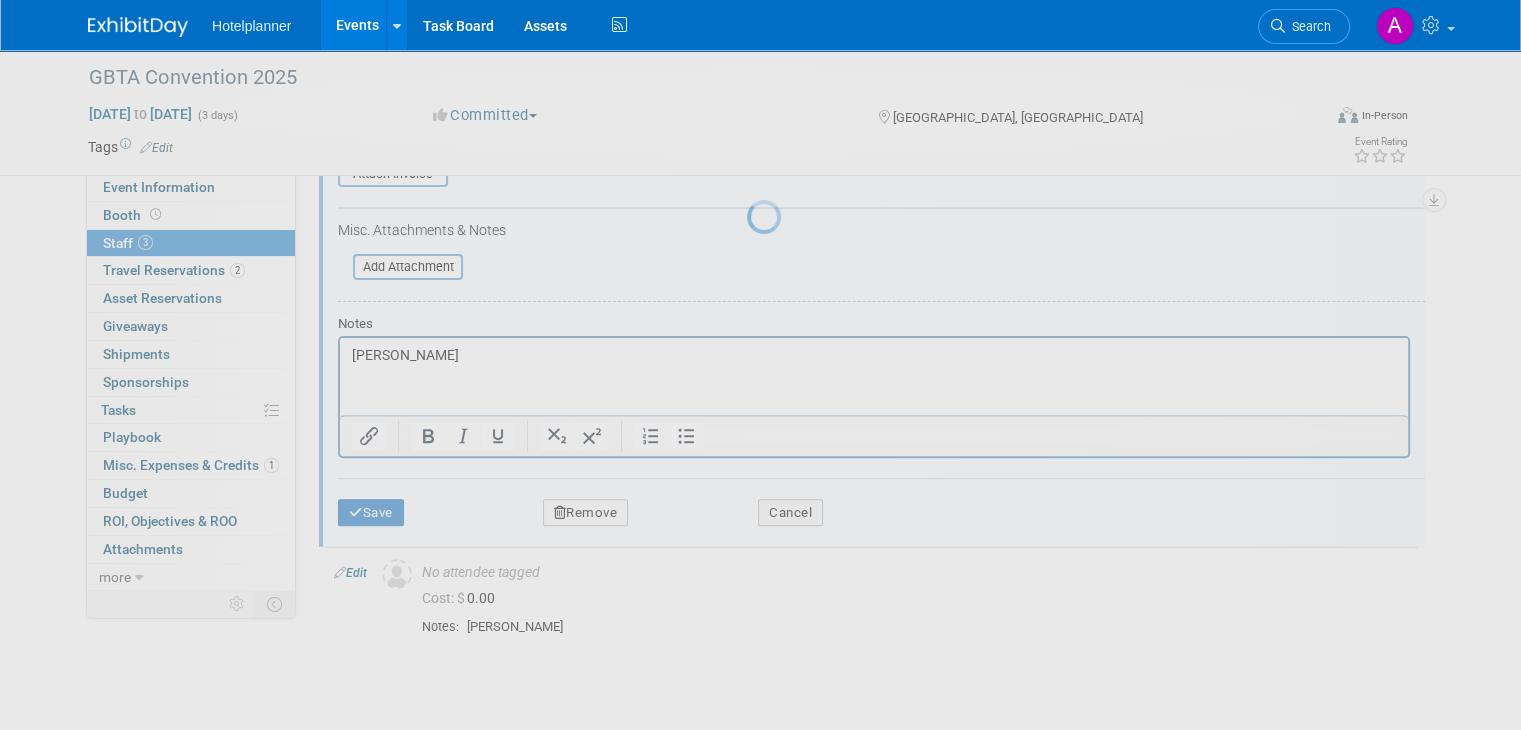 scroll, scrollTop: 166, scrollLeft: 0, axis: vertical 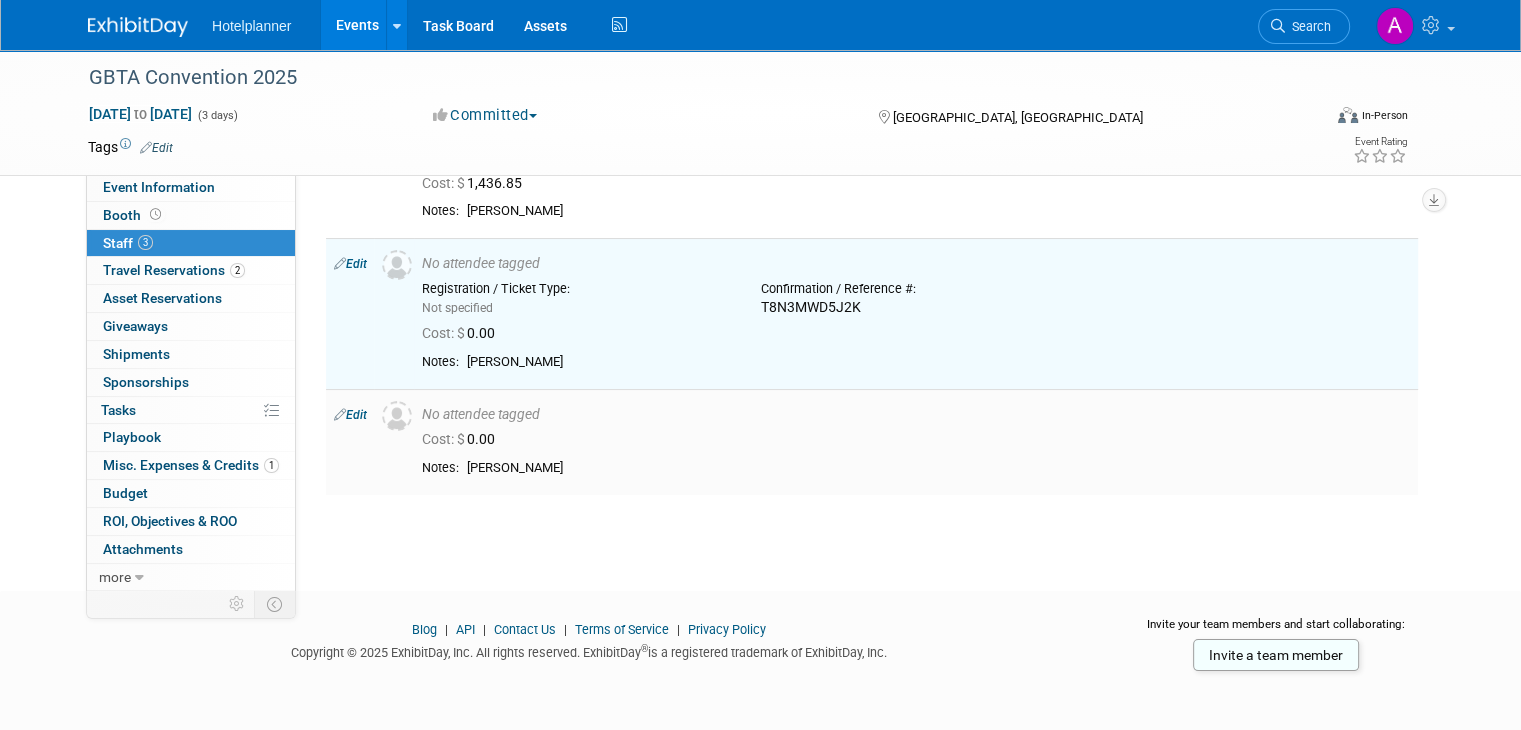 click on "Edit" at bounding box center [350, 415] 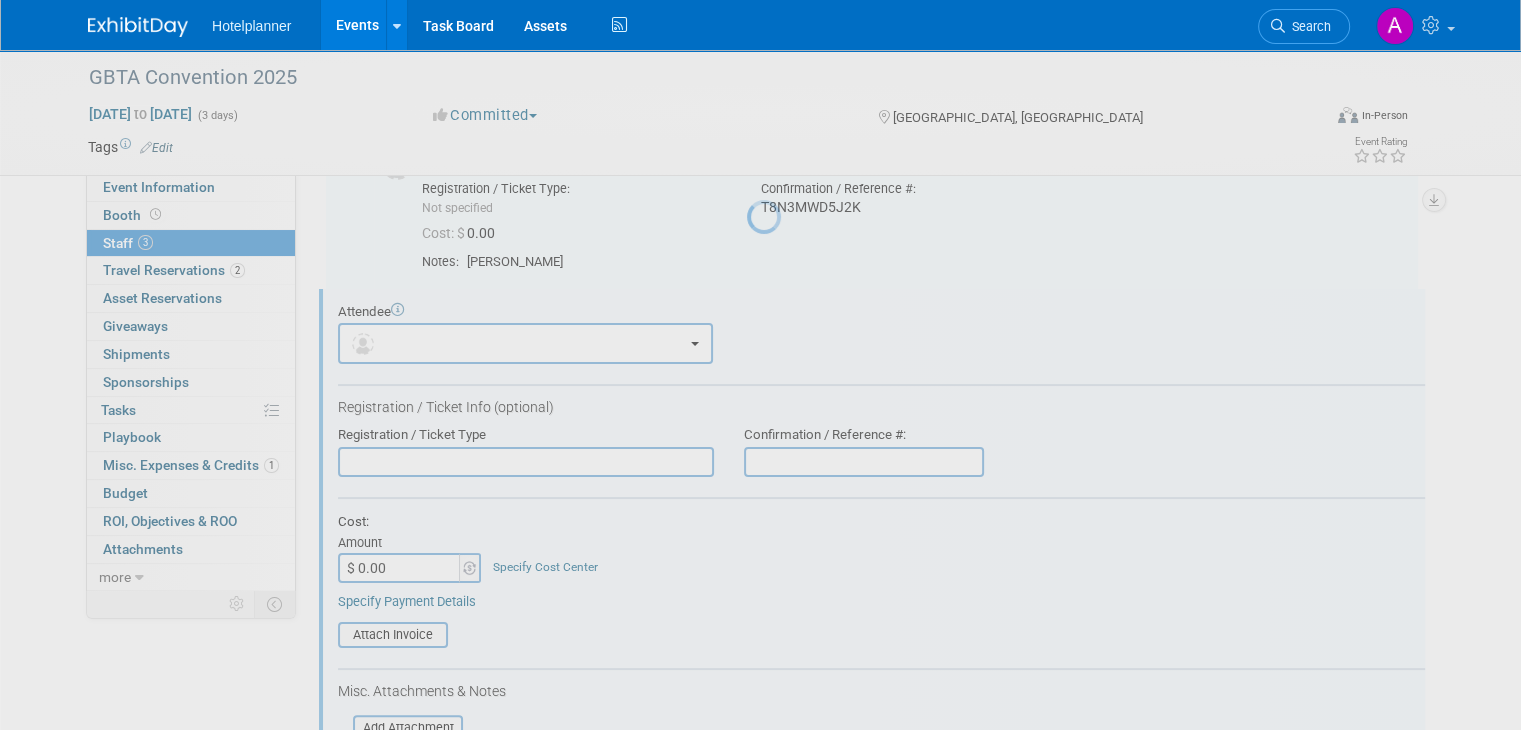 scroll, scrollTop: 328, scrollLeft: 0, axis: vertical 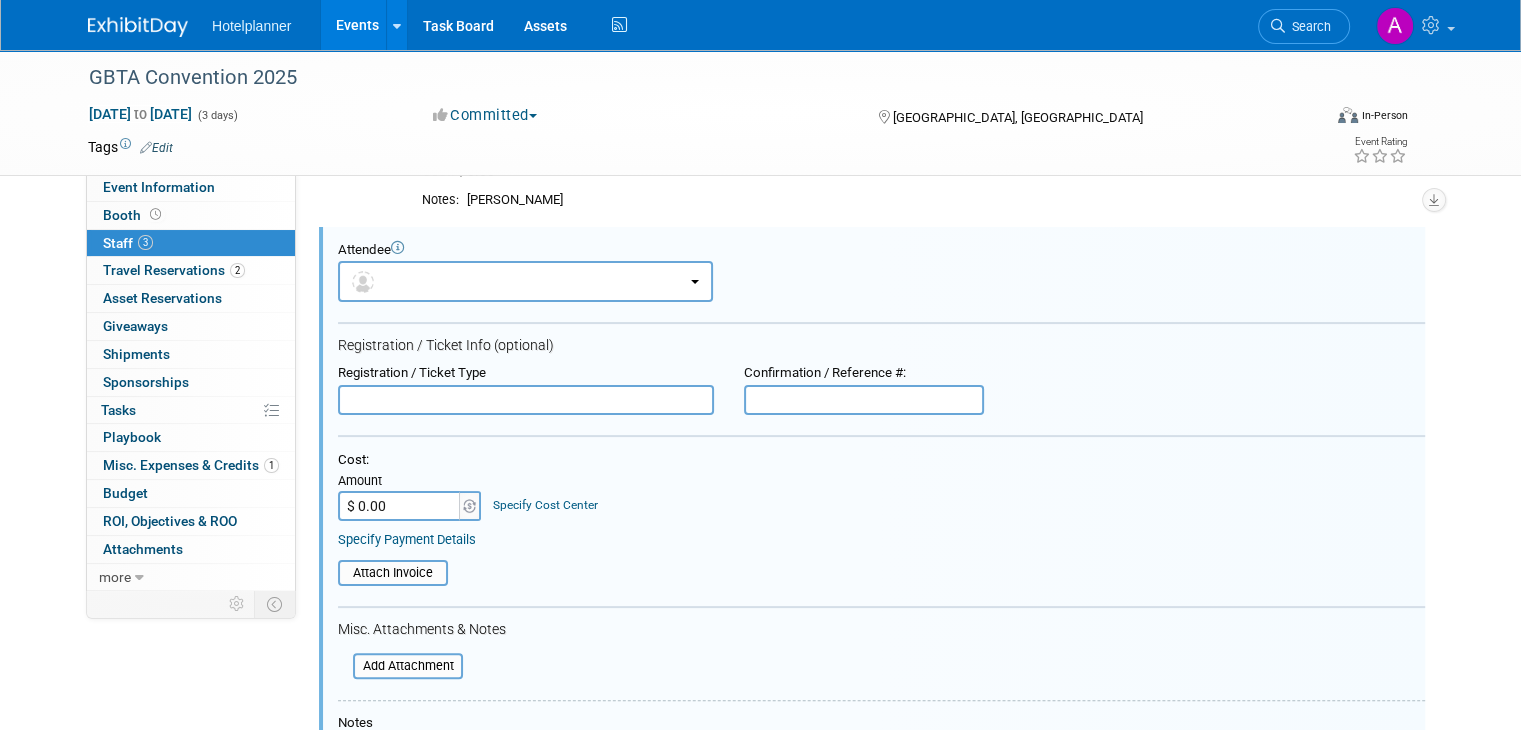 click at bounding box center (864, 400) 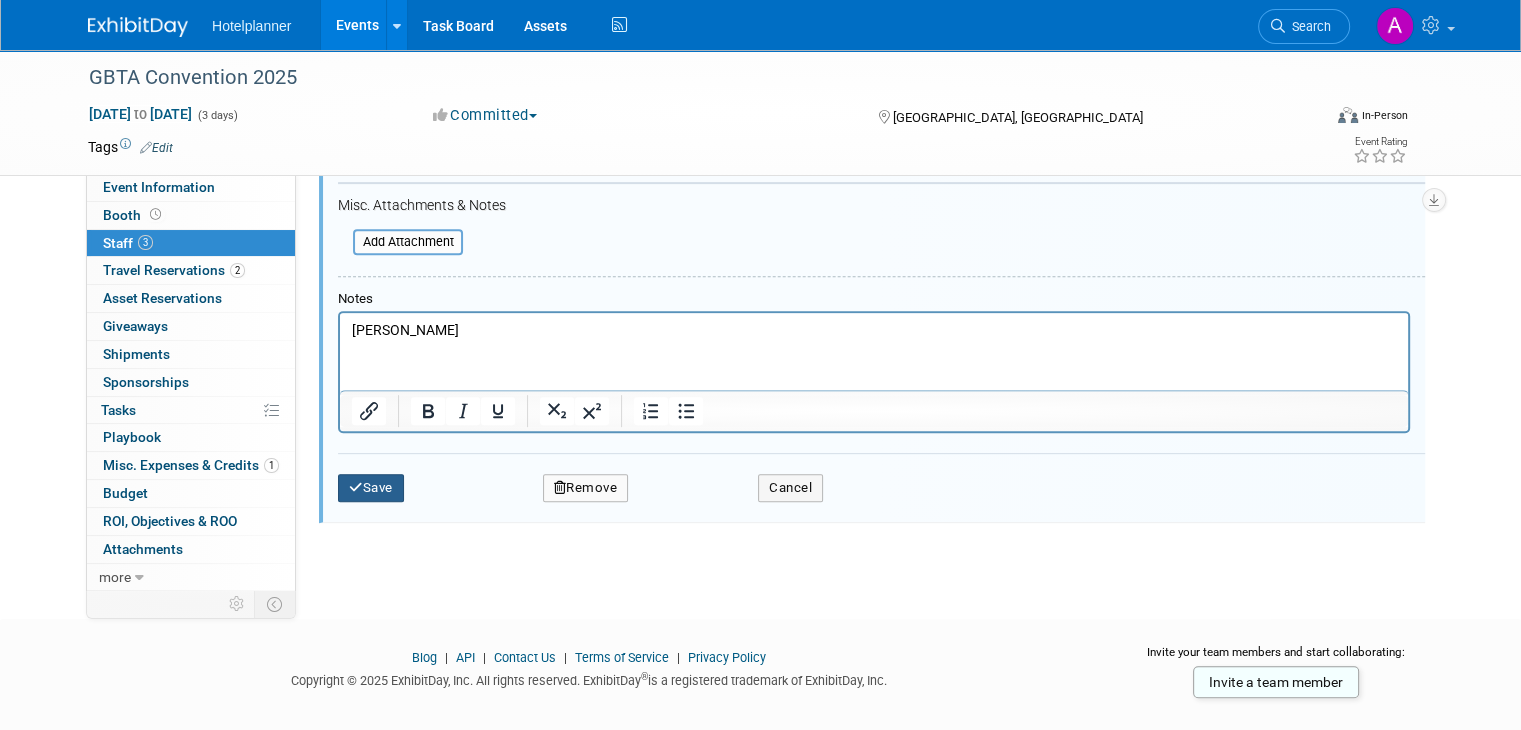 type on "VWNW6WBBKK5" 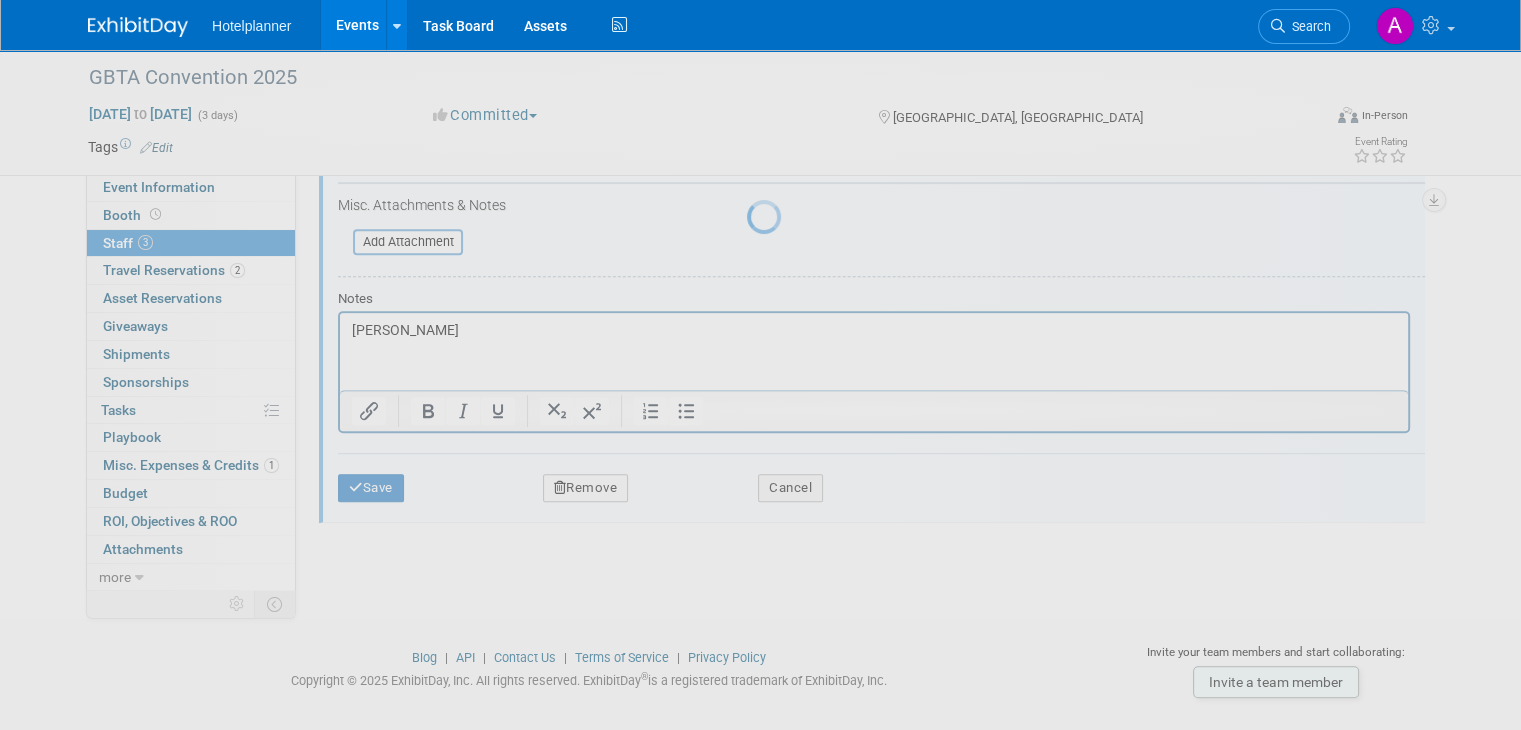 scroll, scrollTop: 210, scrollLeft: 0, axis: vertical 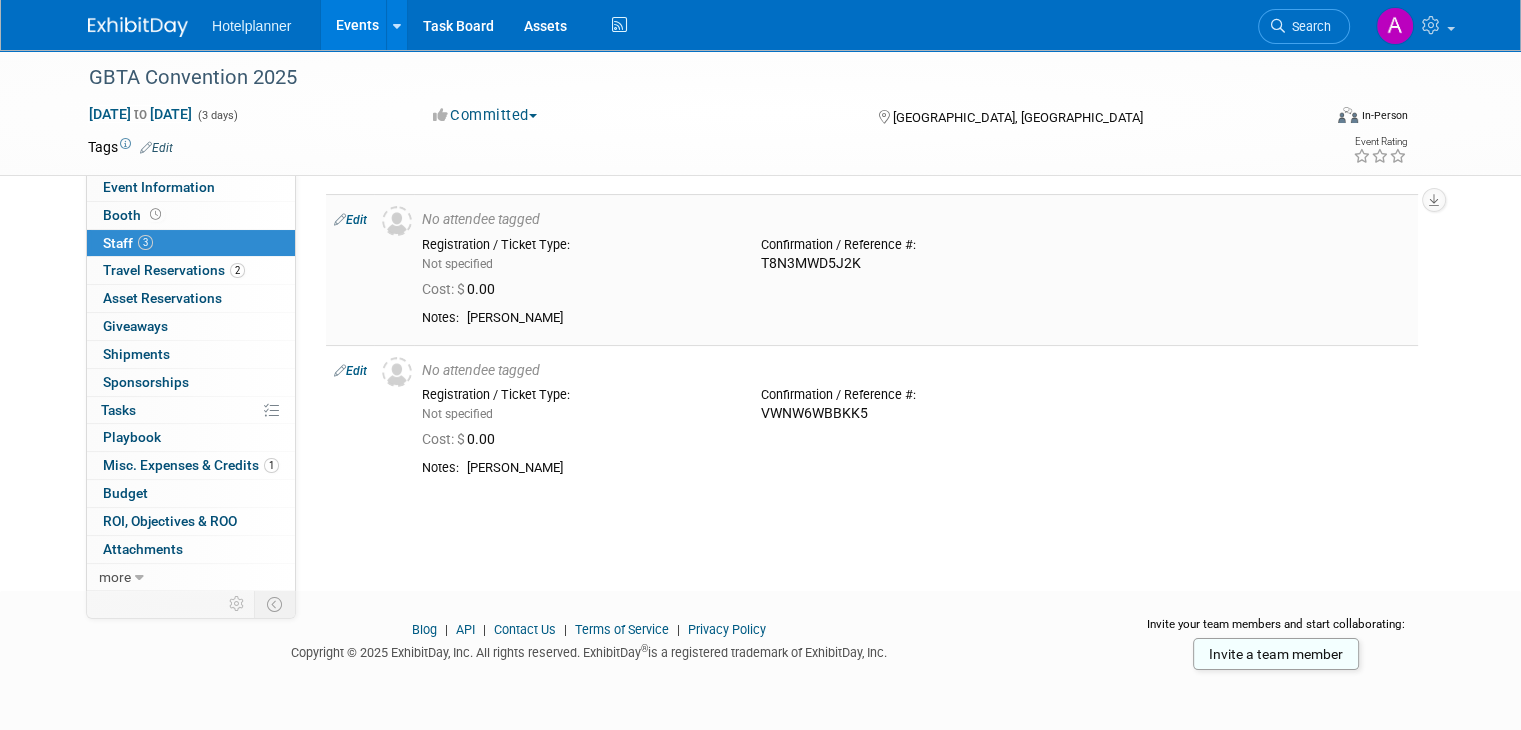 click on "Edit" at bounding box center (350, 220) 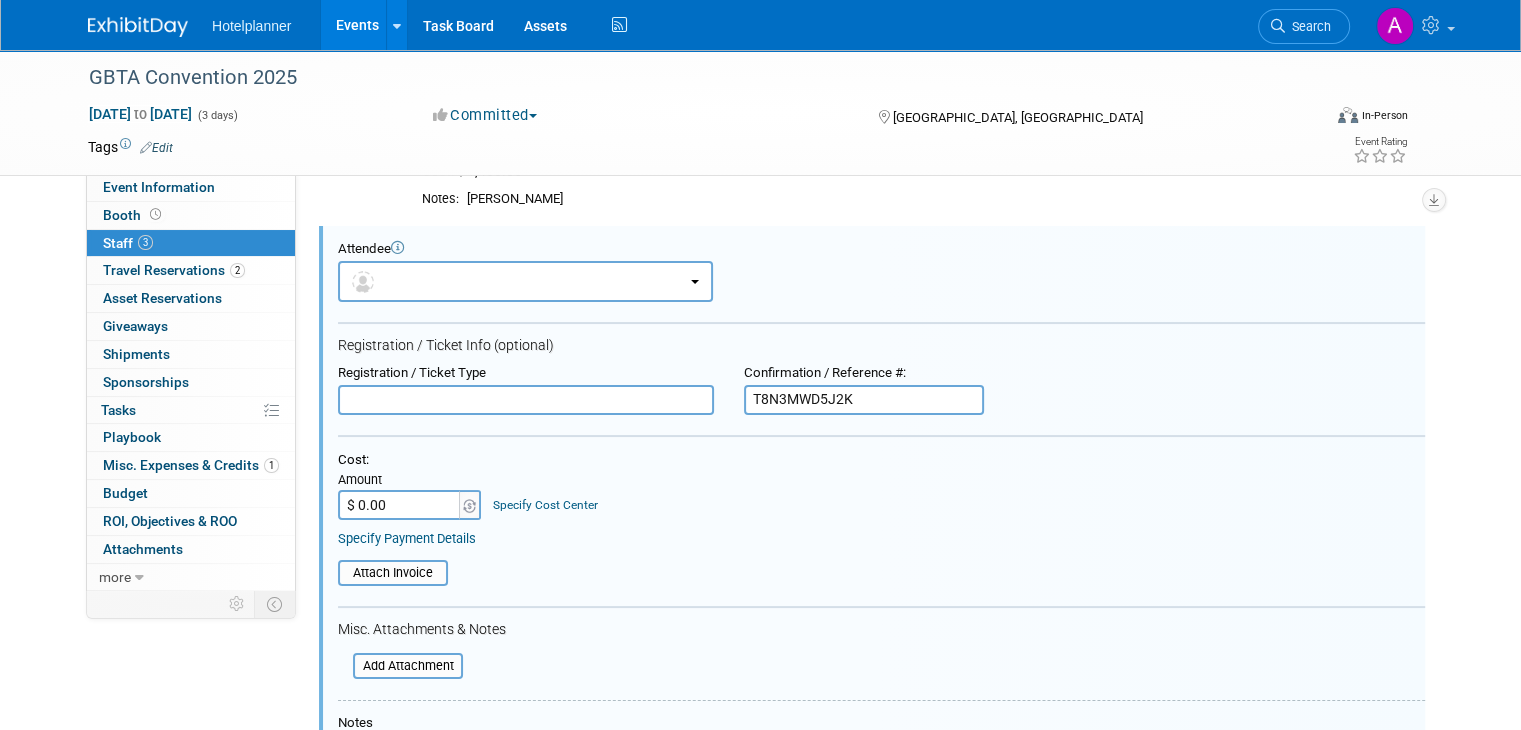 scroll, scrollTop: 177, scrollLeft: 0, axis: vertical 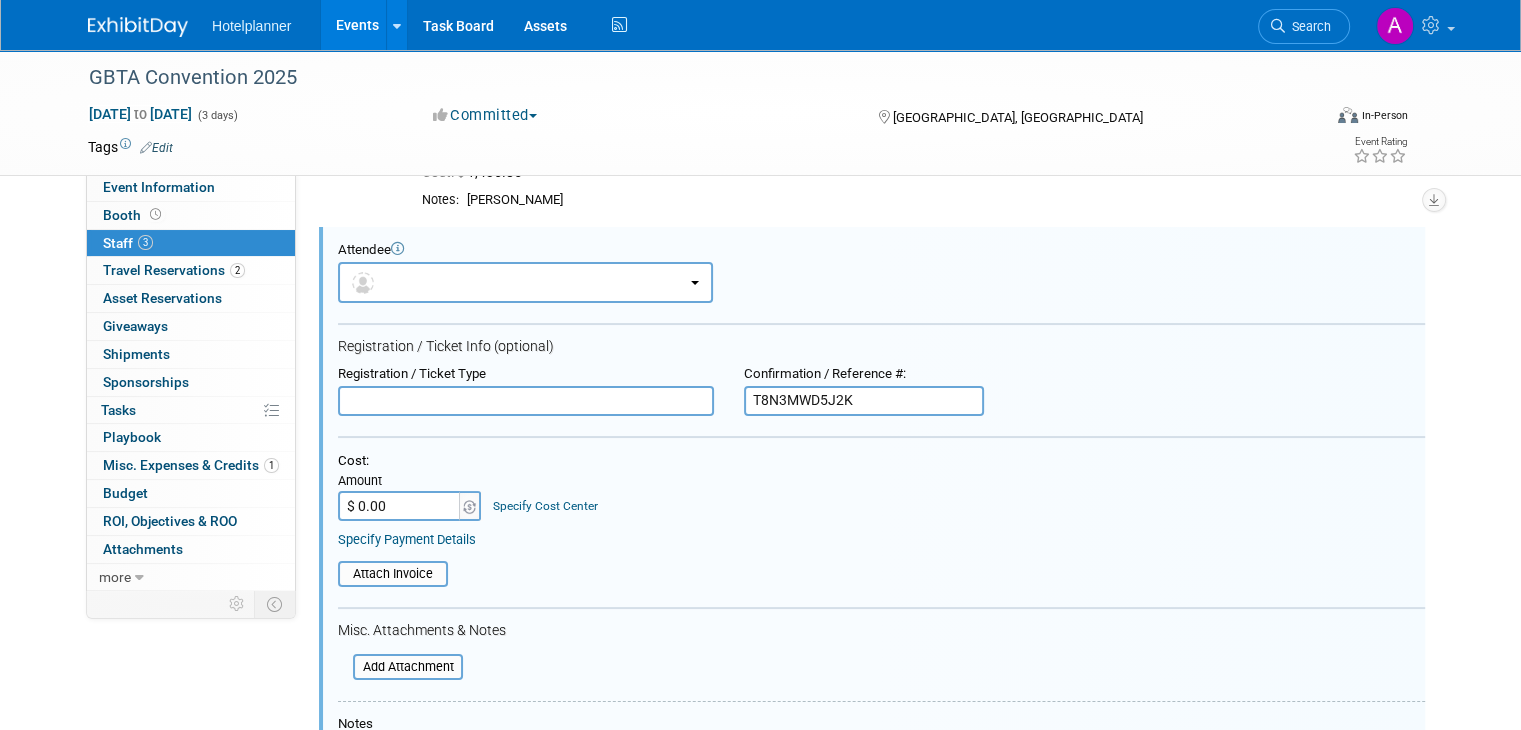 click on "$ 0.00" at bounding box center [400, 506] 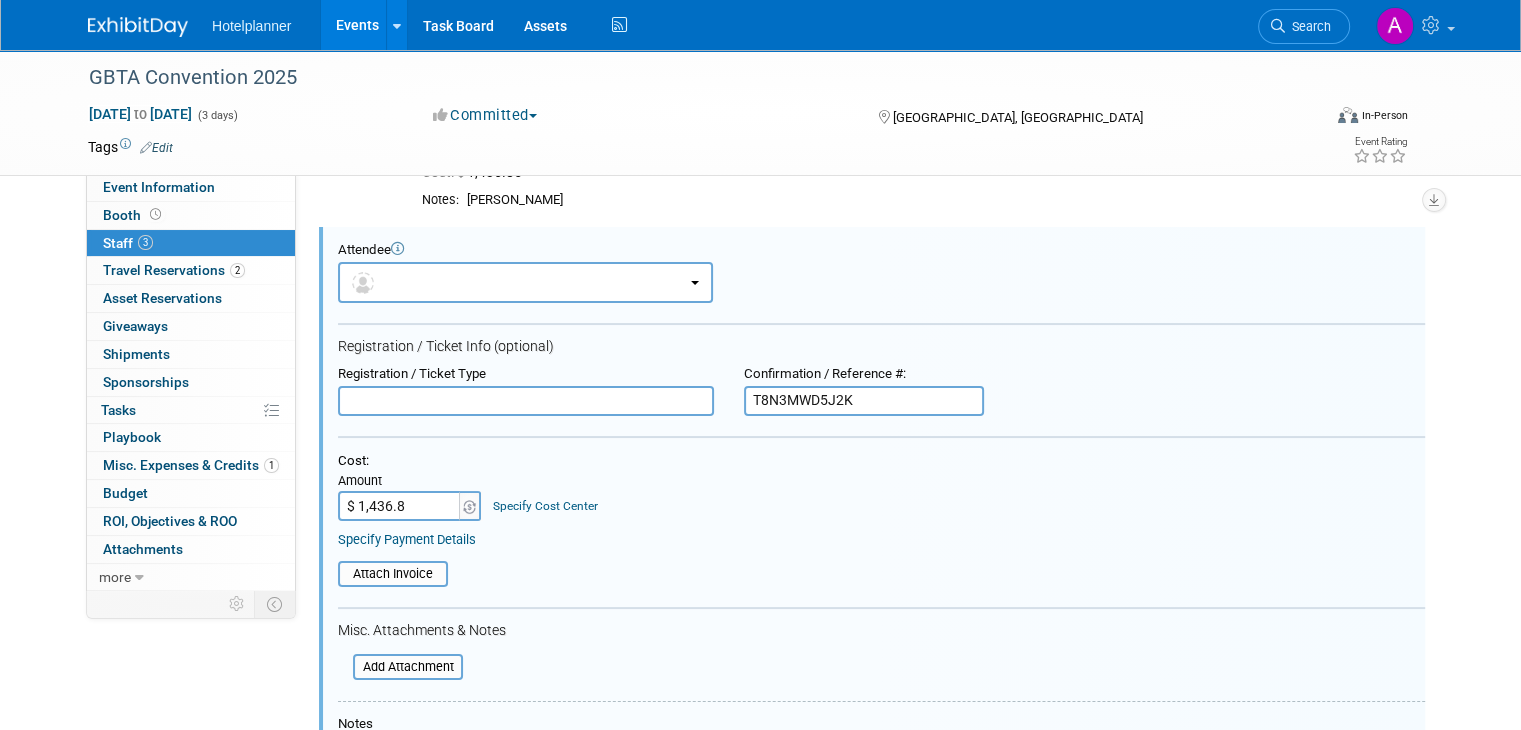 type on "$ 1,436.85" 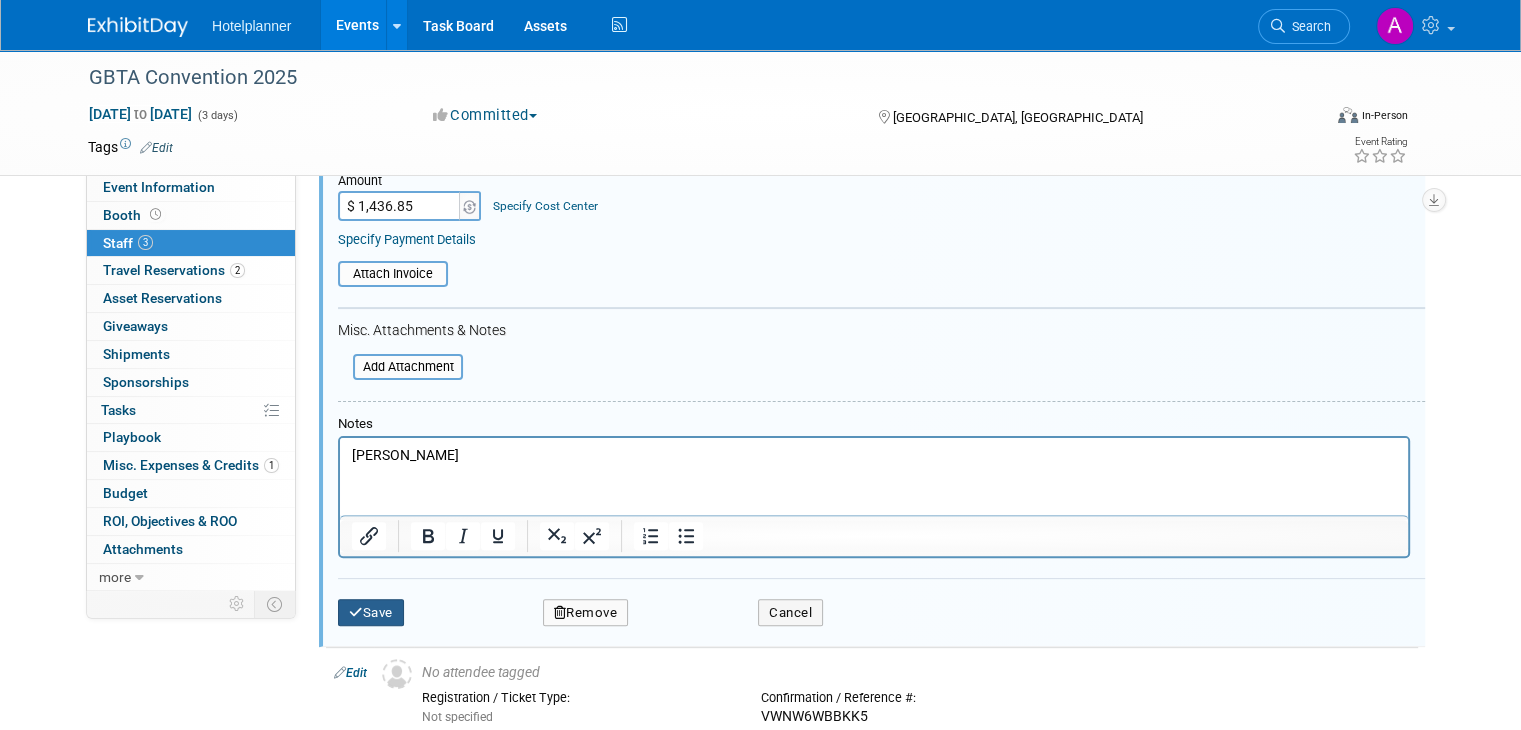 click on "Save" at bounding box center [371, 613] 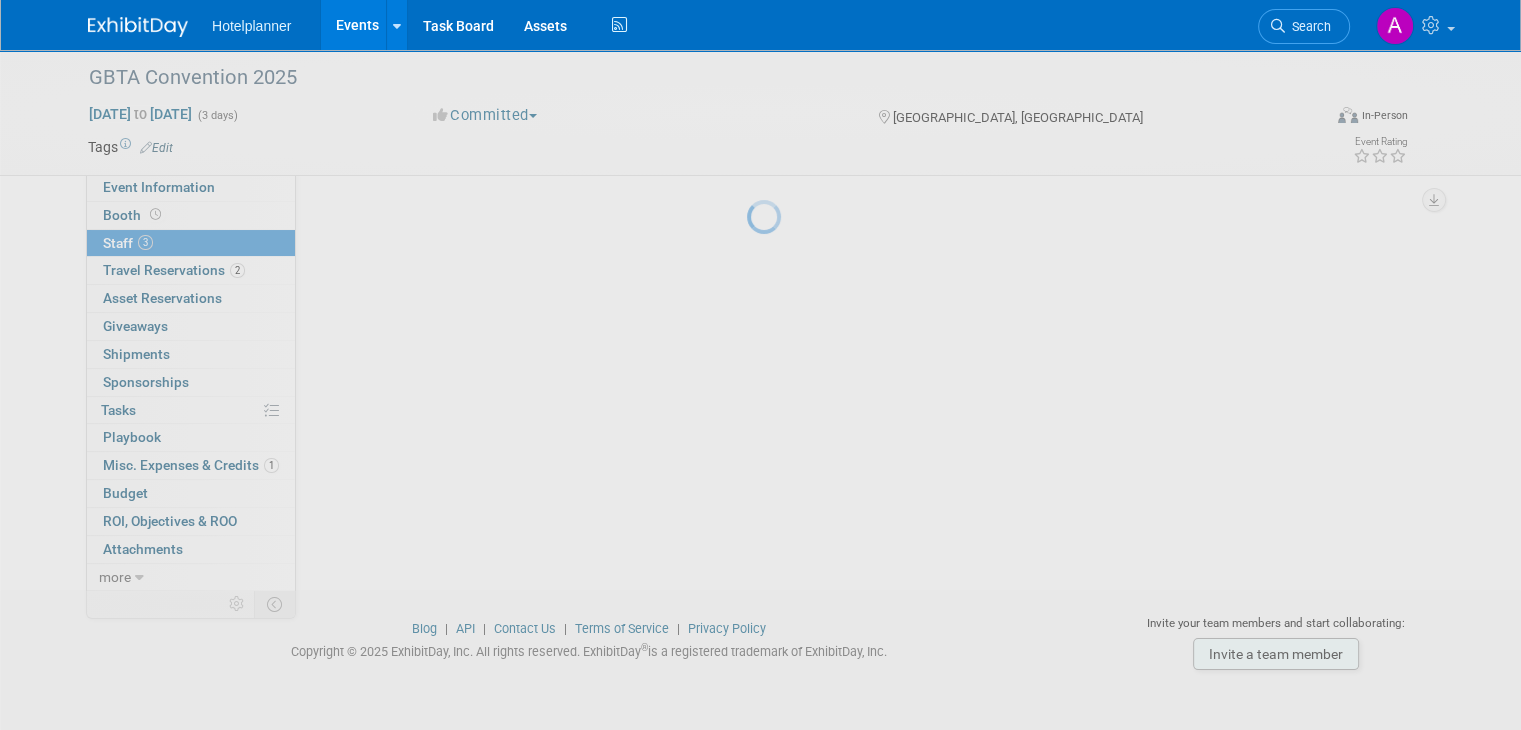 scroll, scrollTop: 210, scrollLeft: 0, axis: vertical 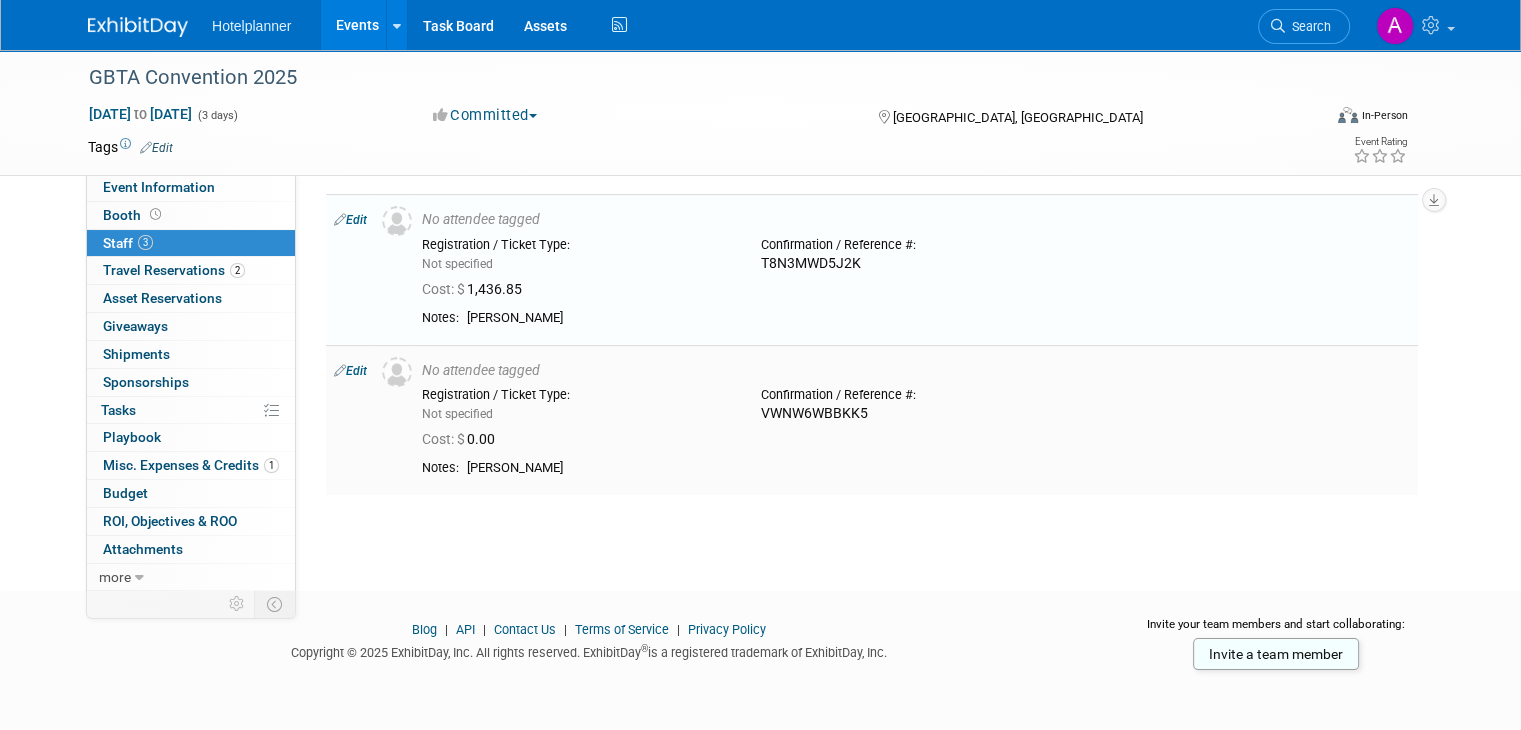 click on "Edit" at bounding box center (350, 371) 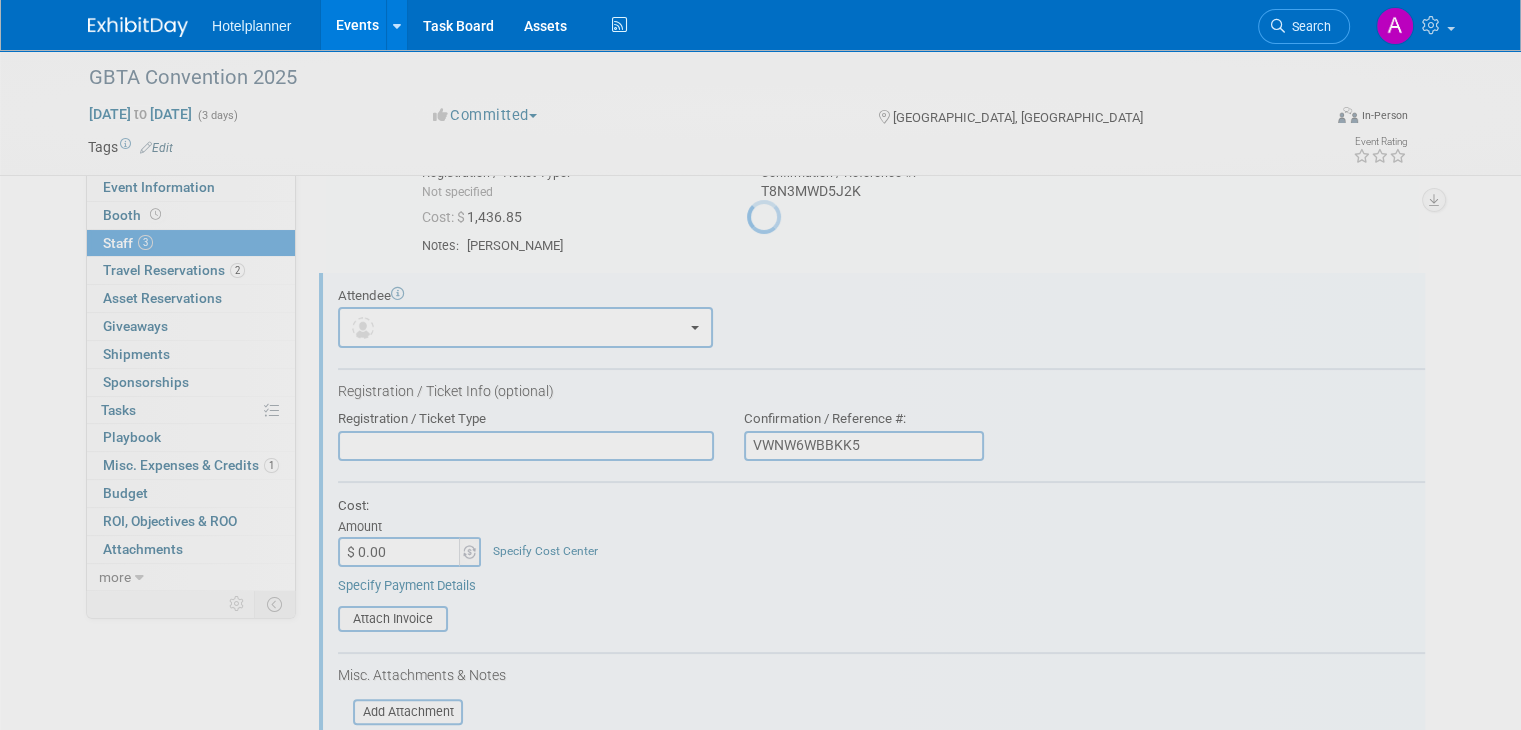 scroll, scrollTop: 328, scrollLeft: 0, axis: vertical 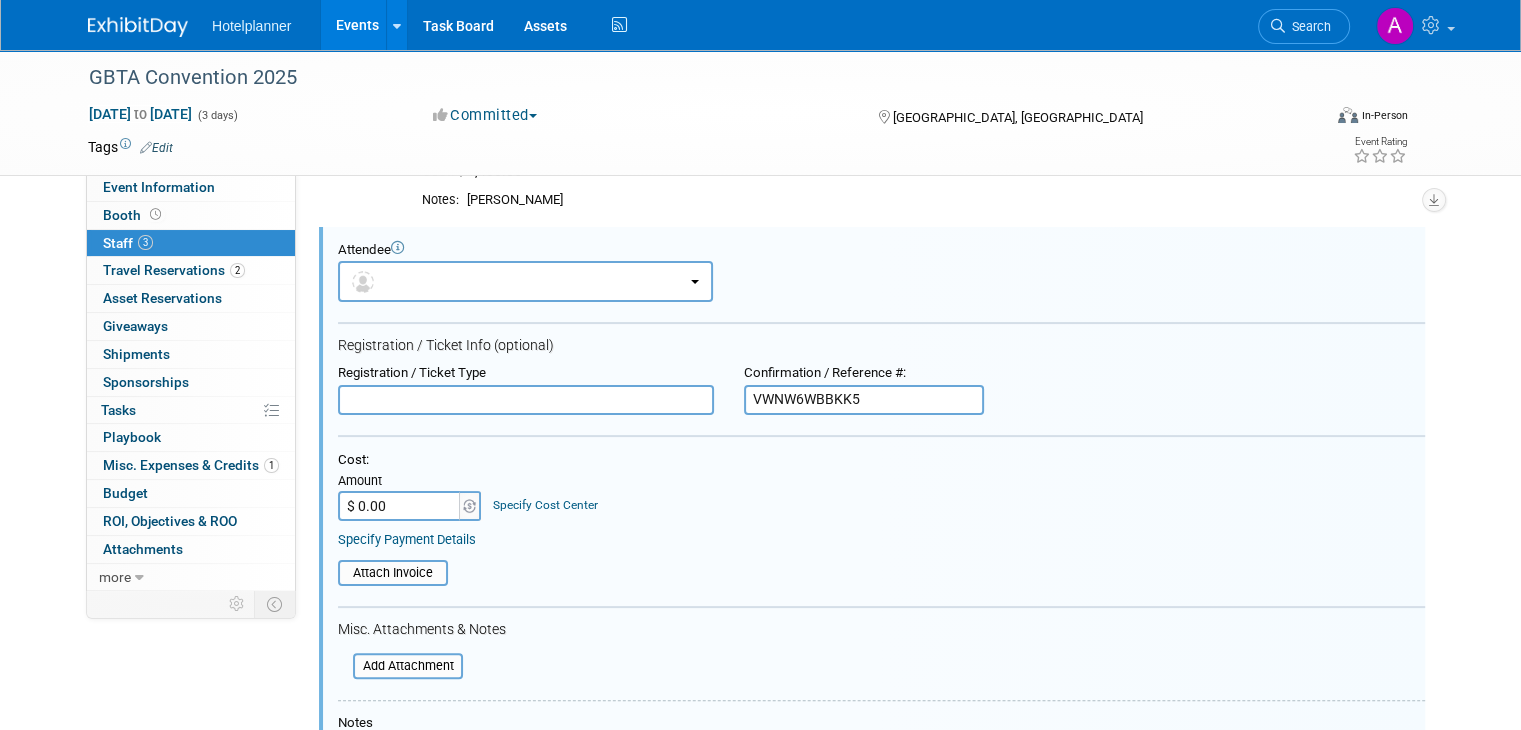 click on "$ 0.00" at bounding box center (400, 506) 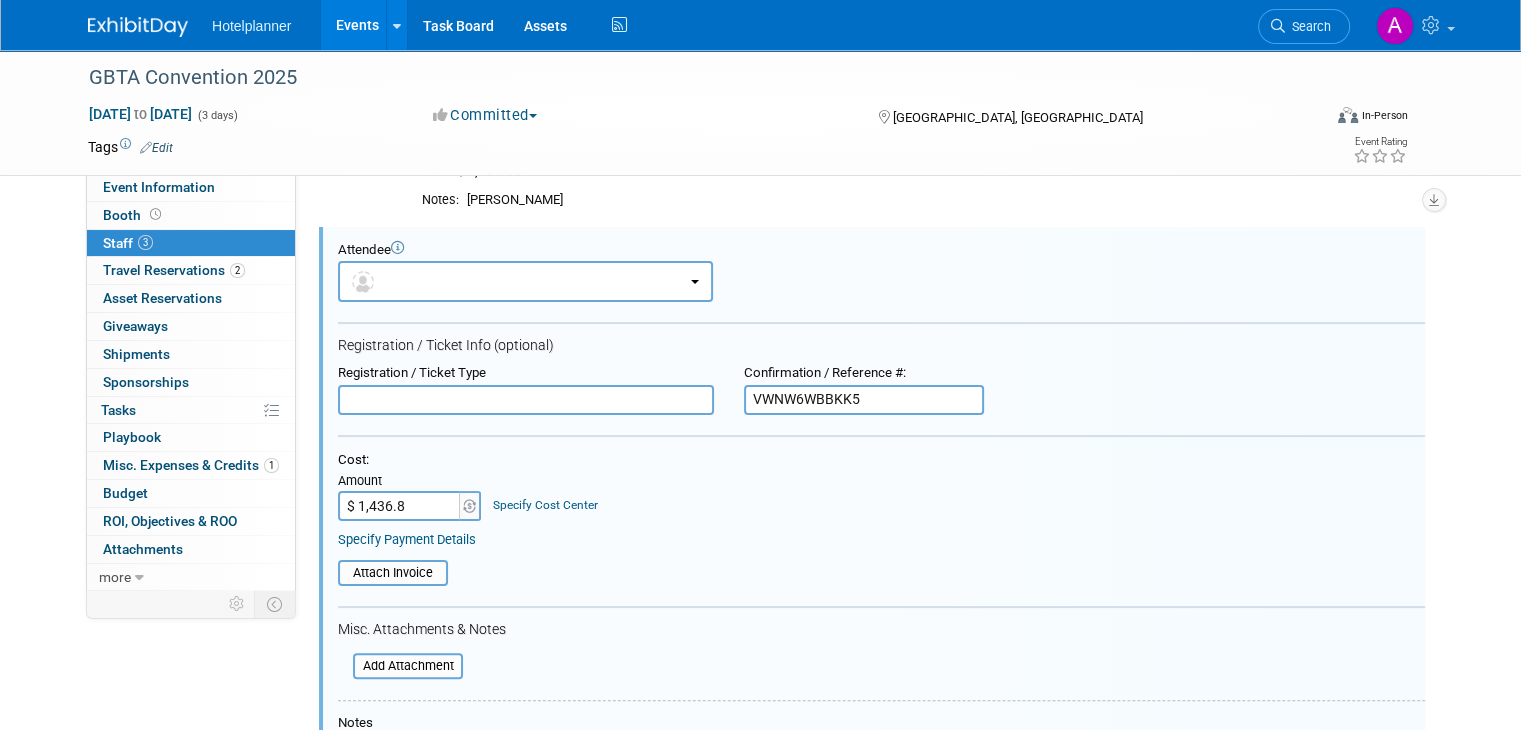 type on "$ 1,436.85" 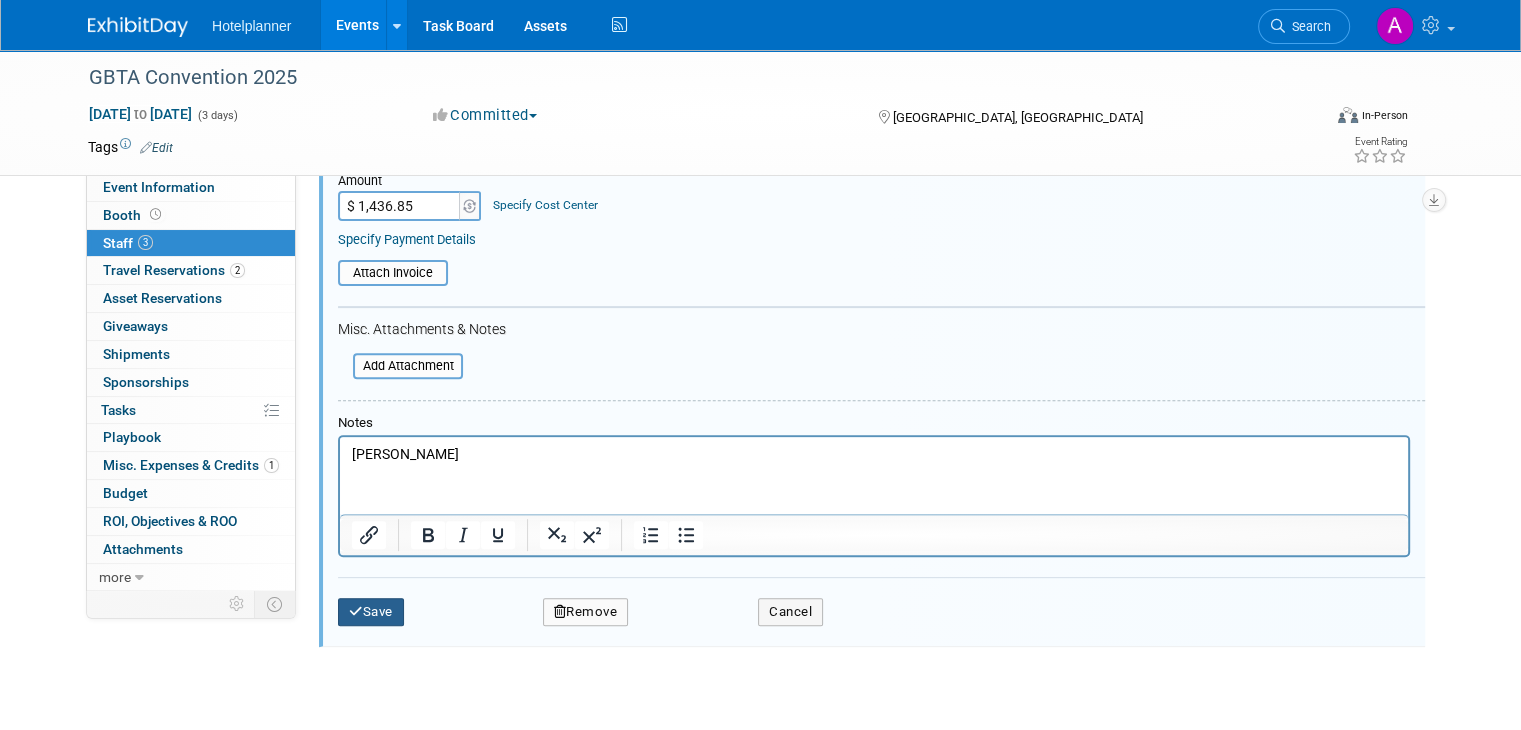 click on "Save" at bounding box center [371, 612] 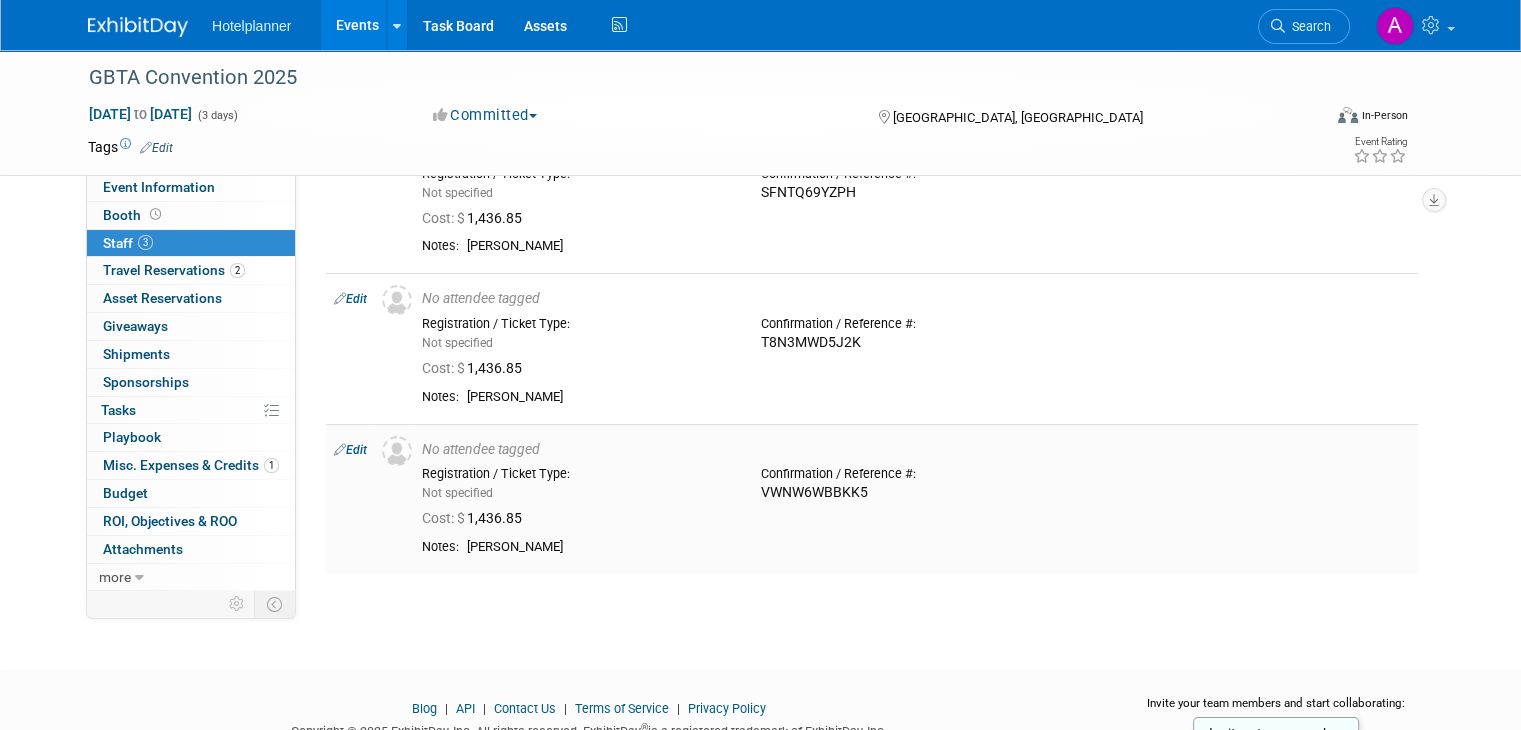 scroll, scrollTop: 0, scrollLeft: 0, axis: both 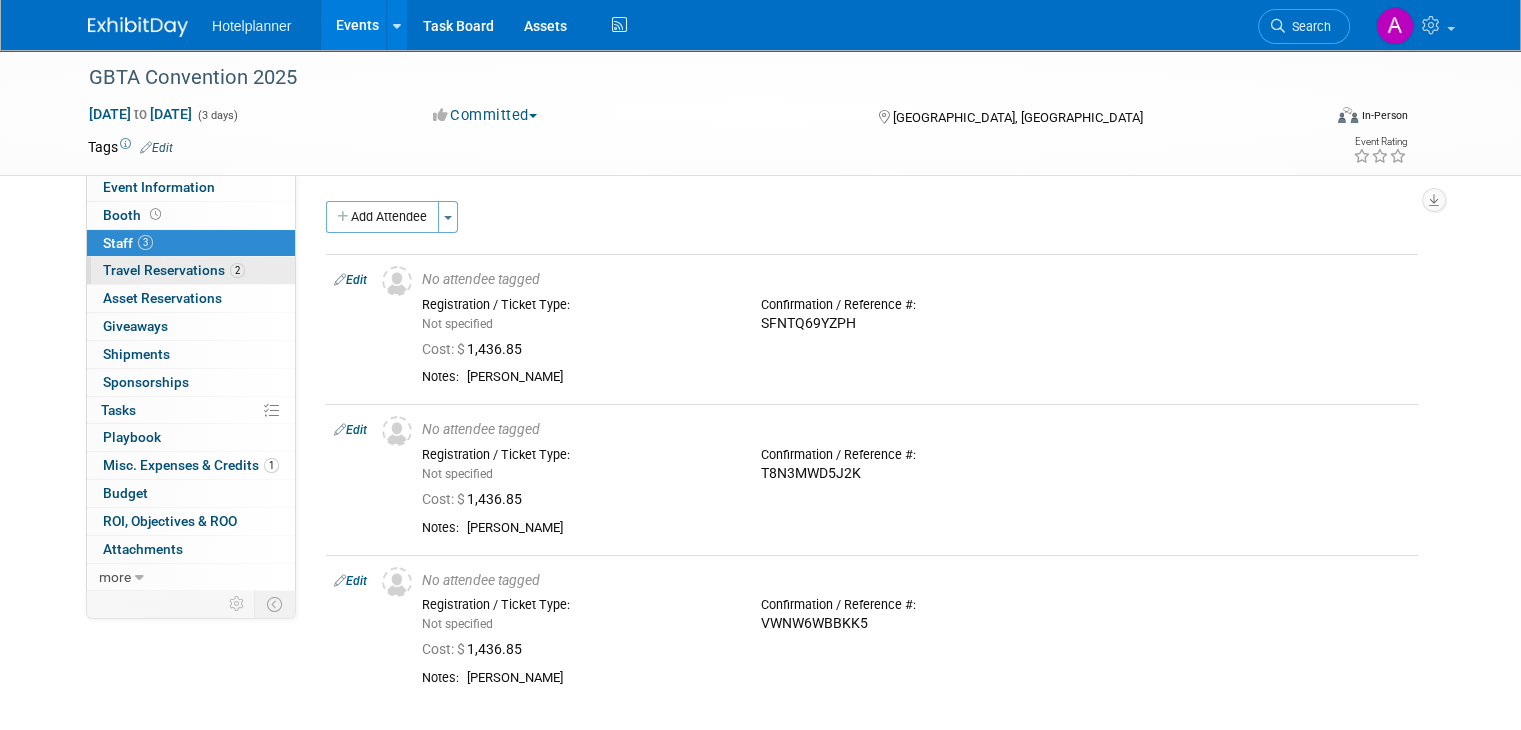 click on "Travel Reservations 2" at bounding box center (174, 270) 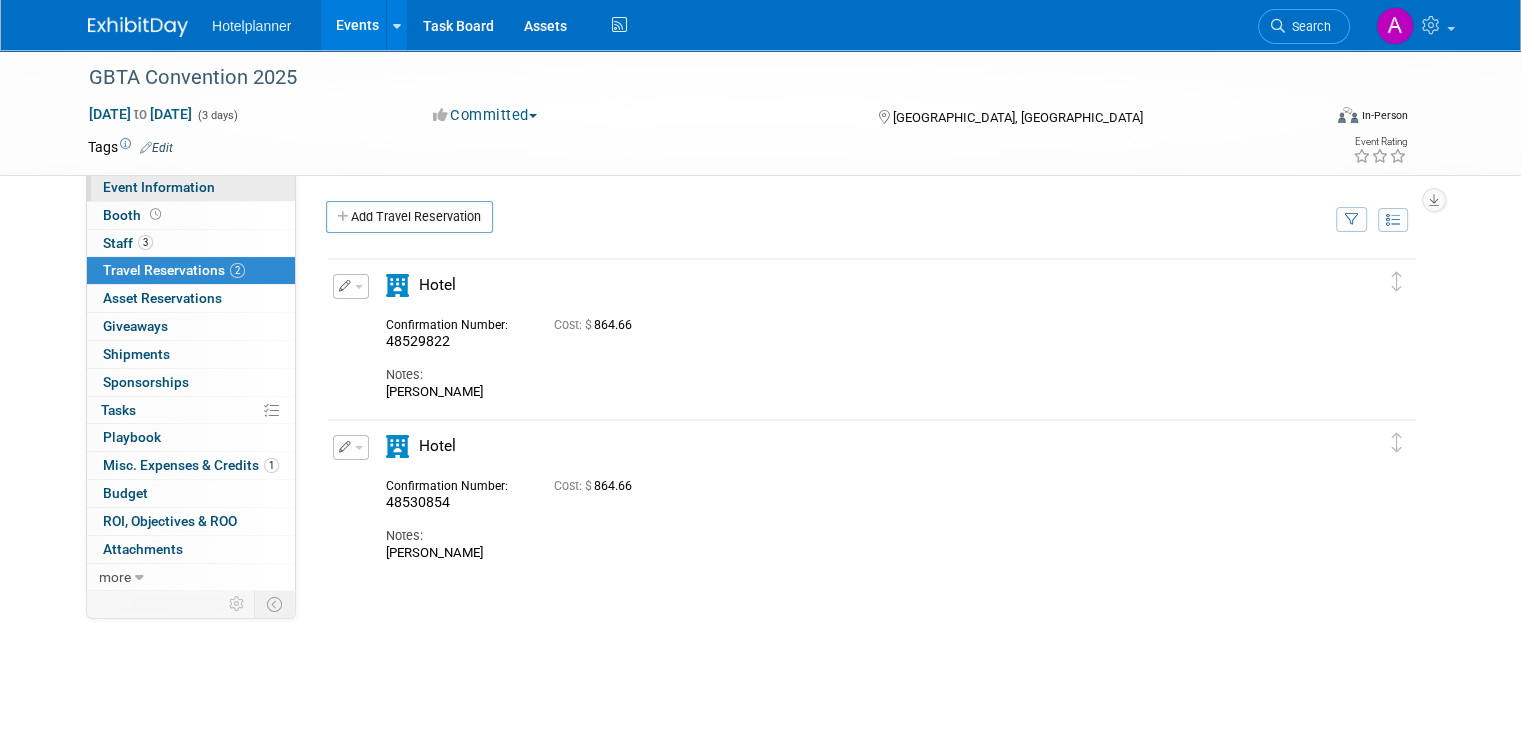 click on "Event Information" at bounding box center [191, 187] 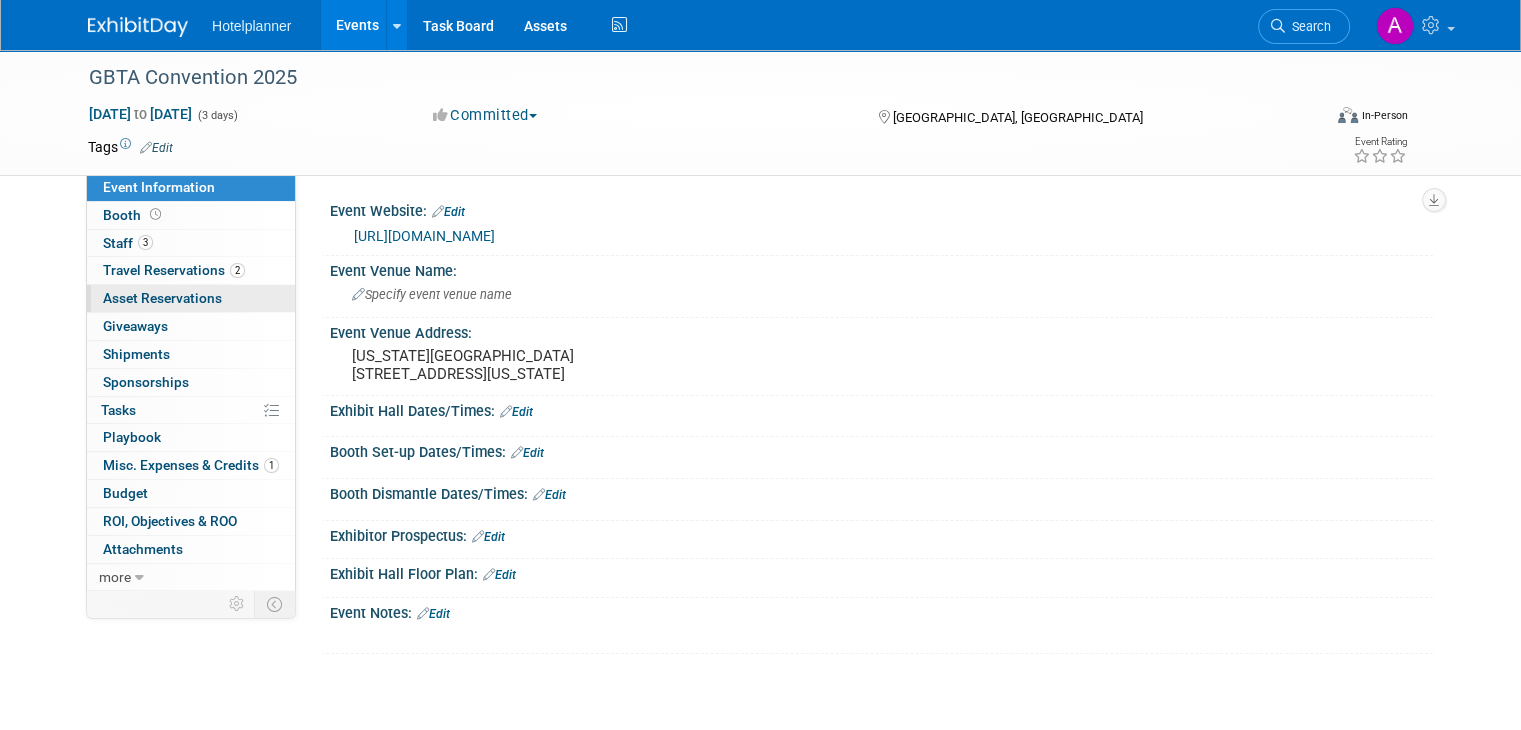 click on "0
Asset Reservations 0" at bounding box center [191, 298] 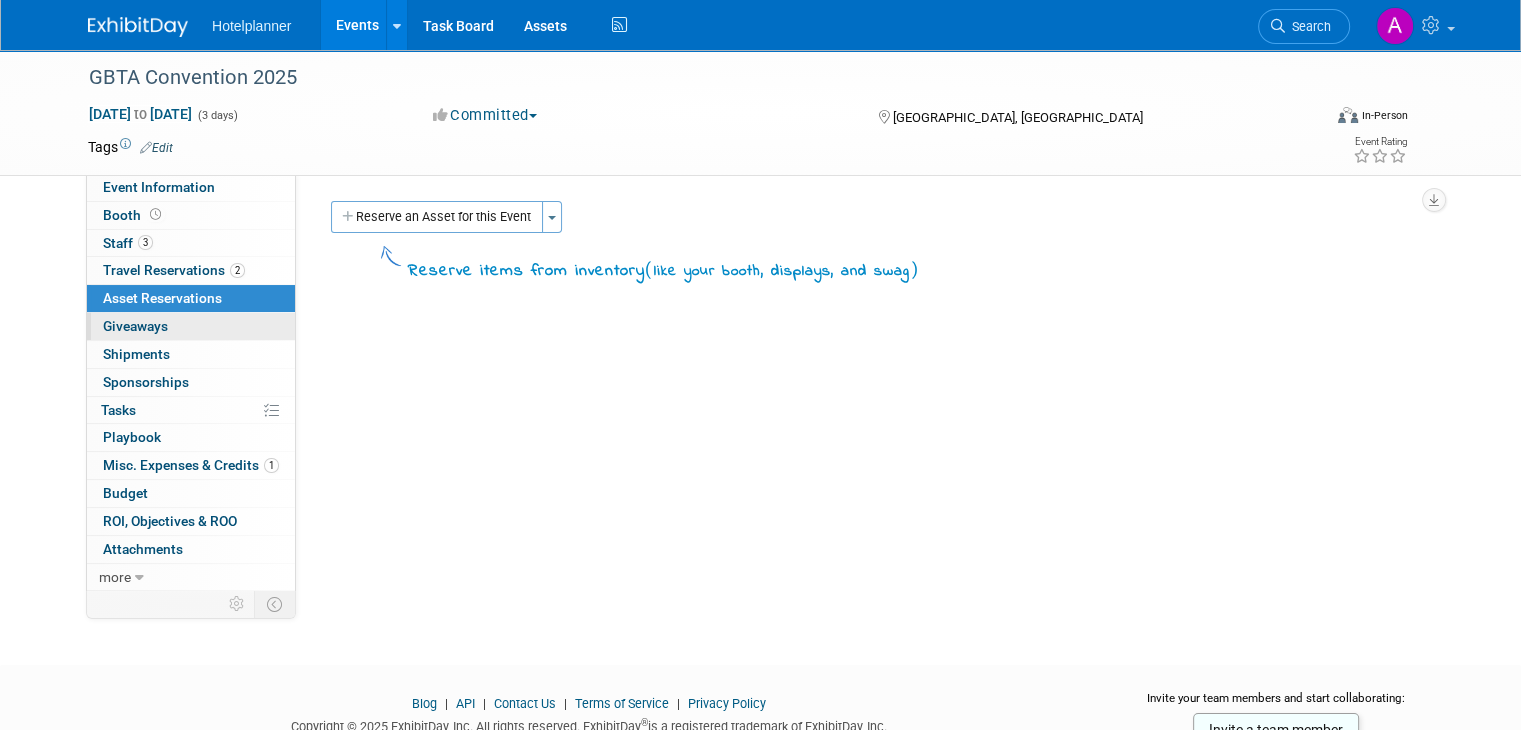click on "Giveaways 0" at bounding box center (135, 326) 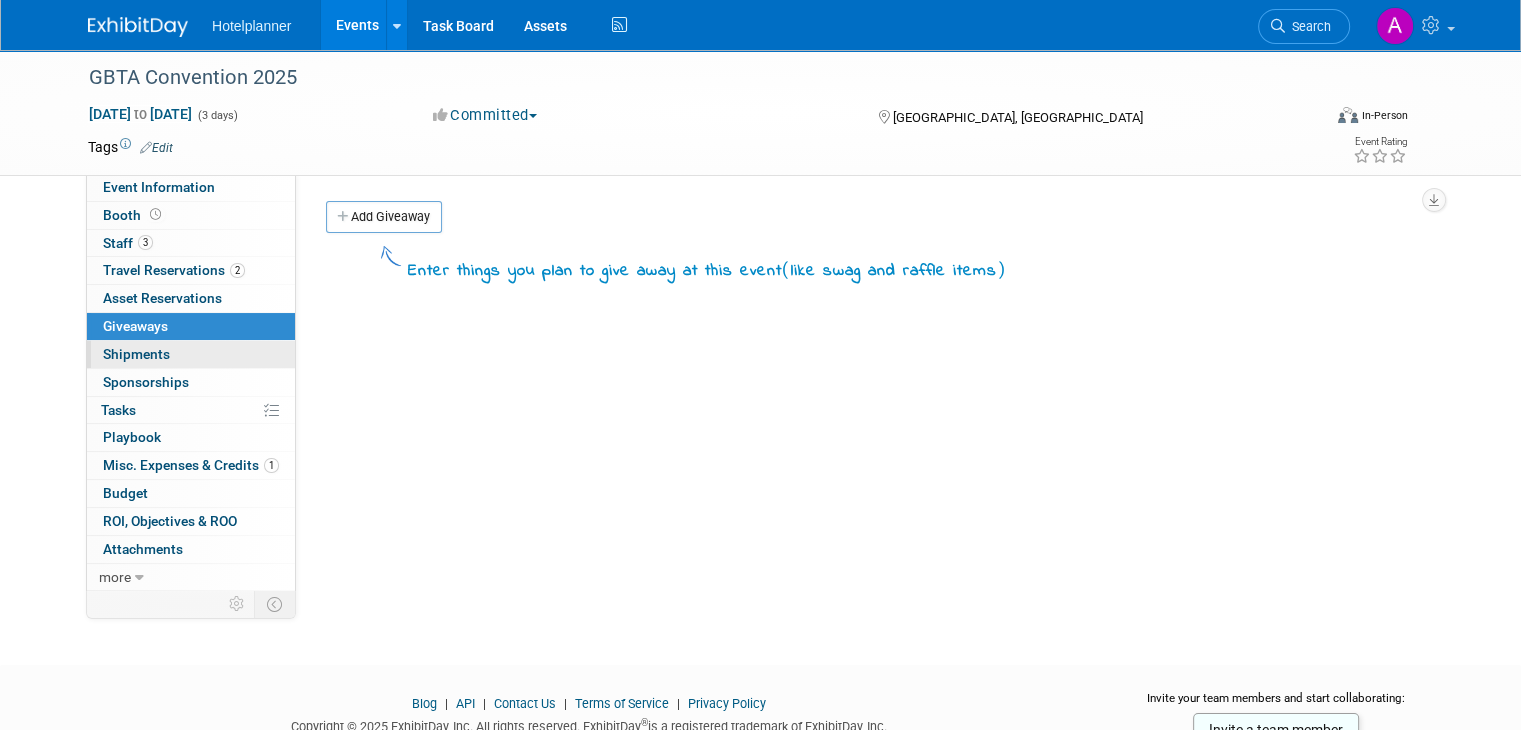 click on "0
Shipments 0" at bounding box center (191, 354) 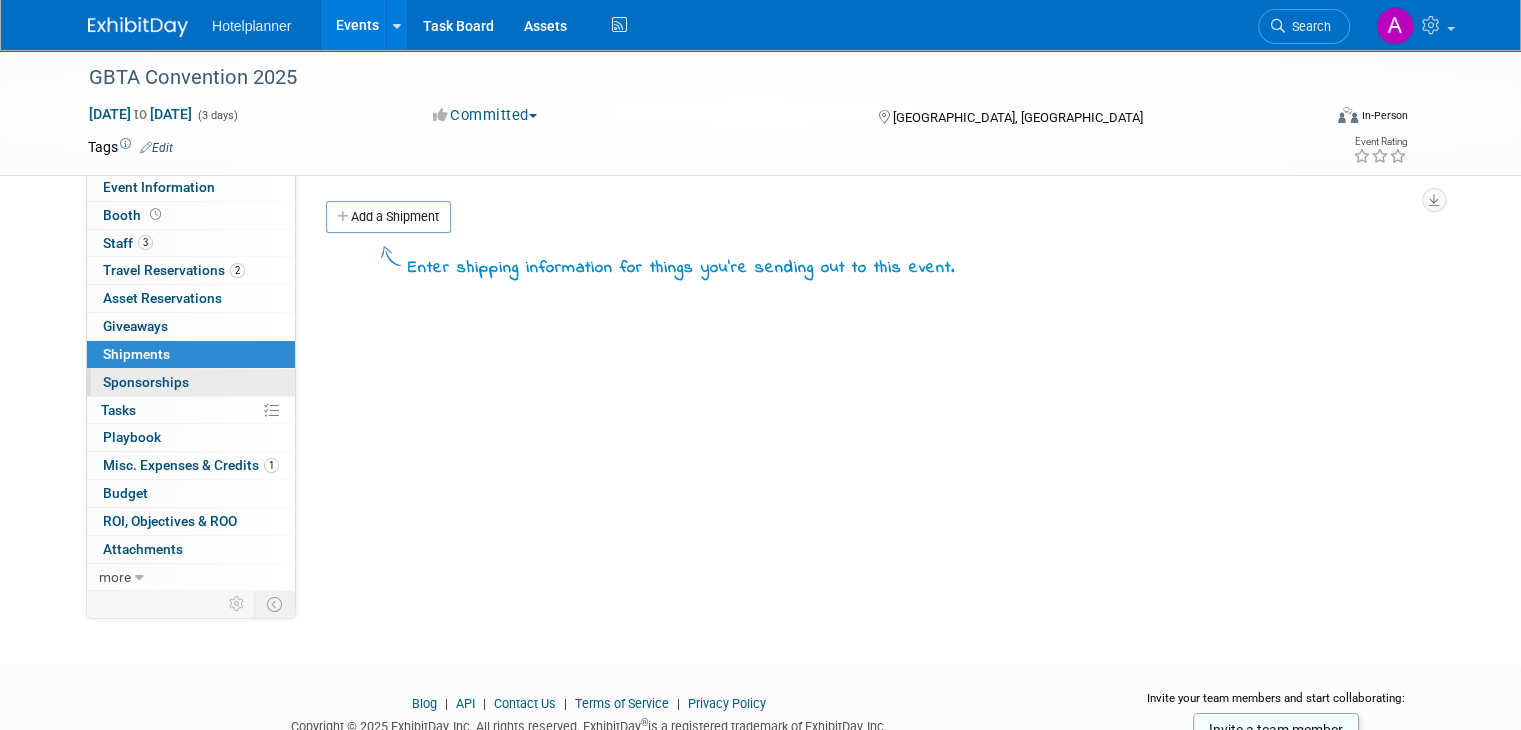 click on "0
Sponsorships 0" at bounding box center (191, 382) 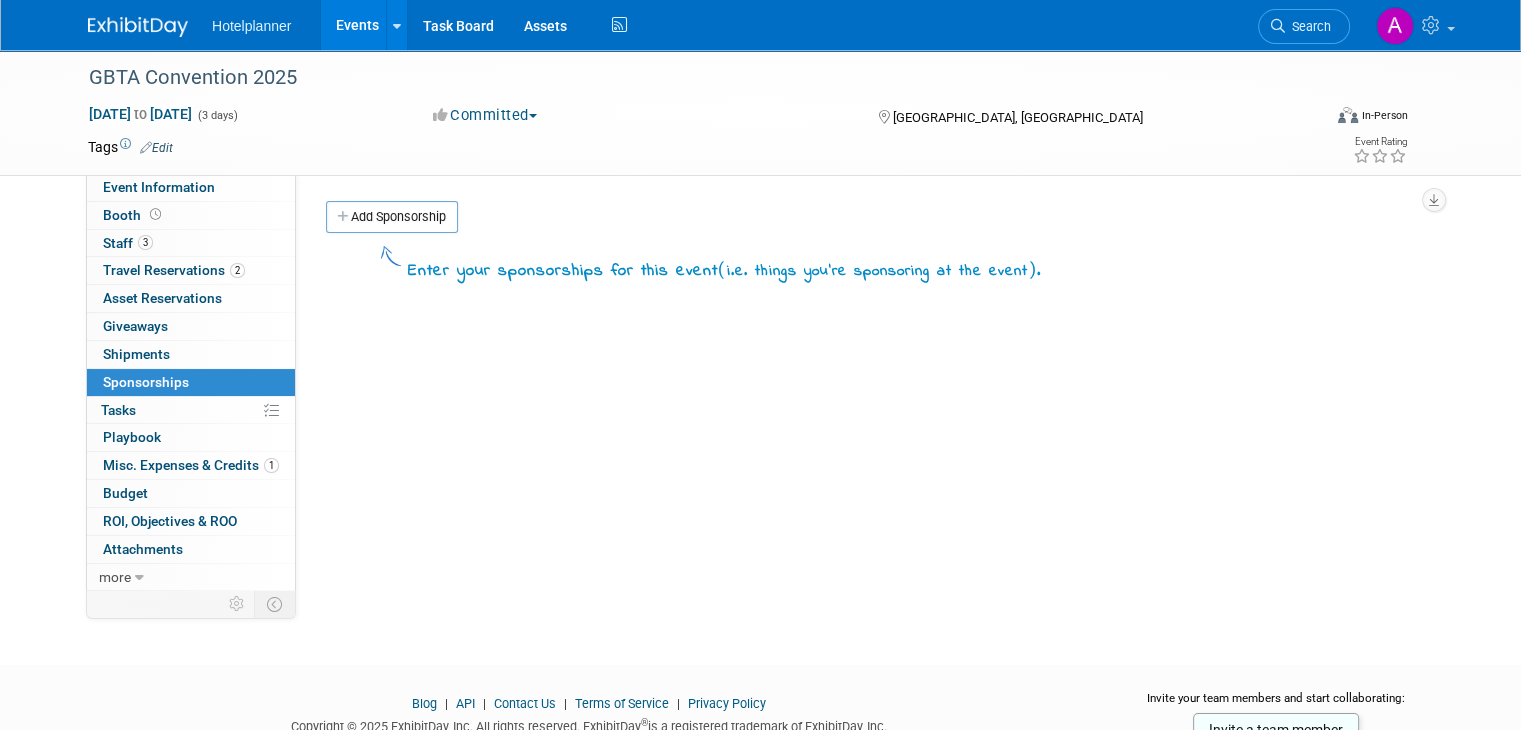 click on "Misc. Expenses & Credits 1" at bounding box center (191, 465) 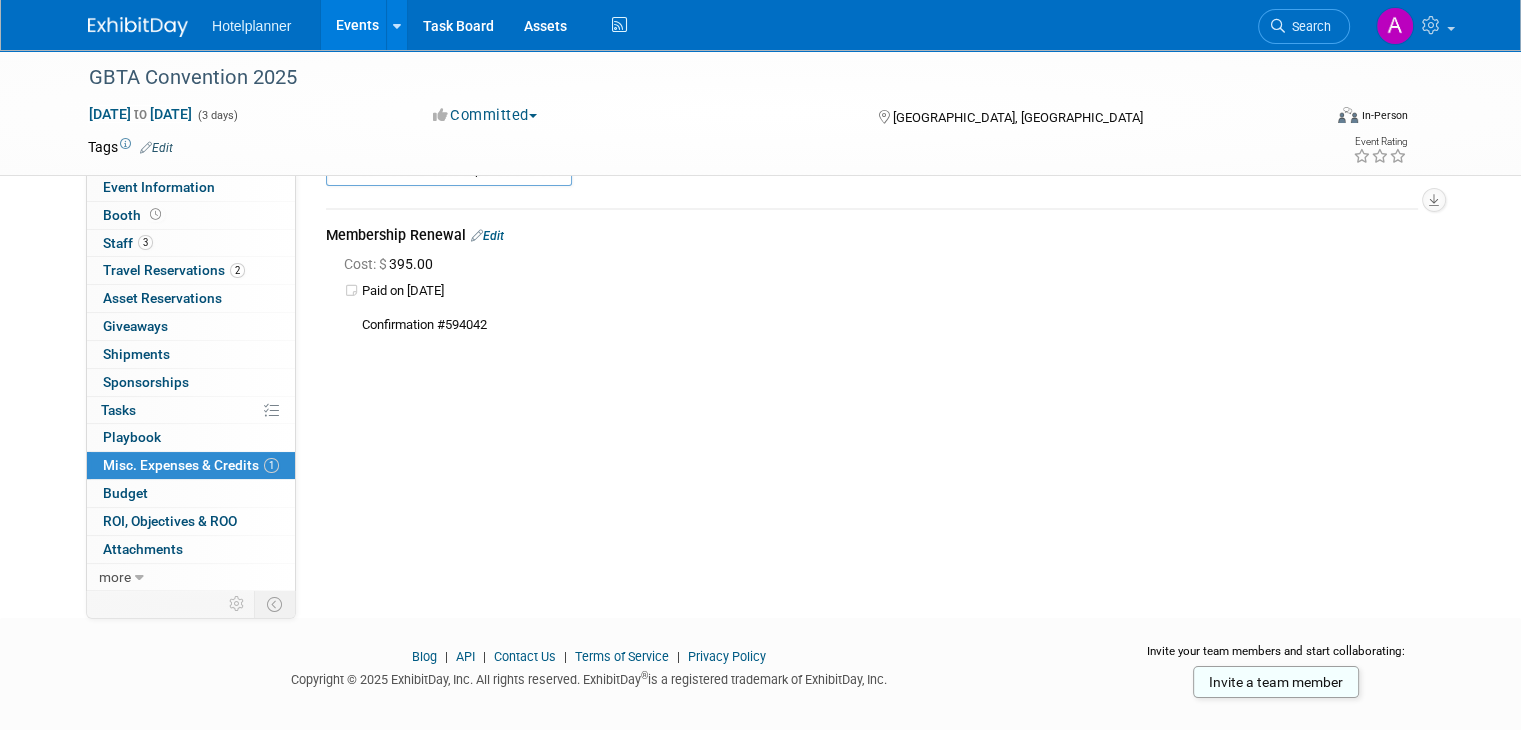 scroll, scrollTop: 75, scrollLeft: 0, axis: vertical 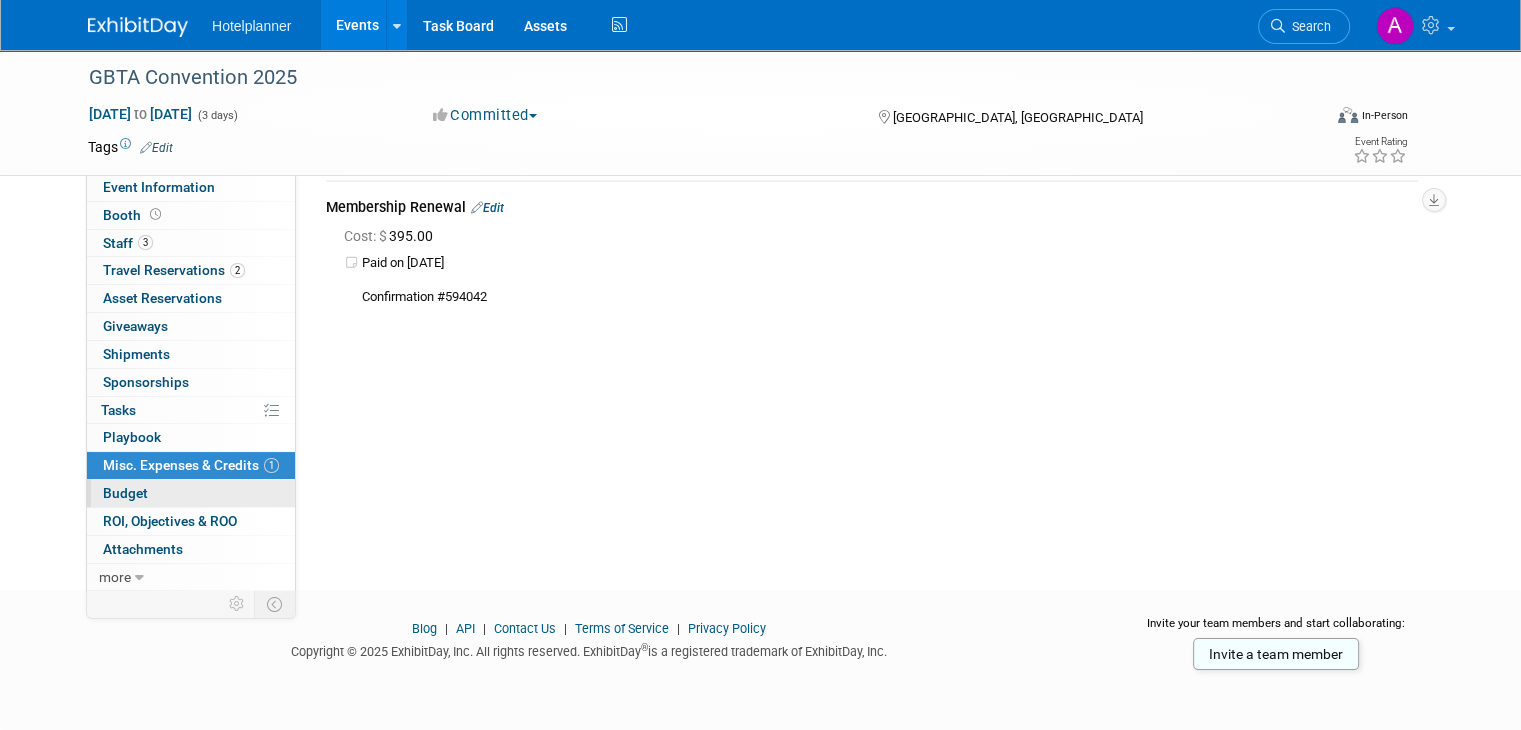 click on "Budget" at bounding box center (191, 493) 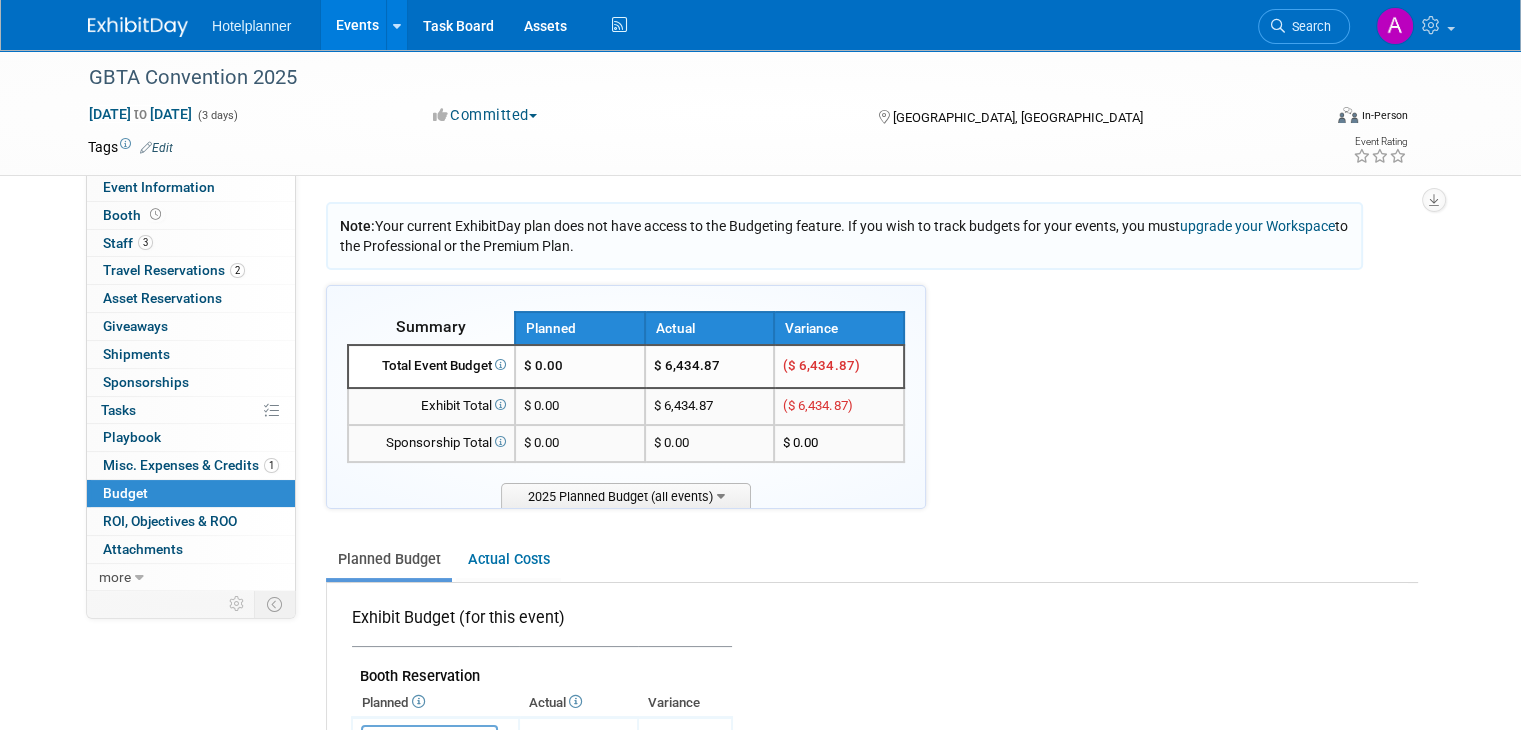 scroll, scrollTop: 0, scrollLeft: 0, axis: both 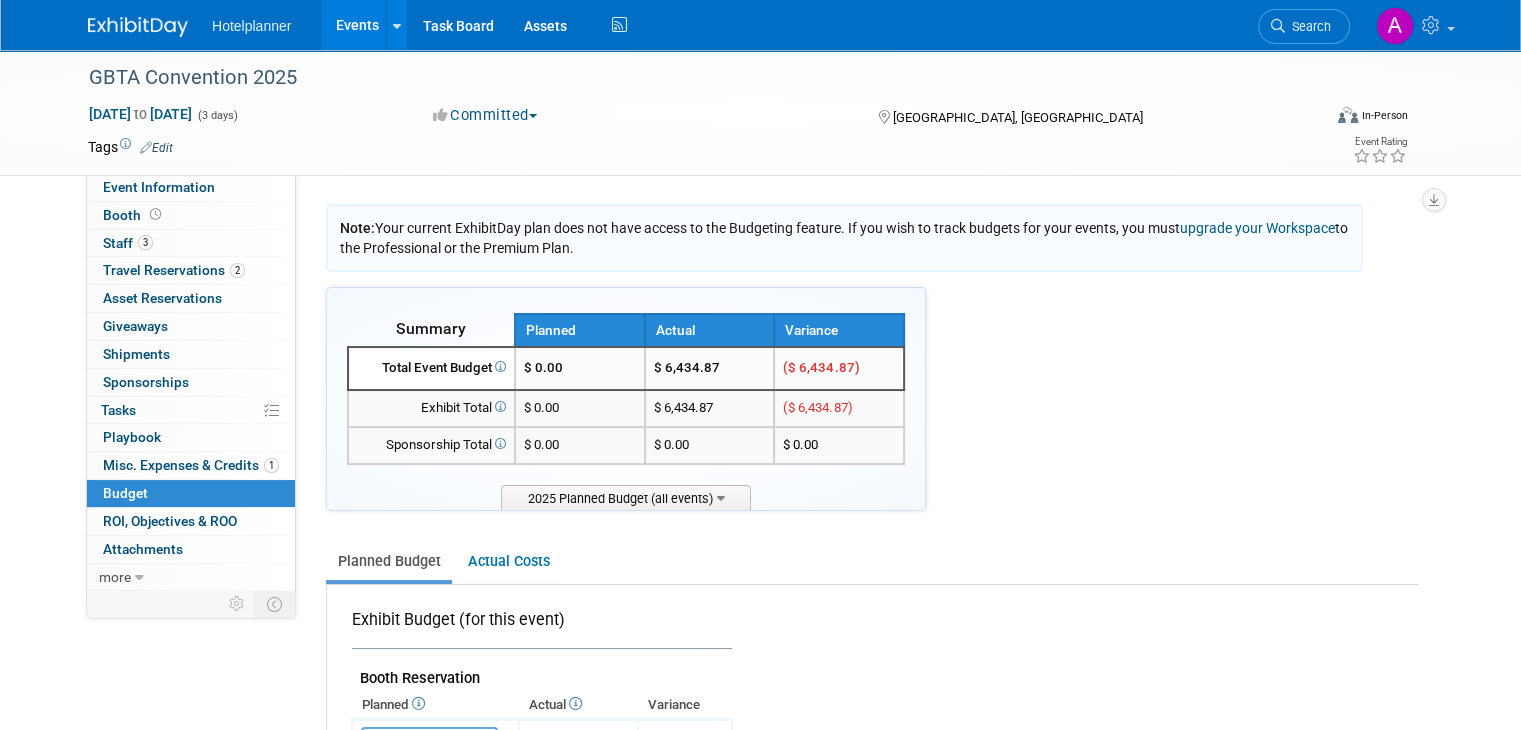 click on "Events" at bounding box center (357, 25) 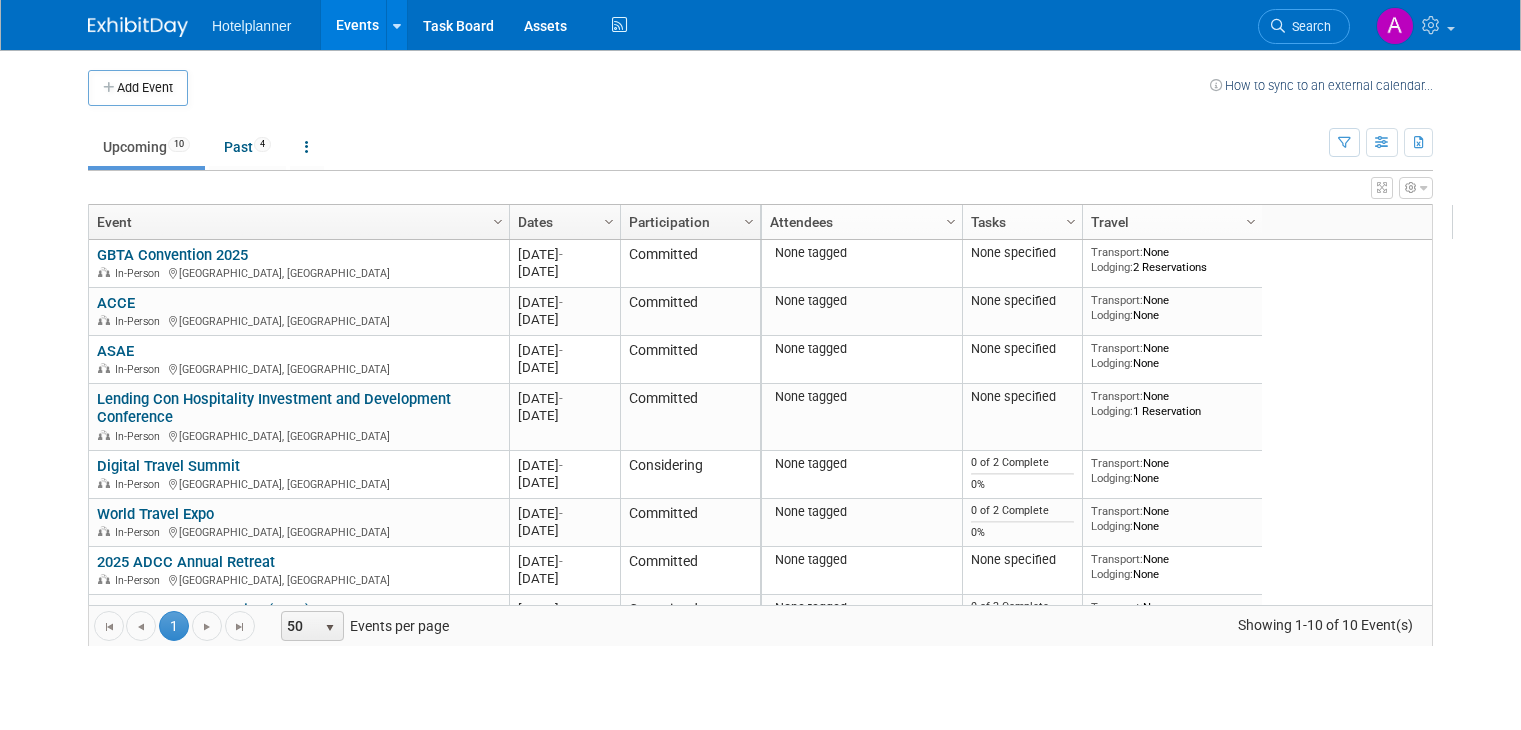 scroll, scrollTop: 0, scrollLeft: 0, axis: both 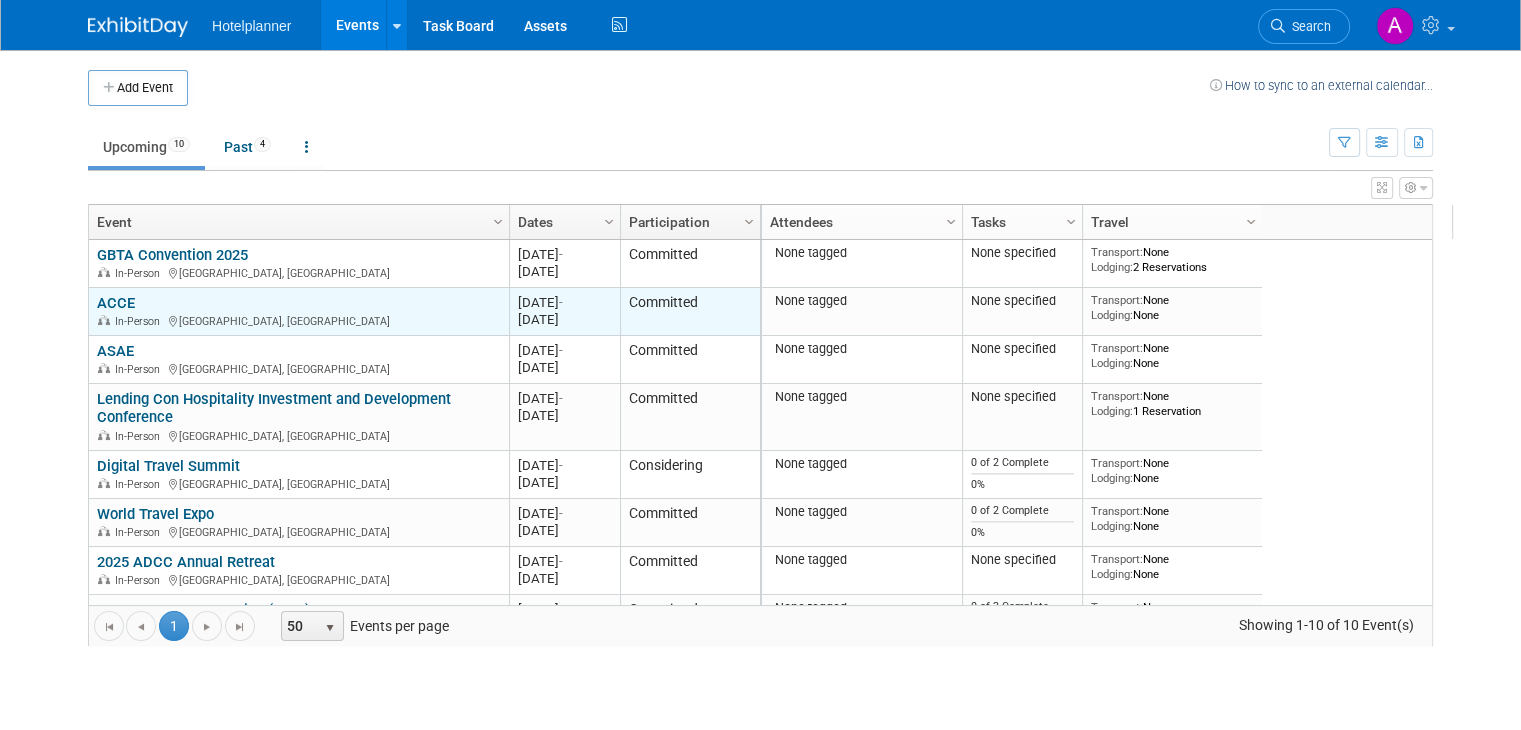 click on "ACCE
In-Person
[GEOGRAPHIC_DATA], [GEOGRAPHIC_DATA]" at bounding box center [298, 311] 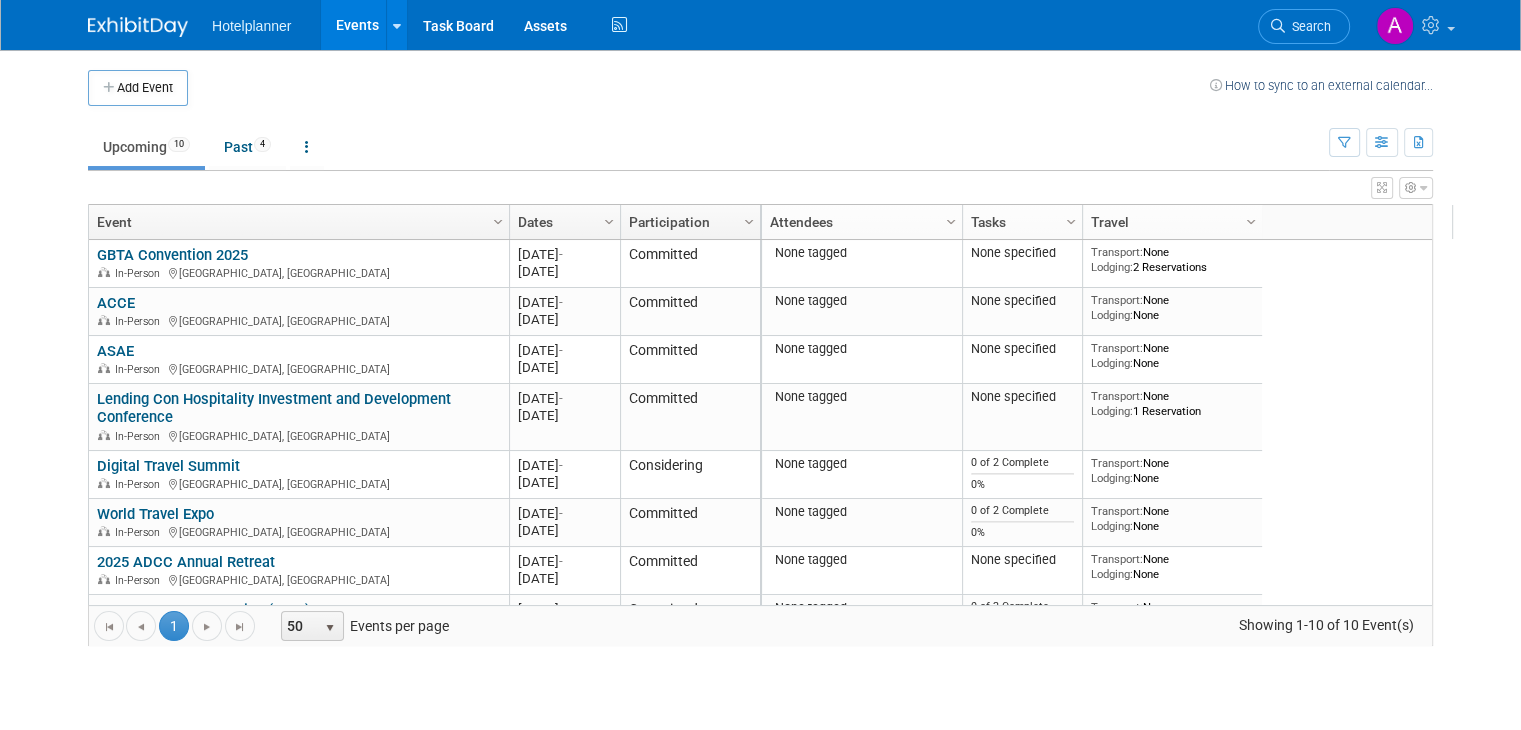 click on "Add Event
How to sync to an external calendar...
New Event
Duplicate Event Warning
There is another event in your workspace with a similar name during the same dates.
Attendance / Format:
<img src="https://www.exhibitday.com/Images/Format-InPerson.png" style="width: 19px; margin-top: 2px; margin-bottom: 2px; margin-left: 2px; filter: grayscale(100%); opacity: 0.75;" />   In-Person
<img src="https://www.exhibitday.com/Images/Format-Virtual.png" style="width: 19px; margin-top: 2px; margin-bottom: 2px; margin-left: 2px; filter: grayscale(100%); opacity: 0.75;" />   Virtual
<img src="https://www.exhibitday.com/Images/Format-Hybrid.png" style="width: 19px; margin-top: 2px; margin-bottom: 2px; margin-left: 2px; filter: grayscale(100%); opacity: 0.75;" />   Hybrid
In-Person        In-Person      Virtual      Hybrid
Participation:
Committed" at bounding box center [760, 368] 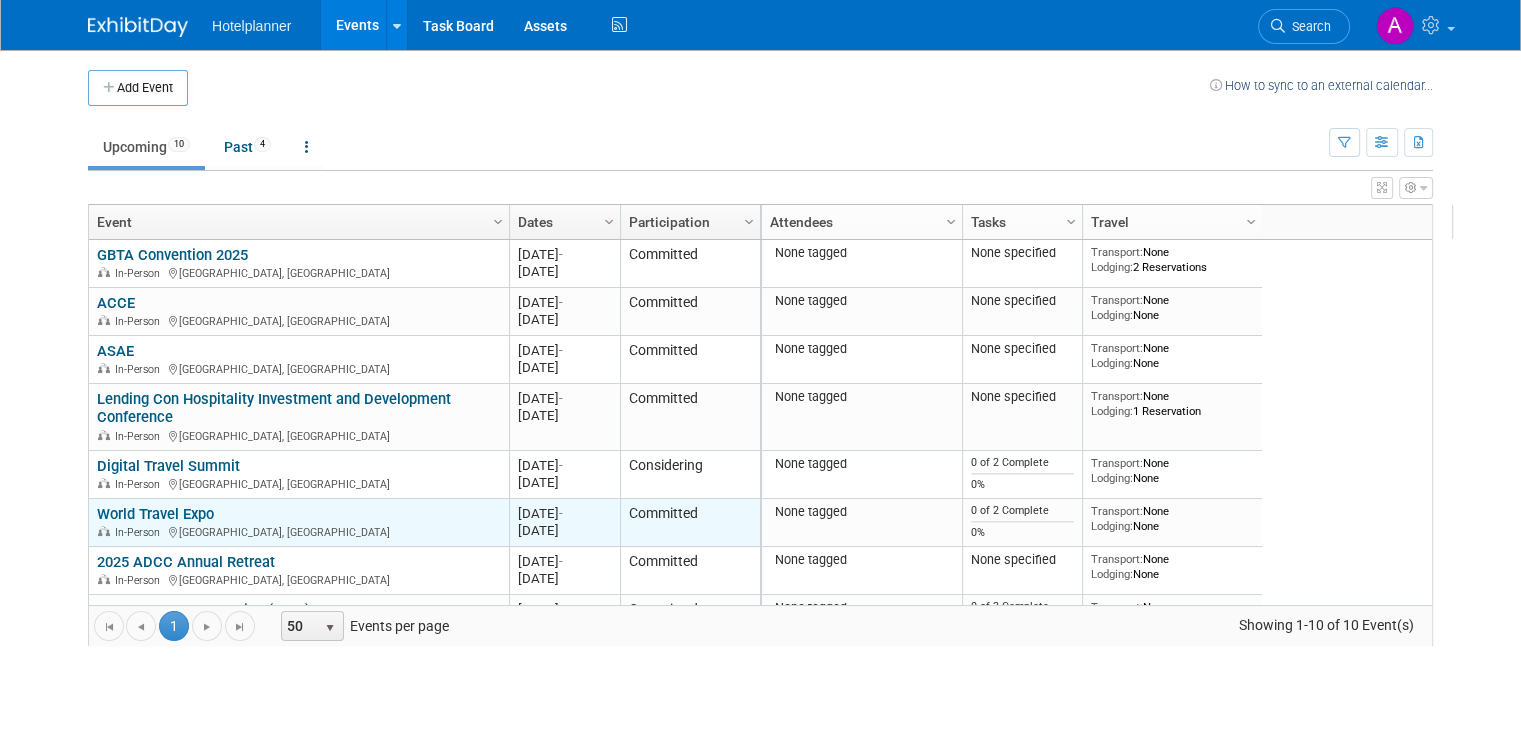 scroll, scrollTop: 120, scrollLeft: 0, axis: vertical 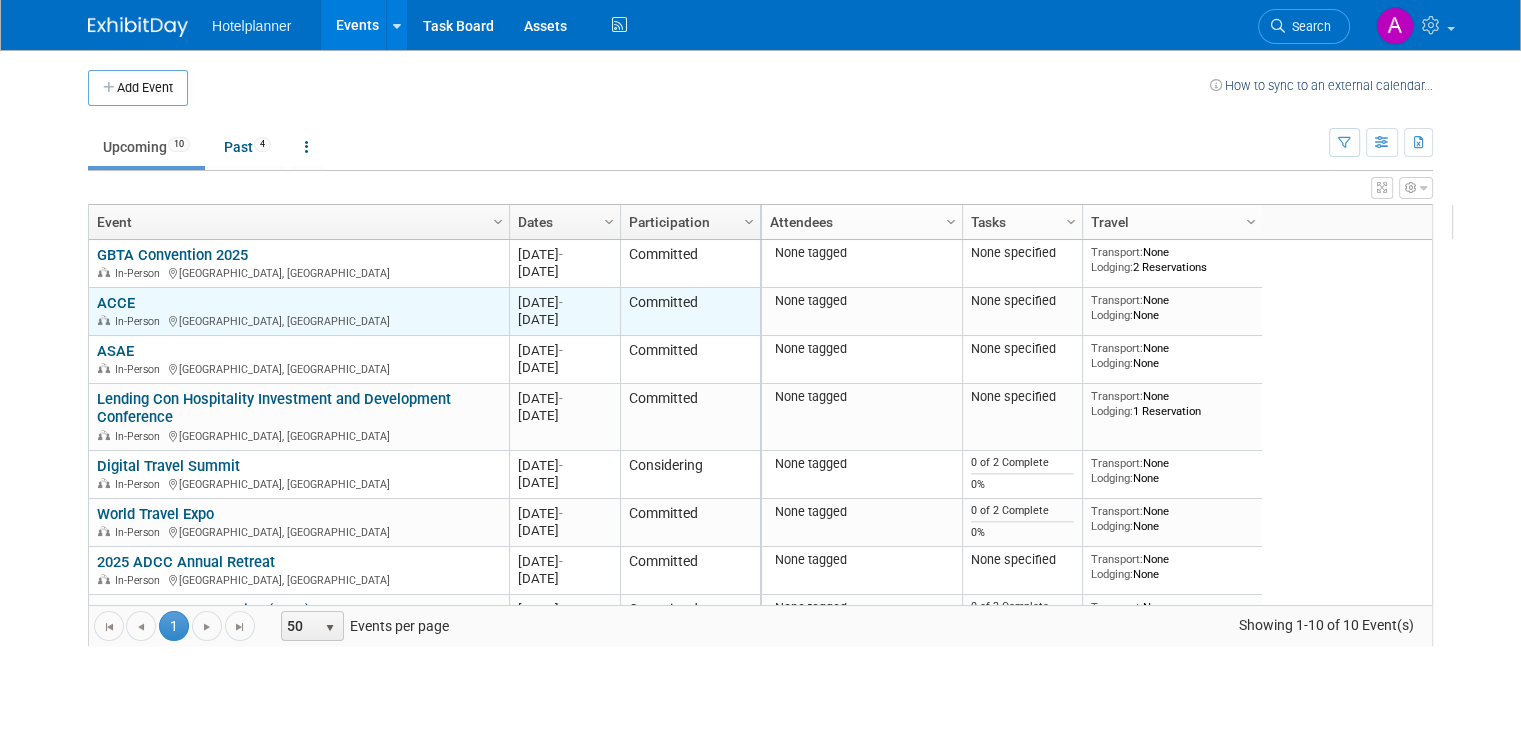 click on "ACCE" at bounding box center (116, 303) 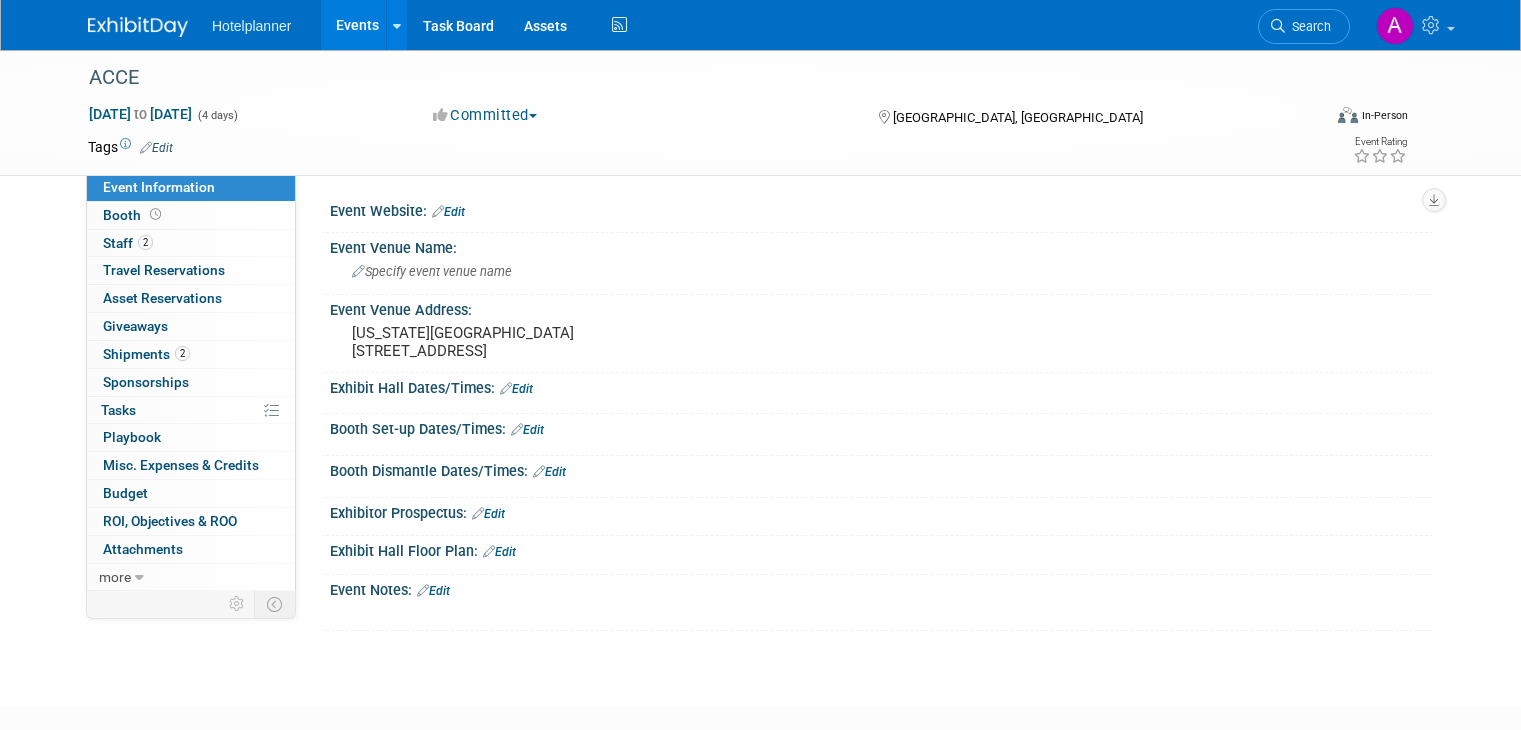 scroll, scrollTop: 0, scrollLeft: 0, axis: both 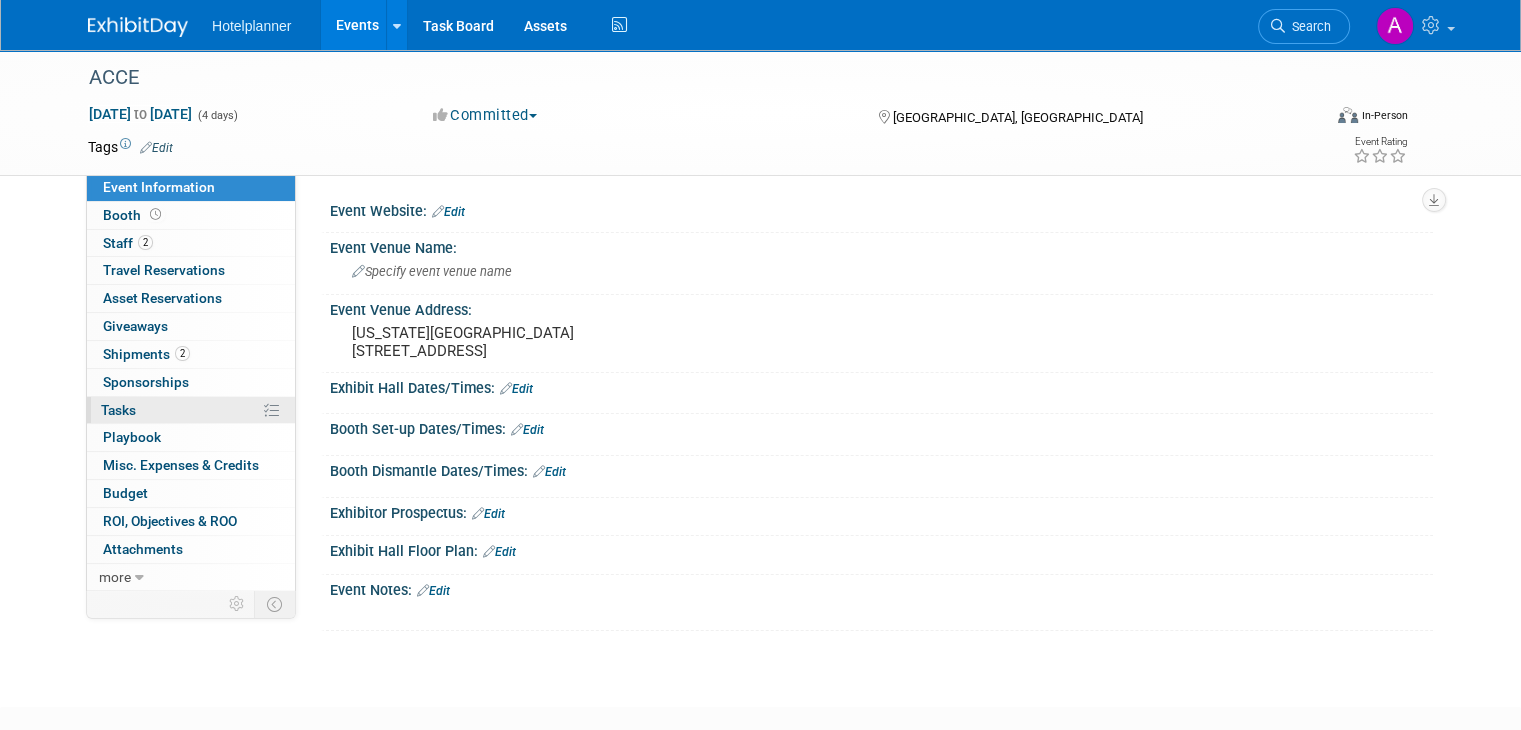 click on "0%
Tasks 0%" at bounding box center (191, 410) 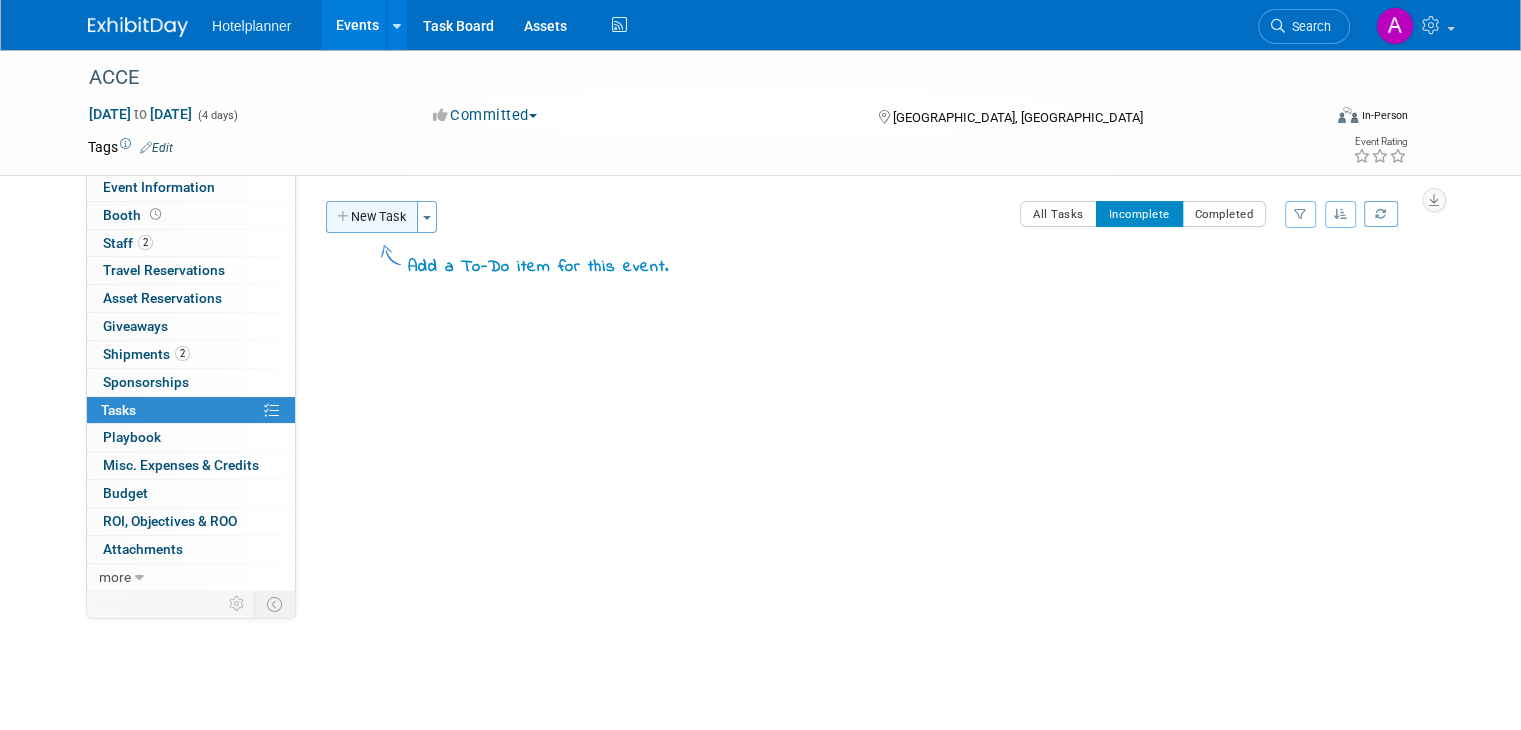 click on "New Task" at bounding box center (372, 217) 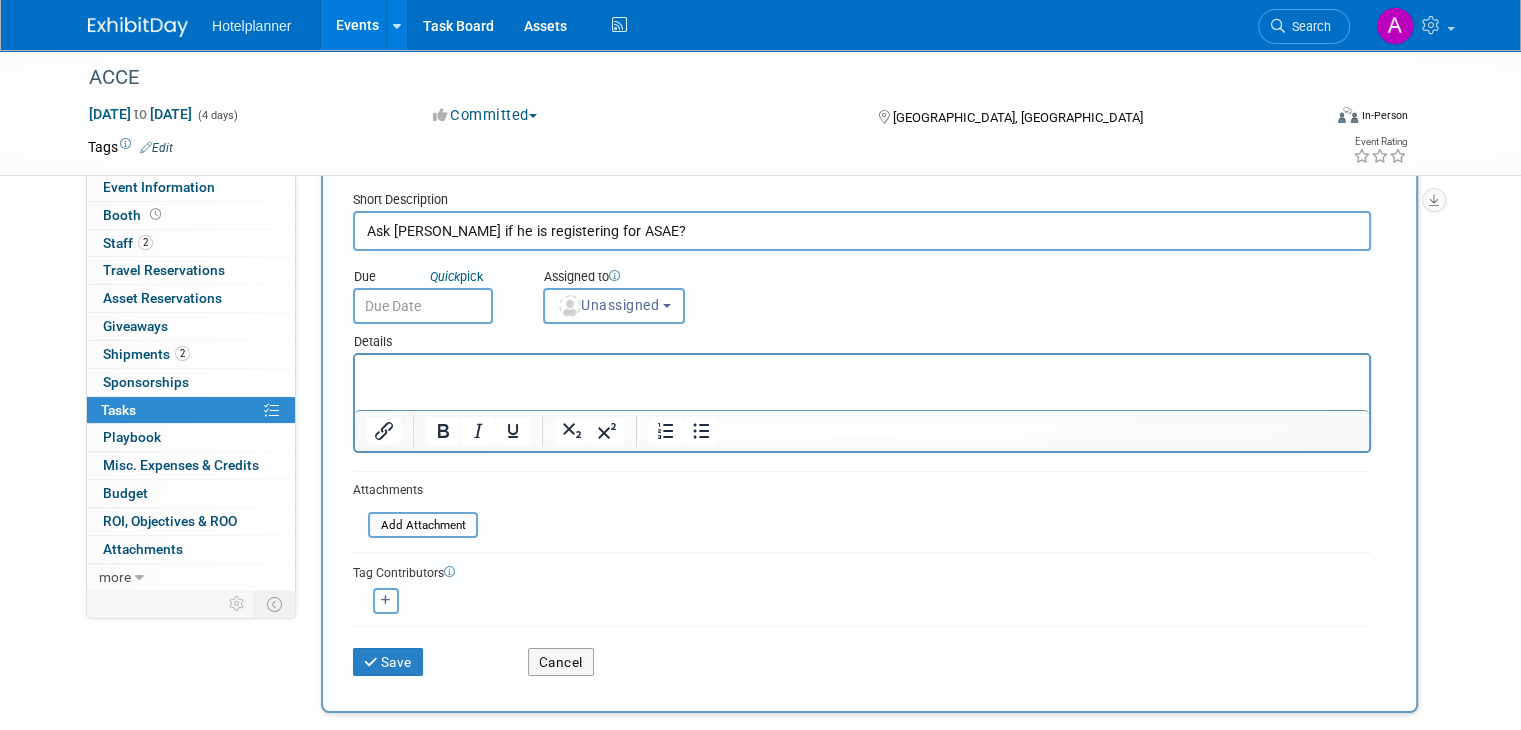 scroll, scrollTop: 100, scrollLeft: 0, axis: vertical 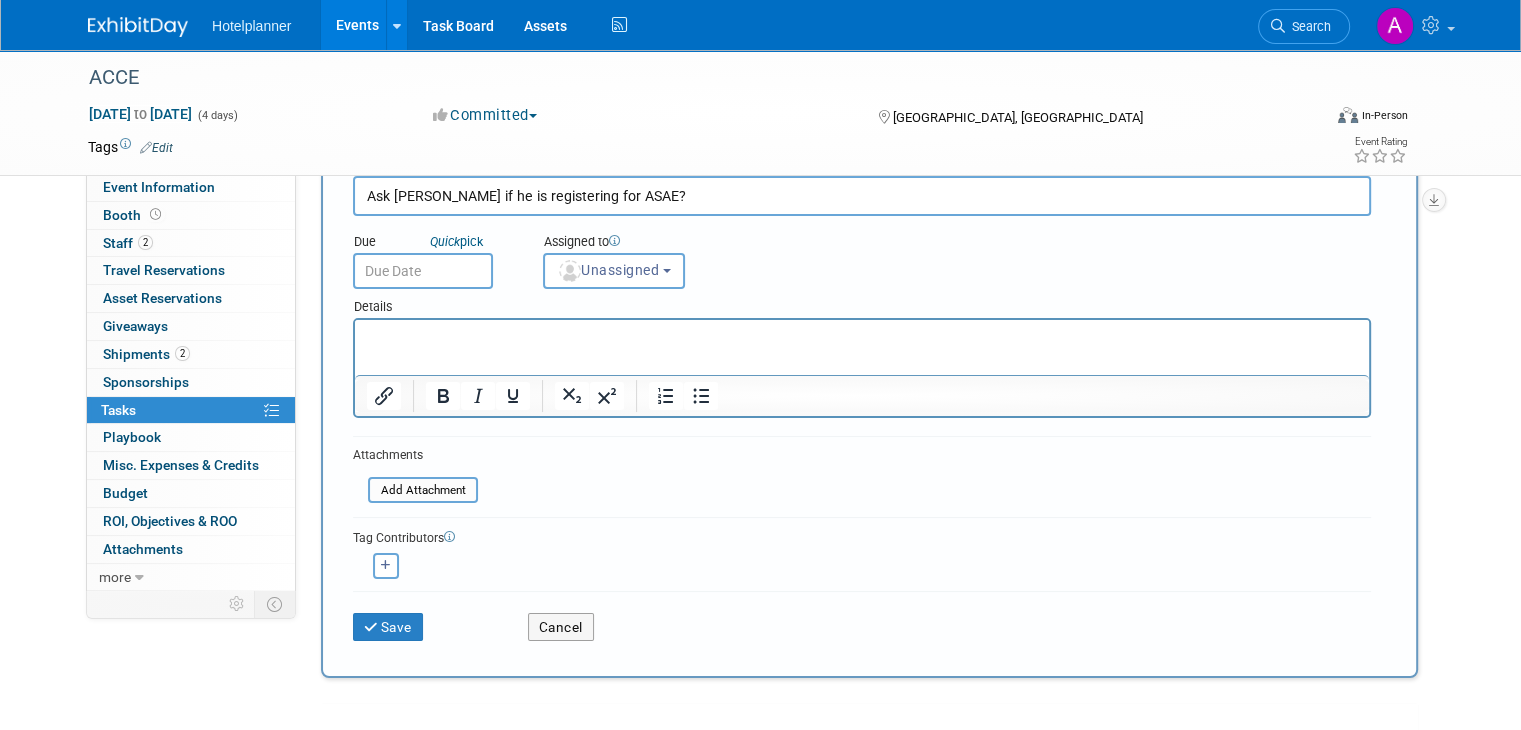 type on "Ask Devin if he is registering for ASAE?" 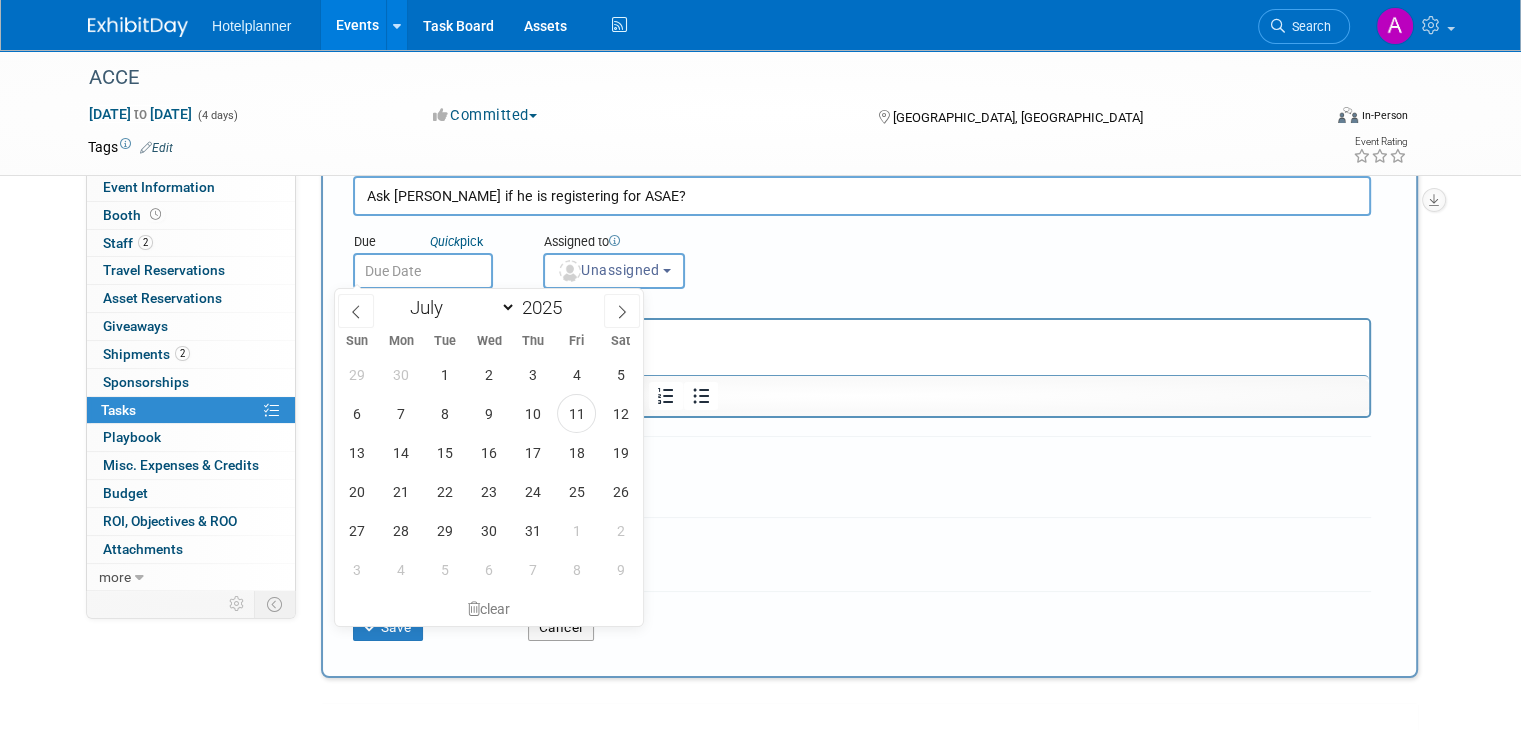 click at bounding box center [423, 271] 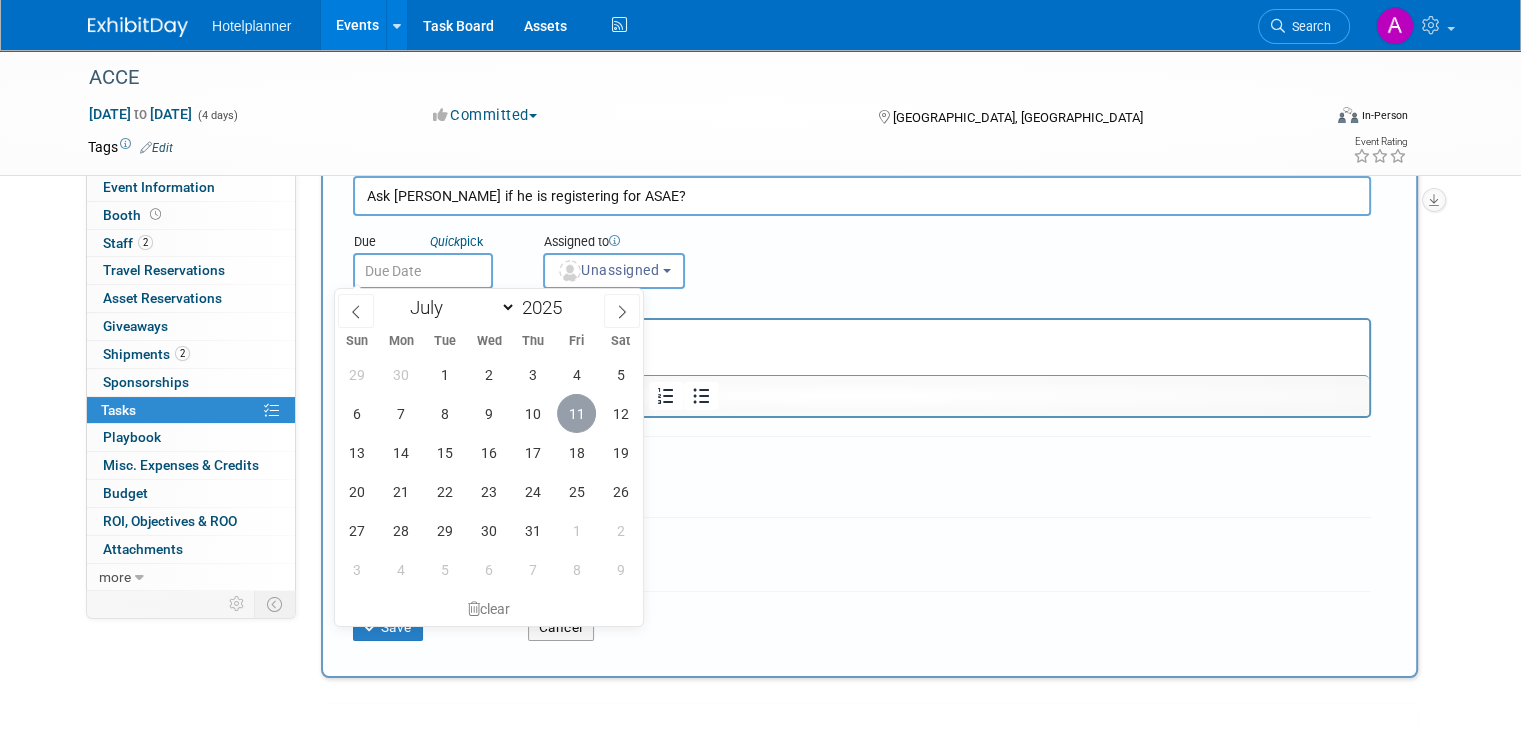 click on "11" at bounding box center (576, 413) 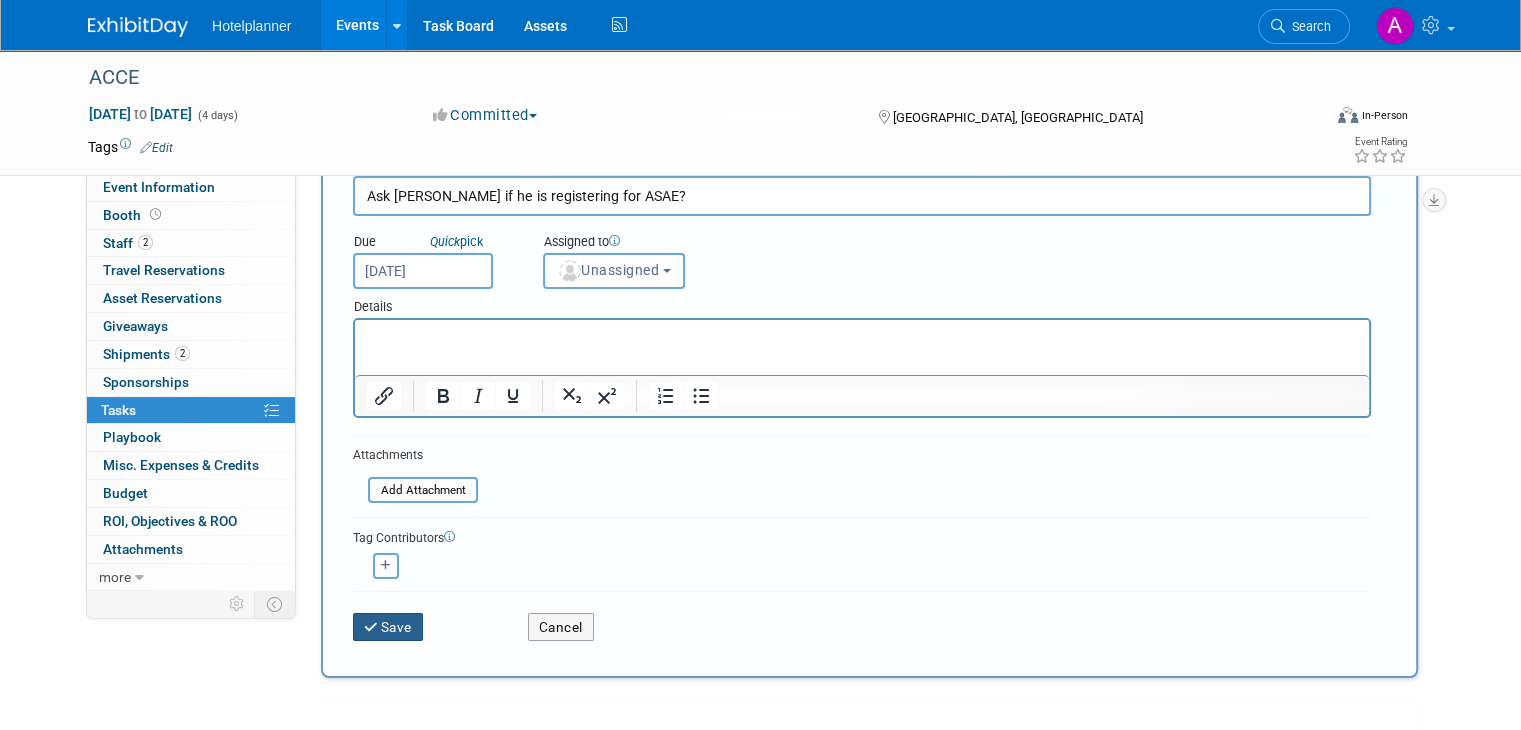 click on "Save" at bounding box center (388, 627) 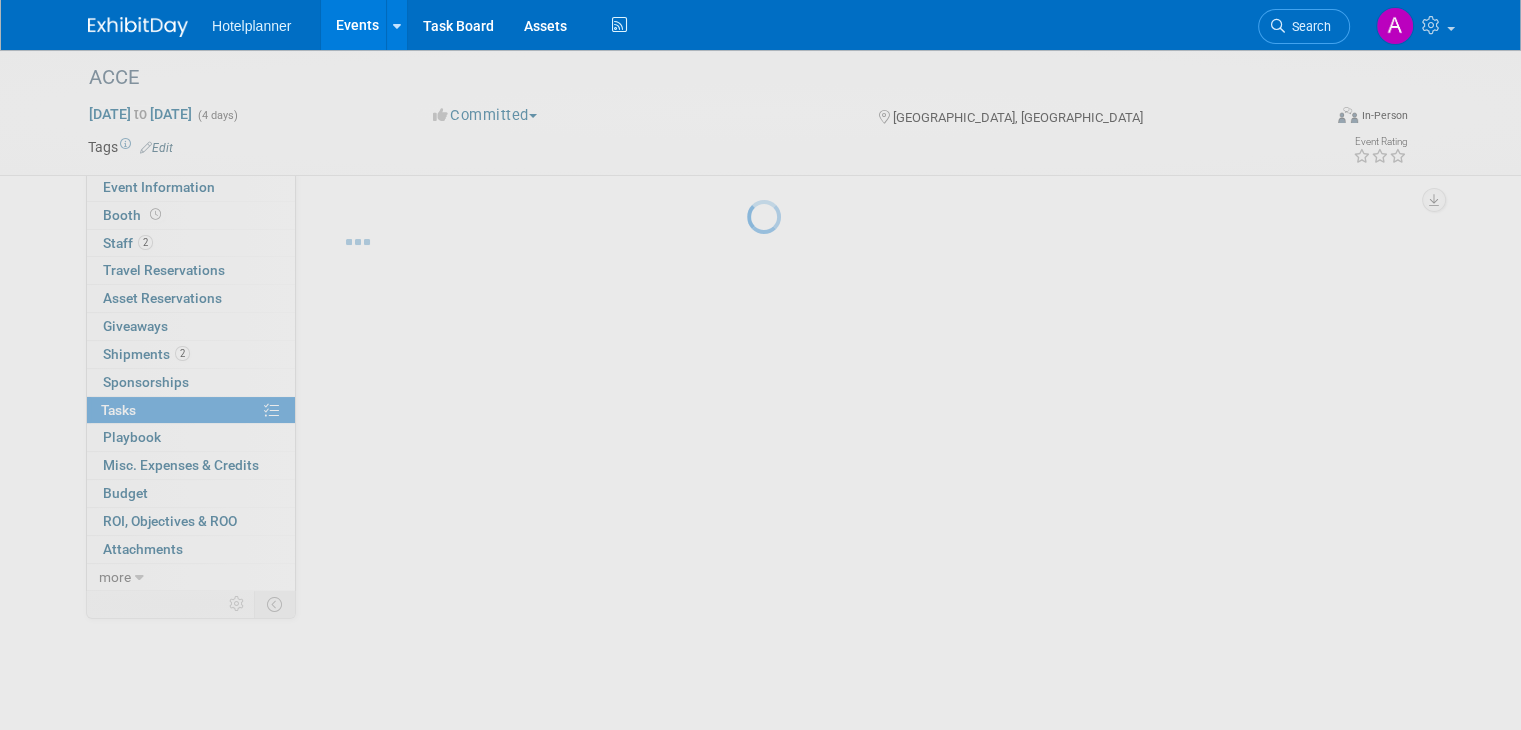 scroll, scrollTop: 0, scrollLeft: 0, axis: both 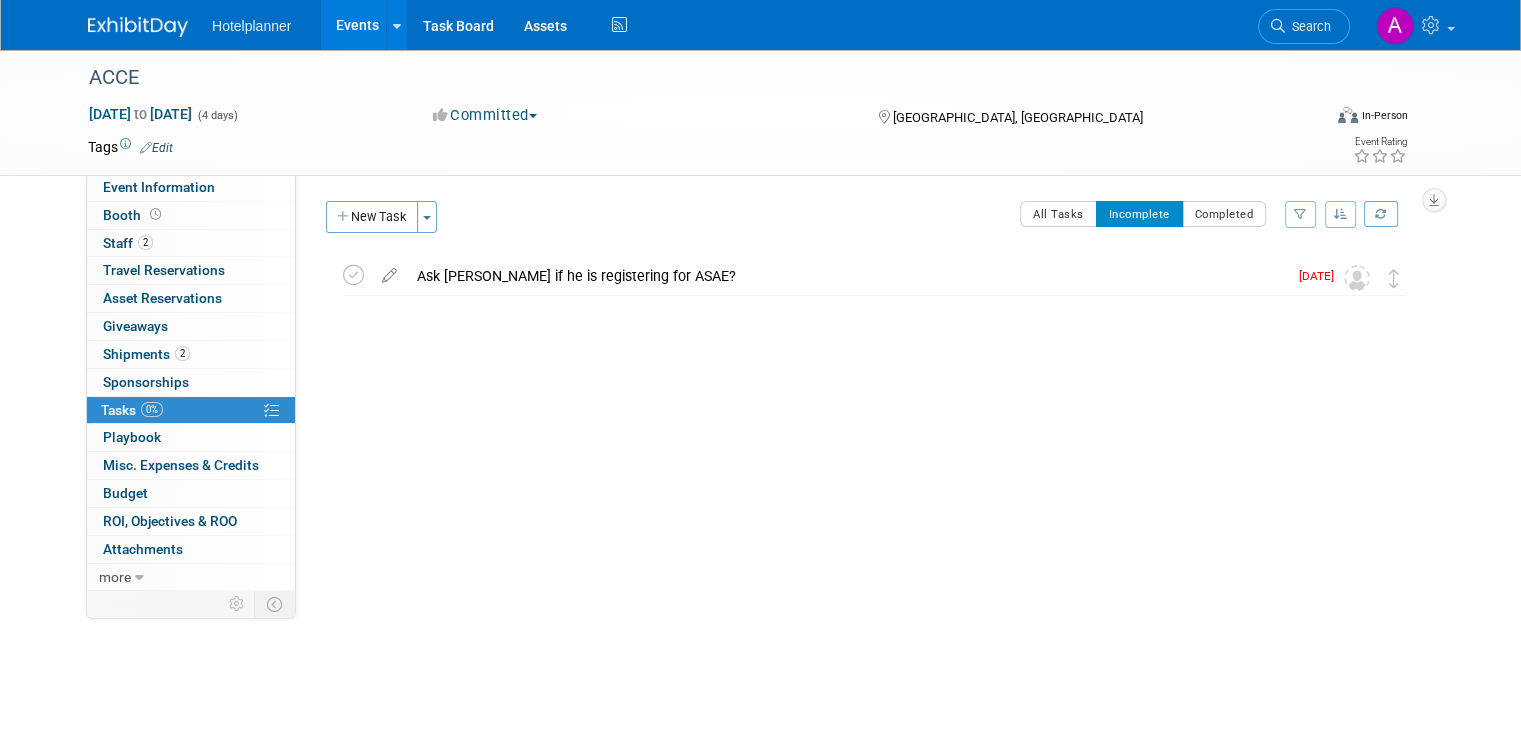 click on "New Task" at bounding box center [372, 217] 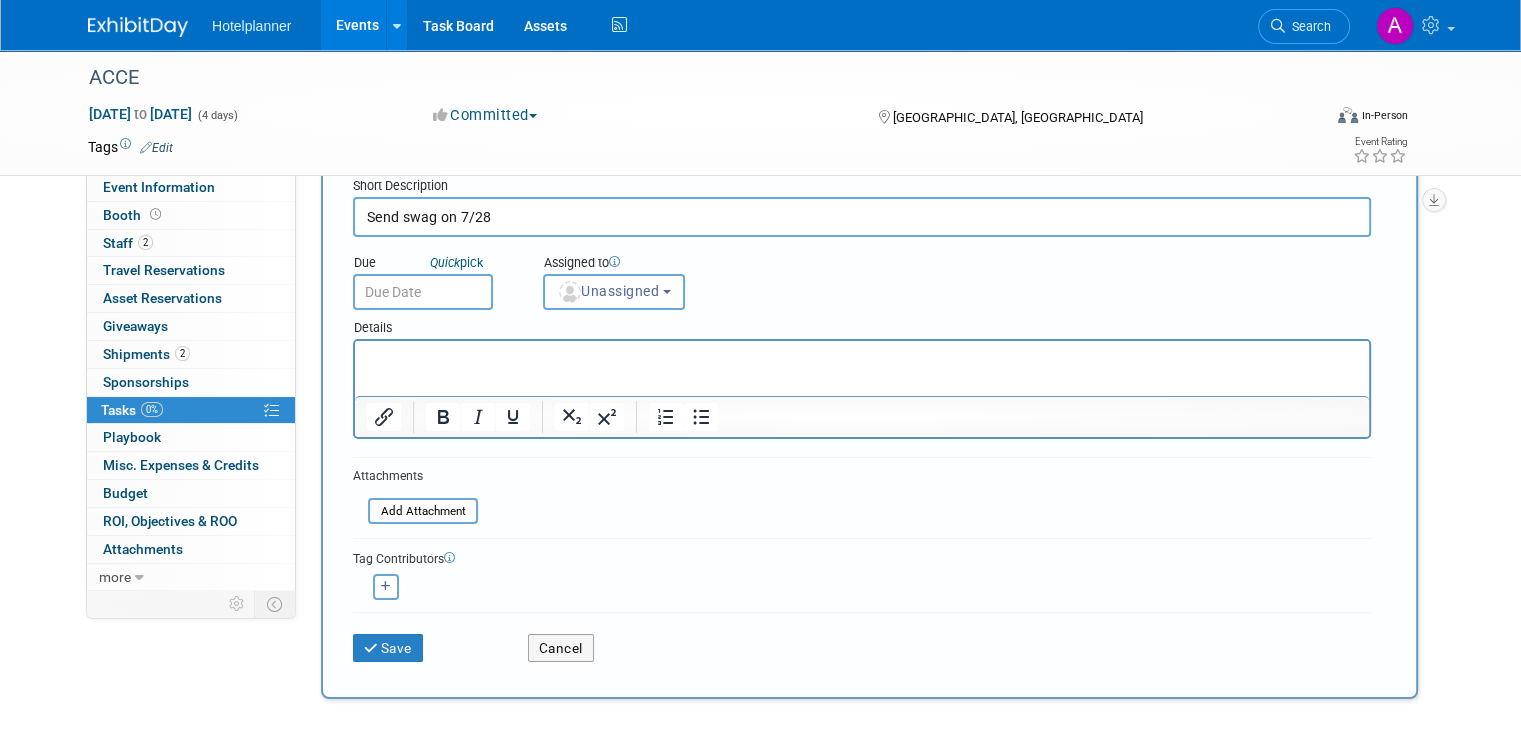 scroll, scrollTop: 200, scrollLeft: 0, axis: vertical 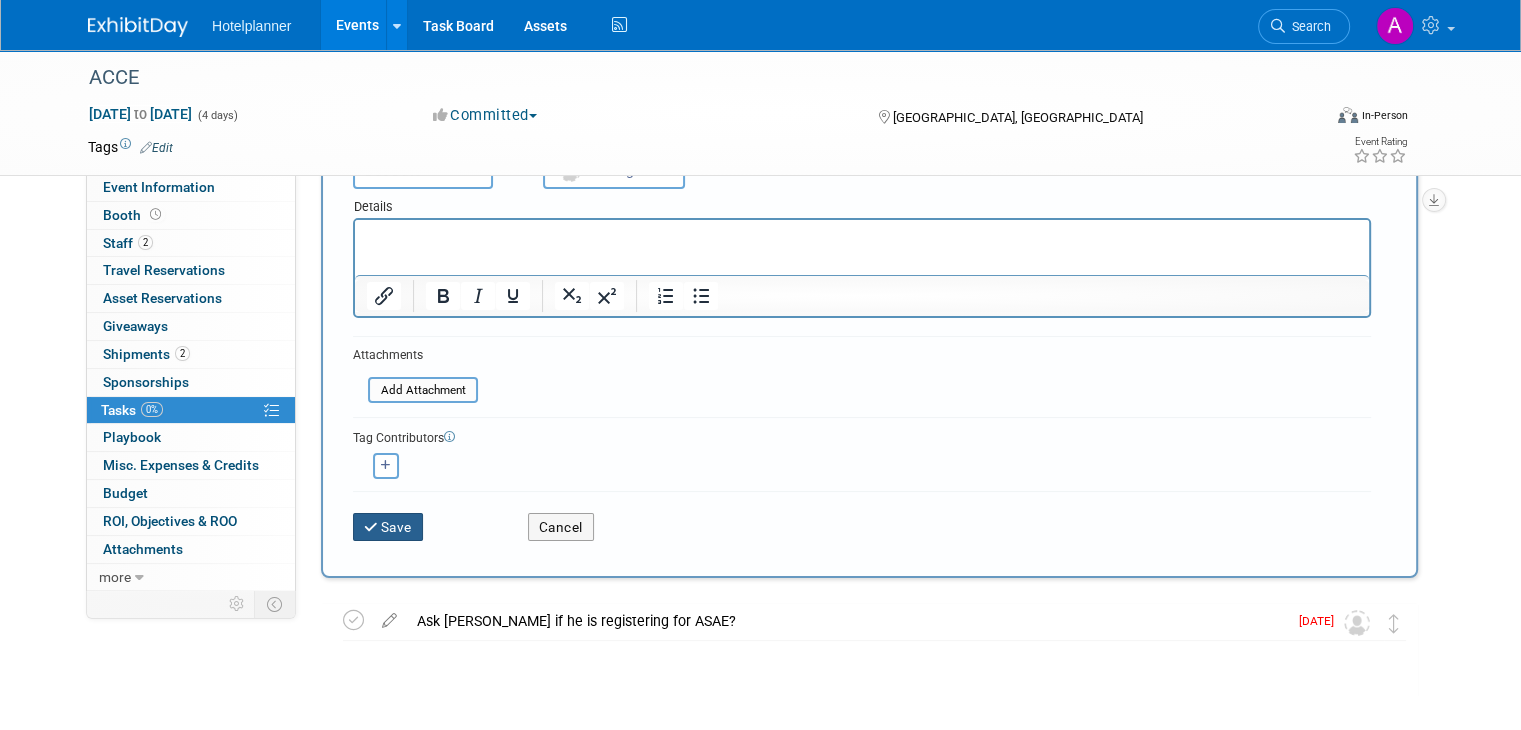 type on "Send swag on 7/28" 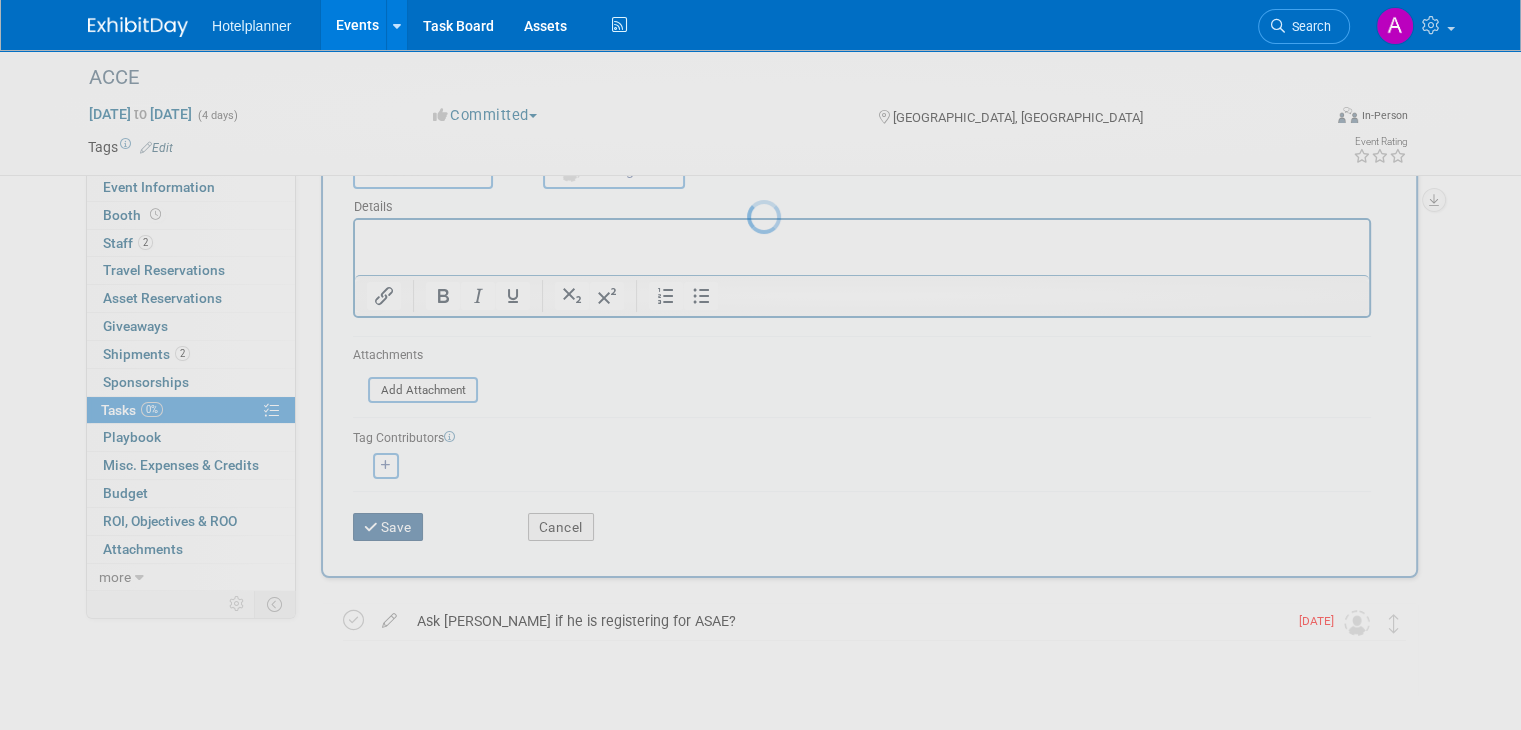 scroll, scrollTop: 0, scrollLeft: 0, axis: both 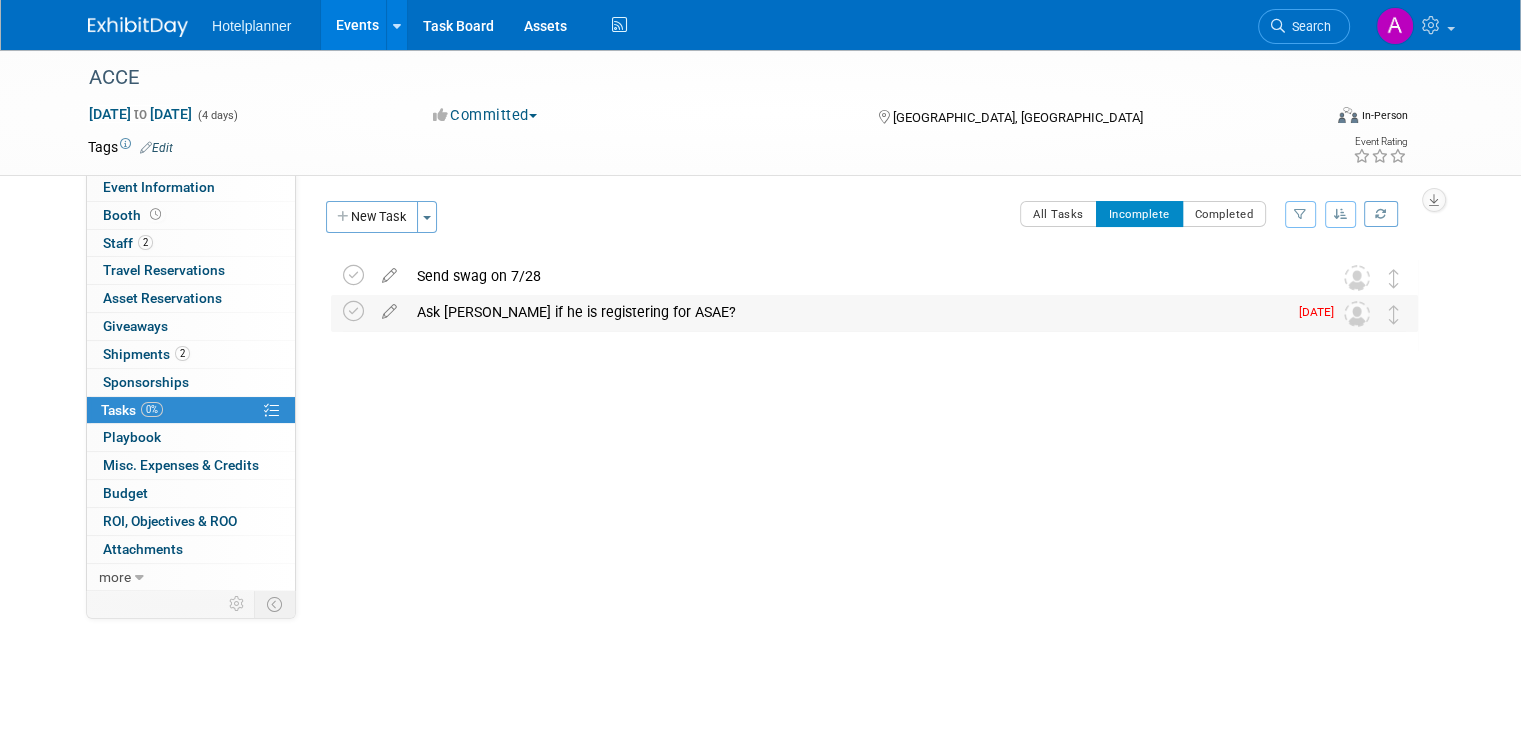 click on "Ask Devin if he is registering for ASAE?" at bounding box center (847, 312) 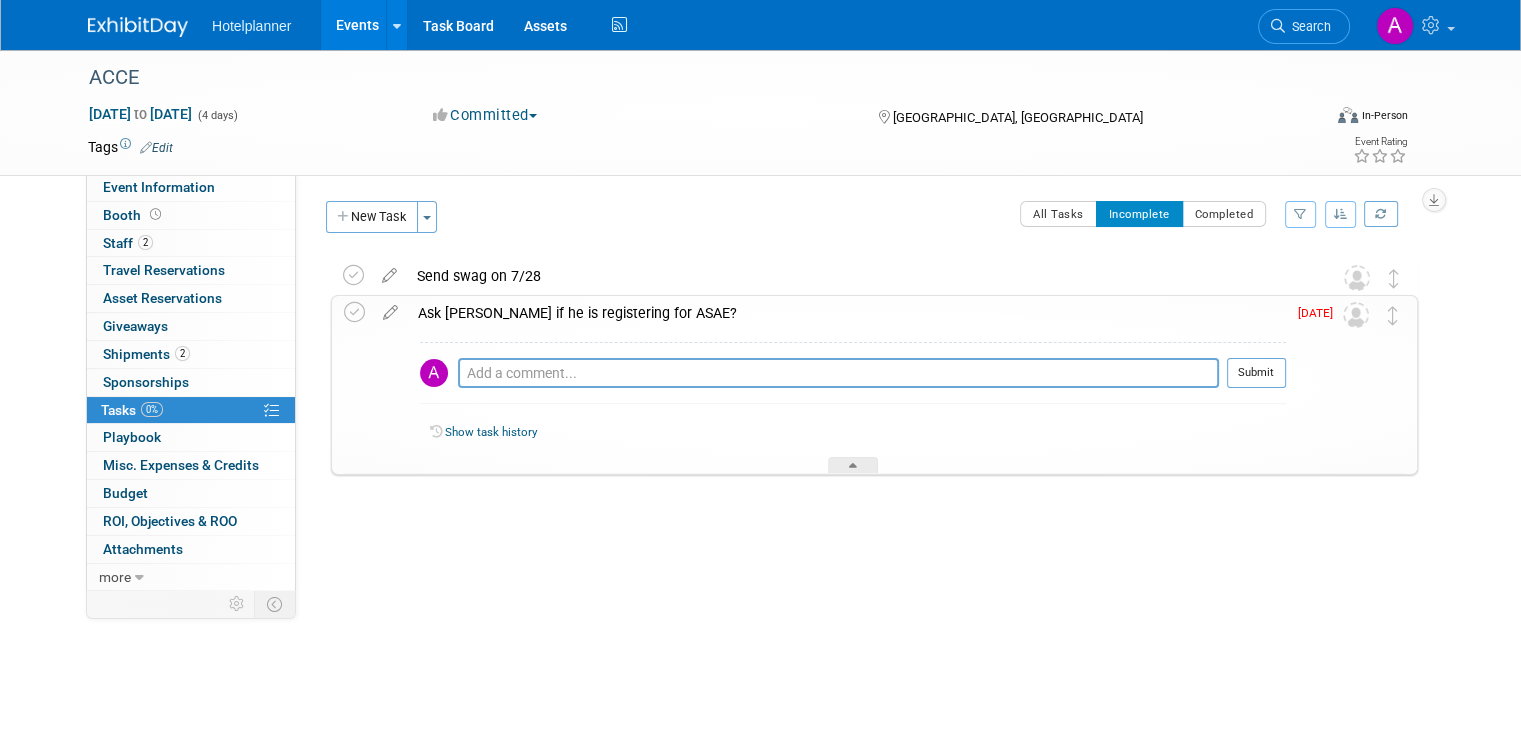 click on "Ask Devin if he is registering for ASAE?" at bounding box center [847, 313] 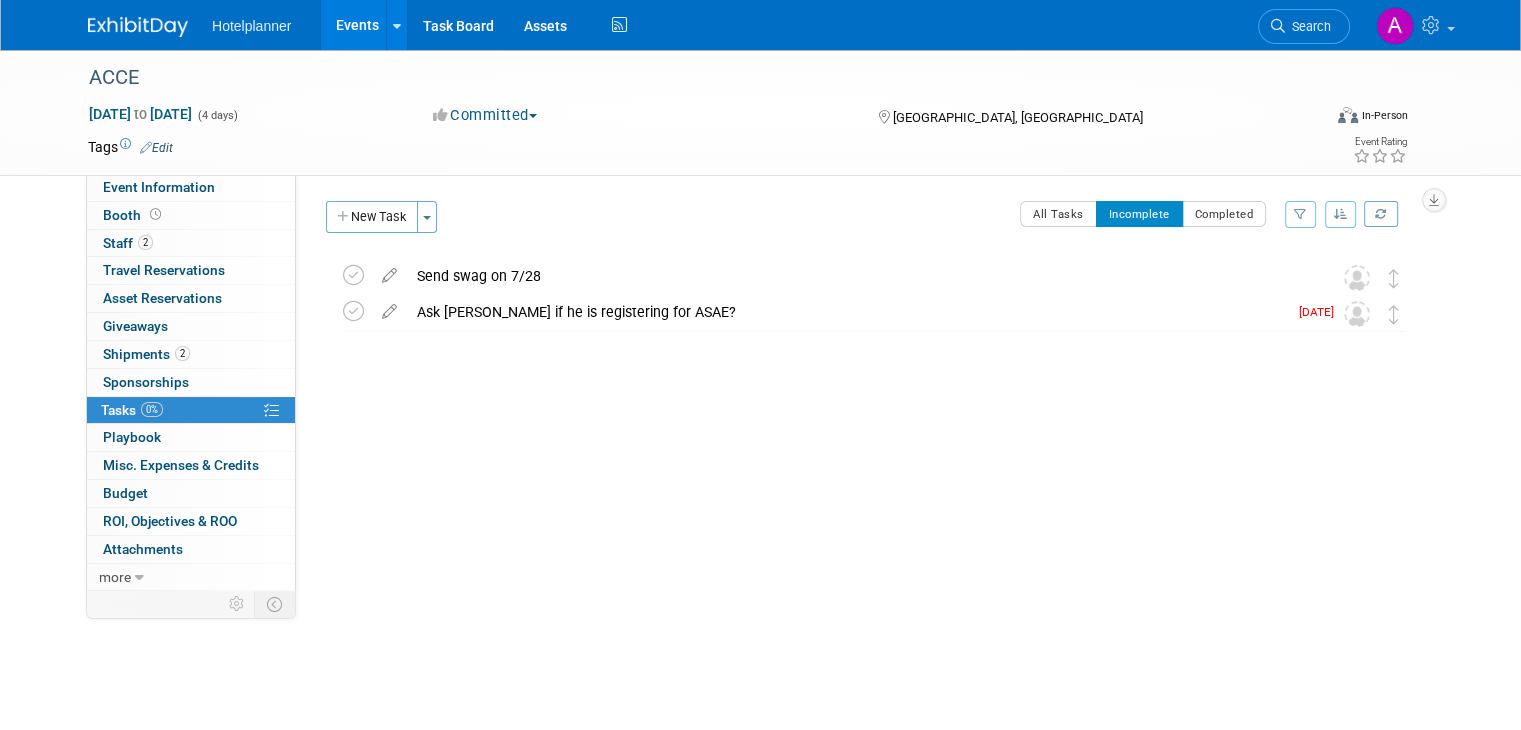 click on "Events" at bounding box center (357, 25) 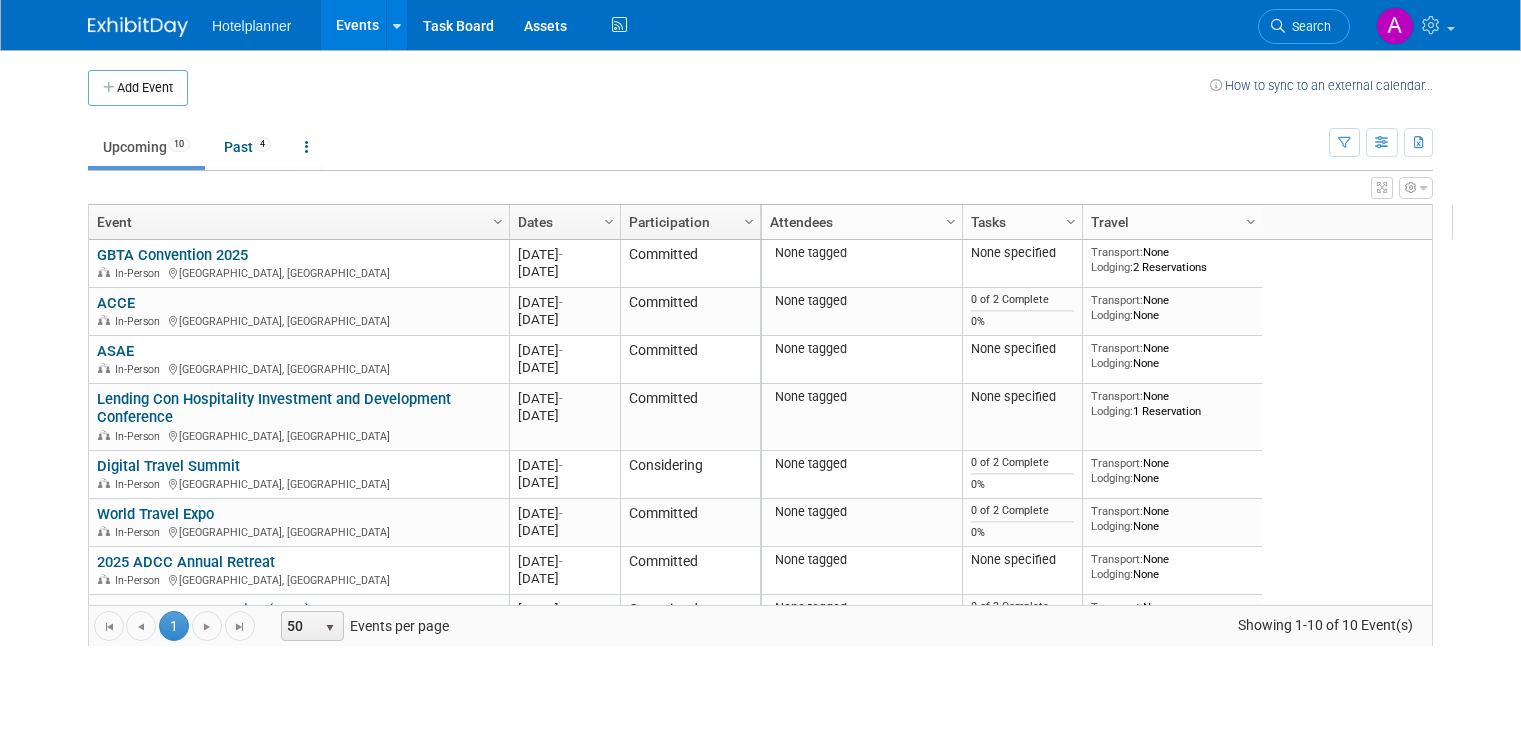 scroll, scrollTop: 0, scrollLeft: 0, axis: both 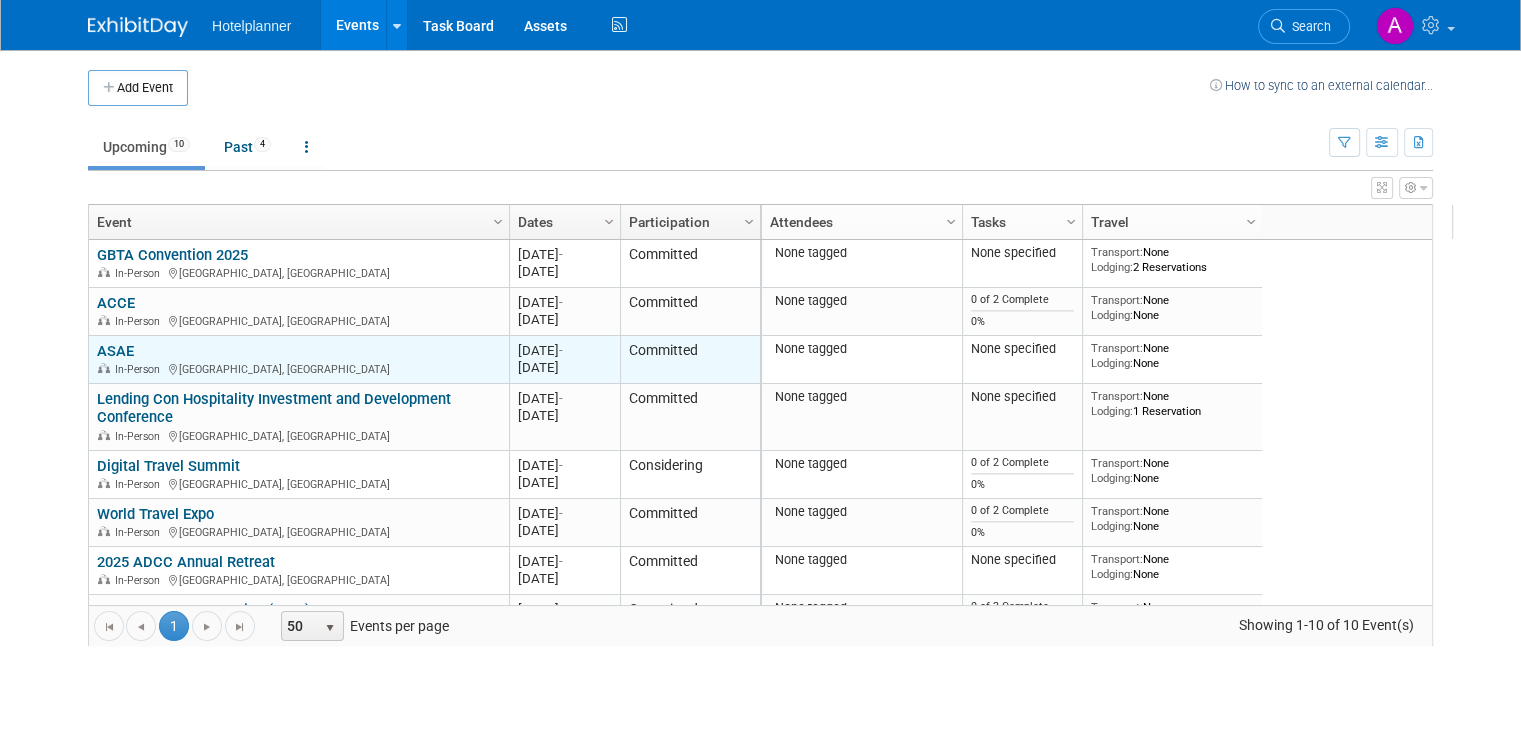 click on "ASAE" at bounding box center (115, 351) 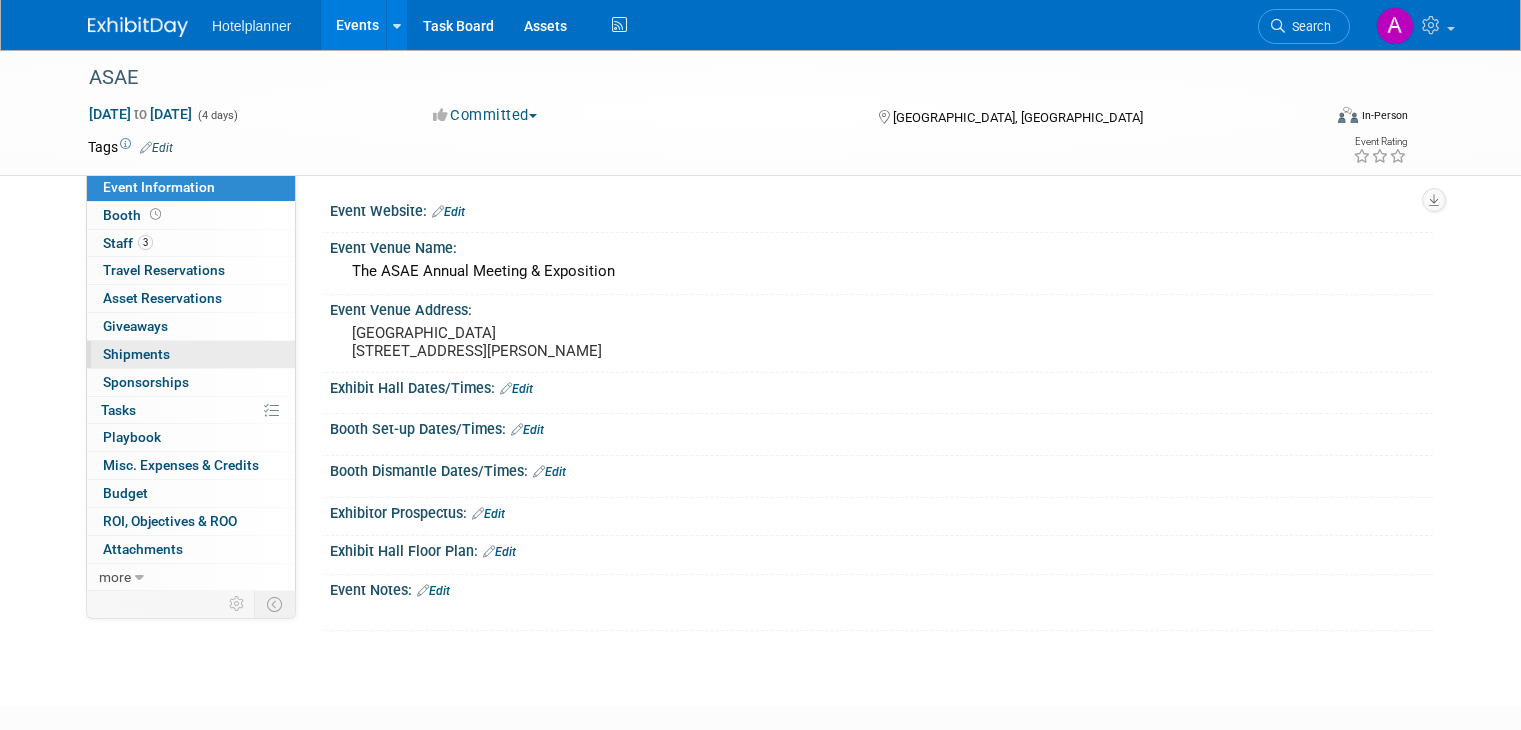 scroll, scrollTop: 0, scrollLeft: 0, axis: both 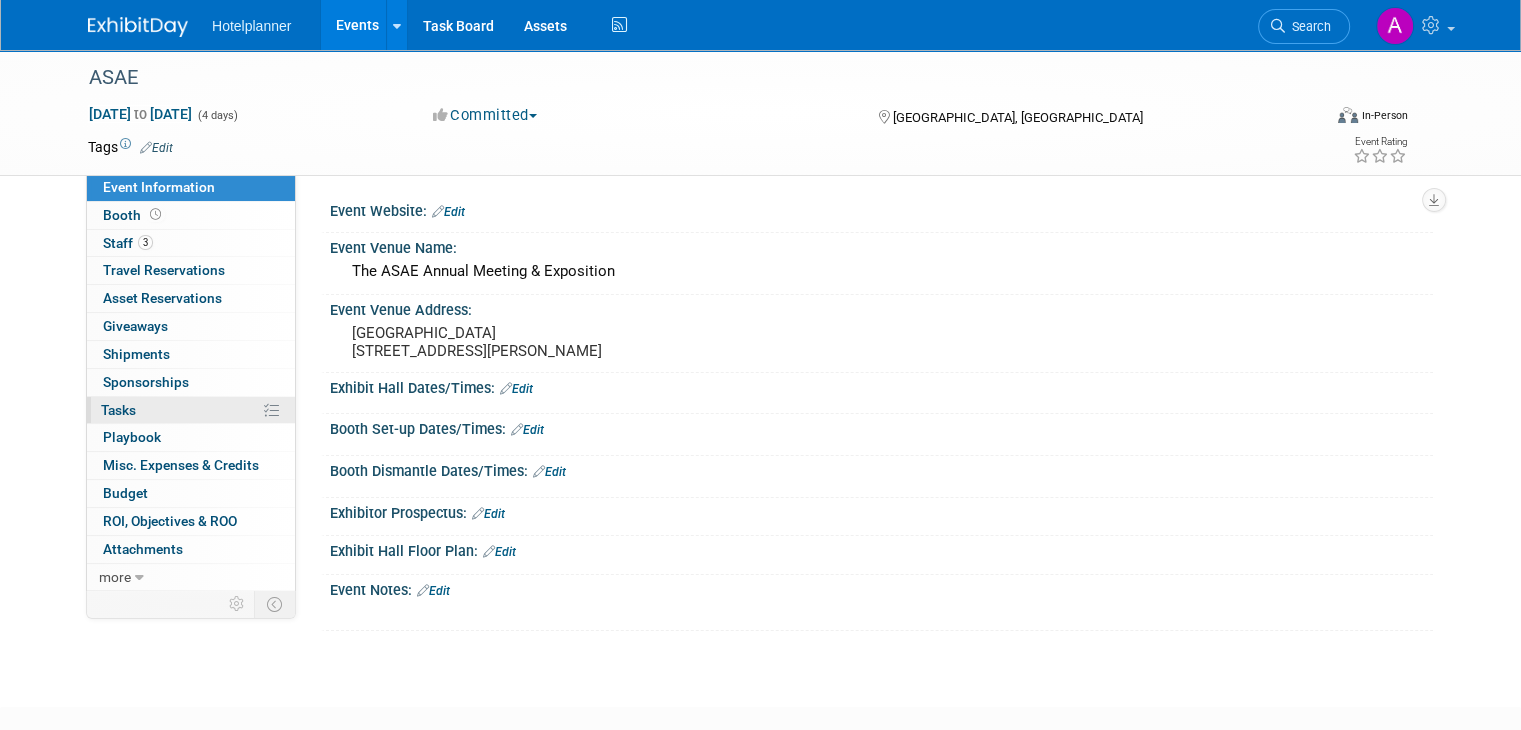 click on "Tasks 0%" at bounding box center [118, 410] 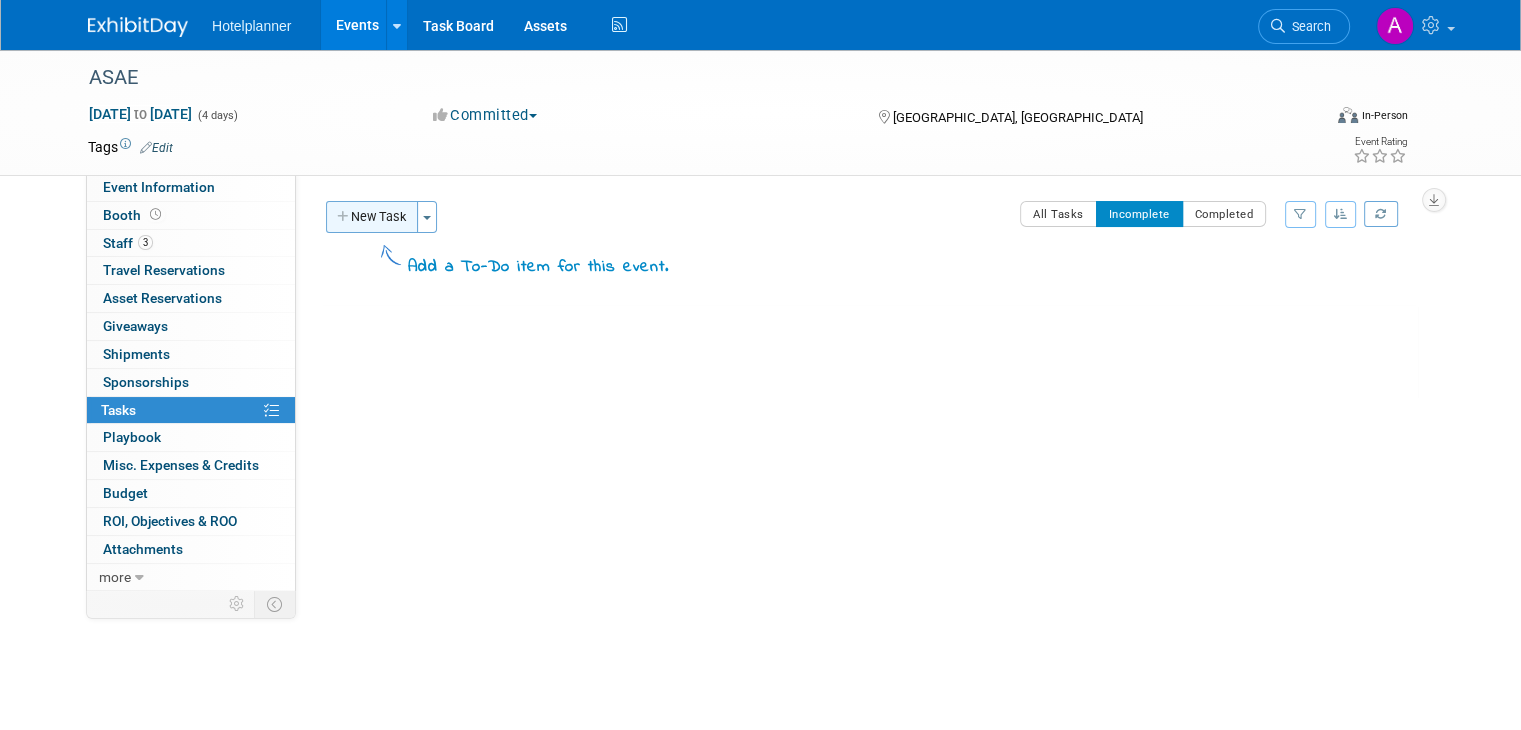 click on "New Task" at bounding box center [372, 217] 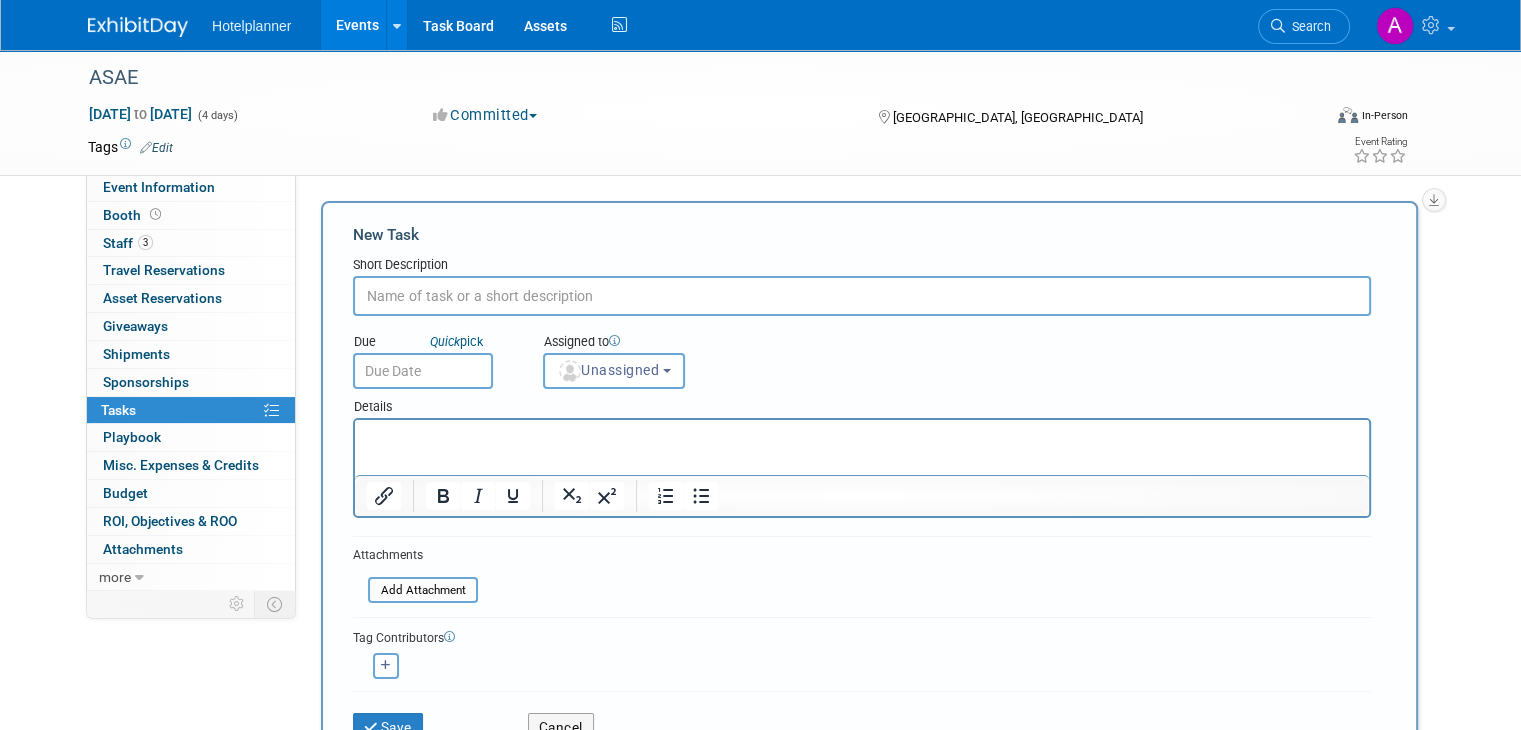 scroll, scrollTop: 0, scrollLeft: 0, axis: both 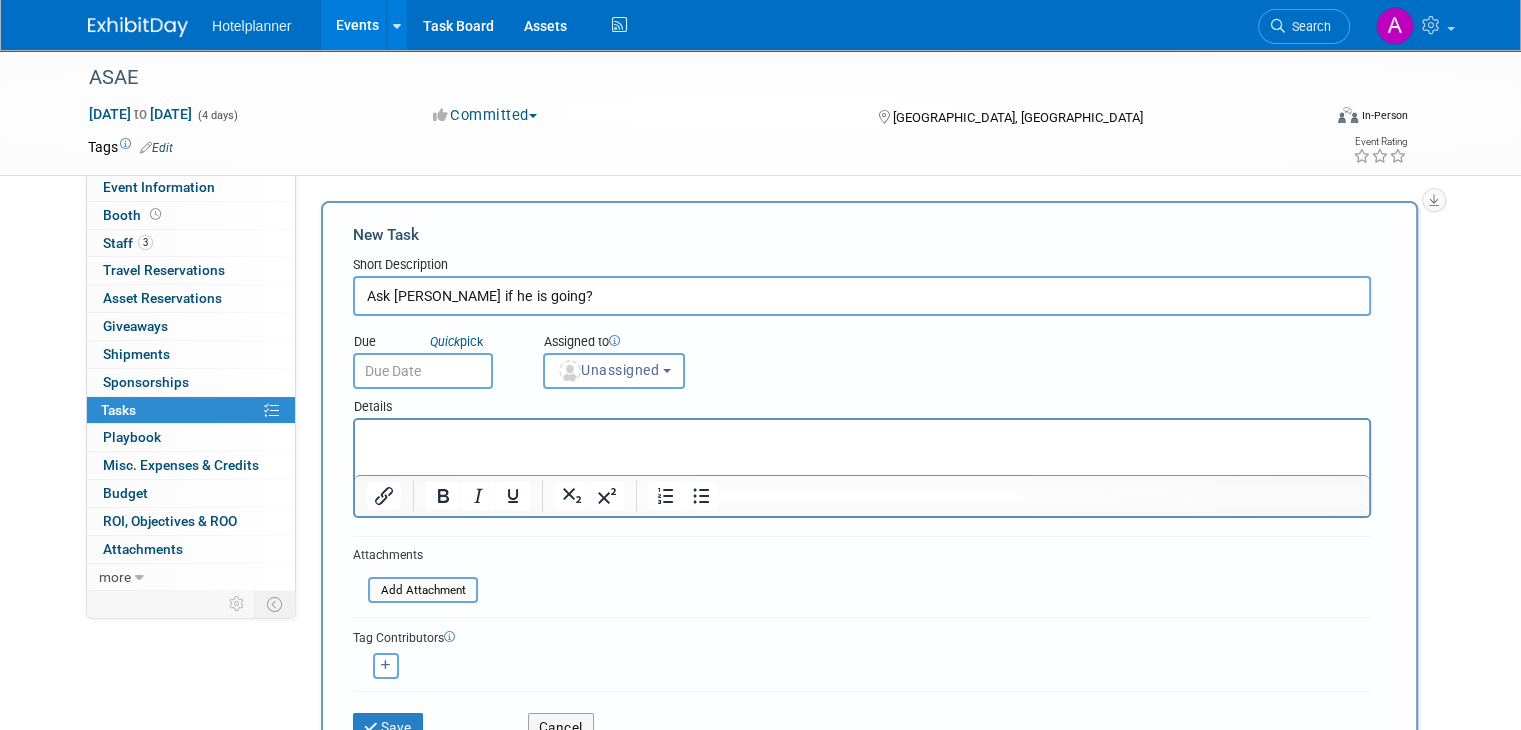 type on "Ask Devin if he is going?" 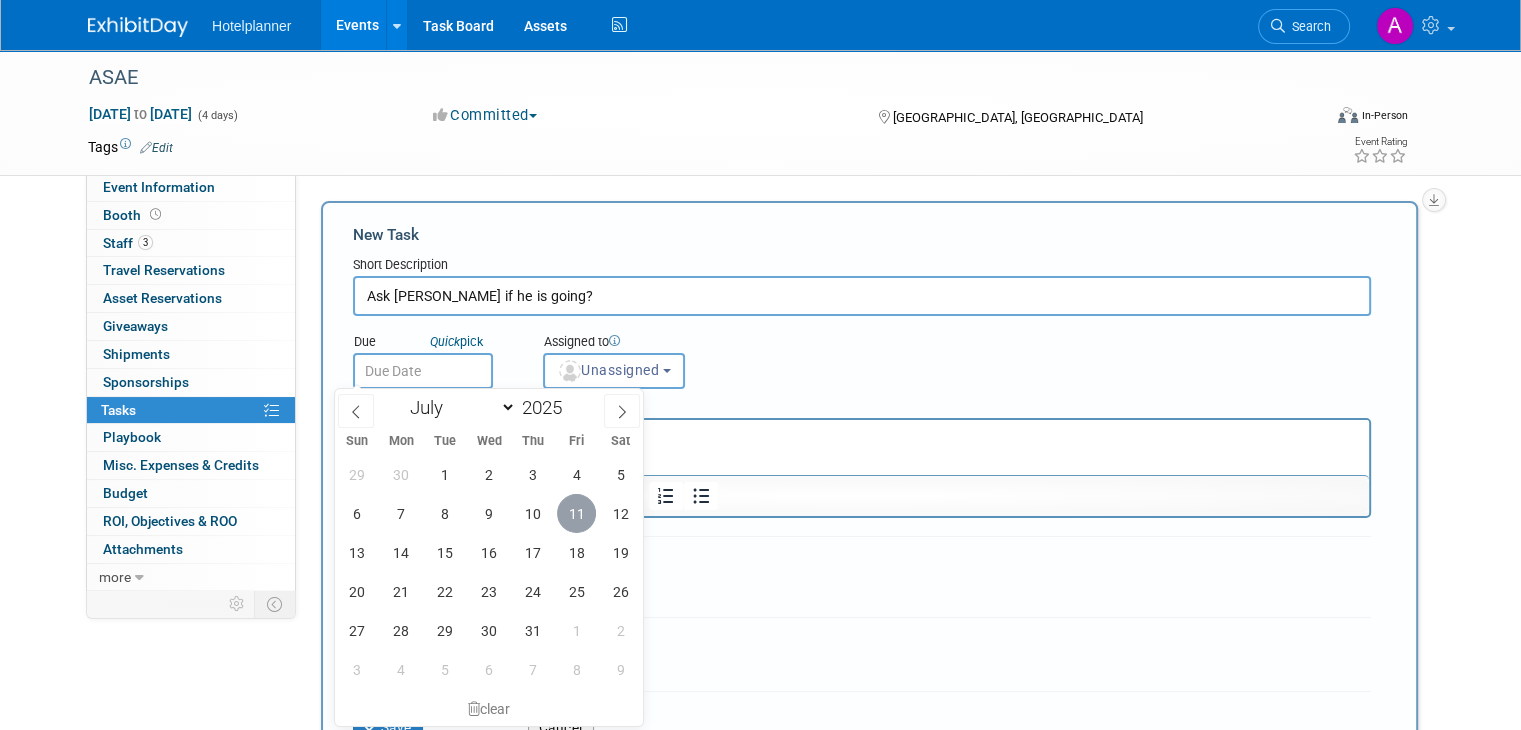 click on "11" at bounding box center (576, 513) 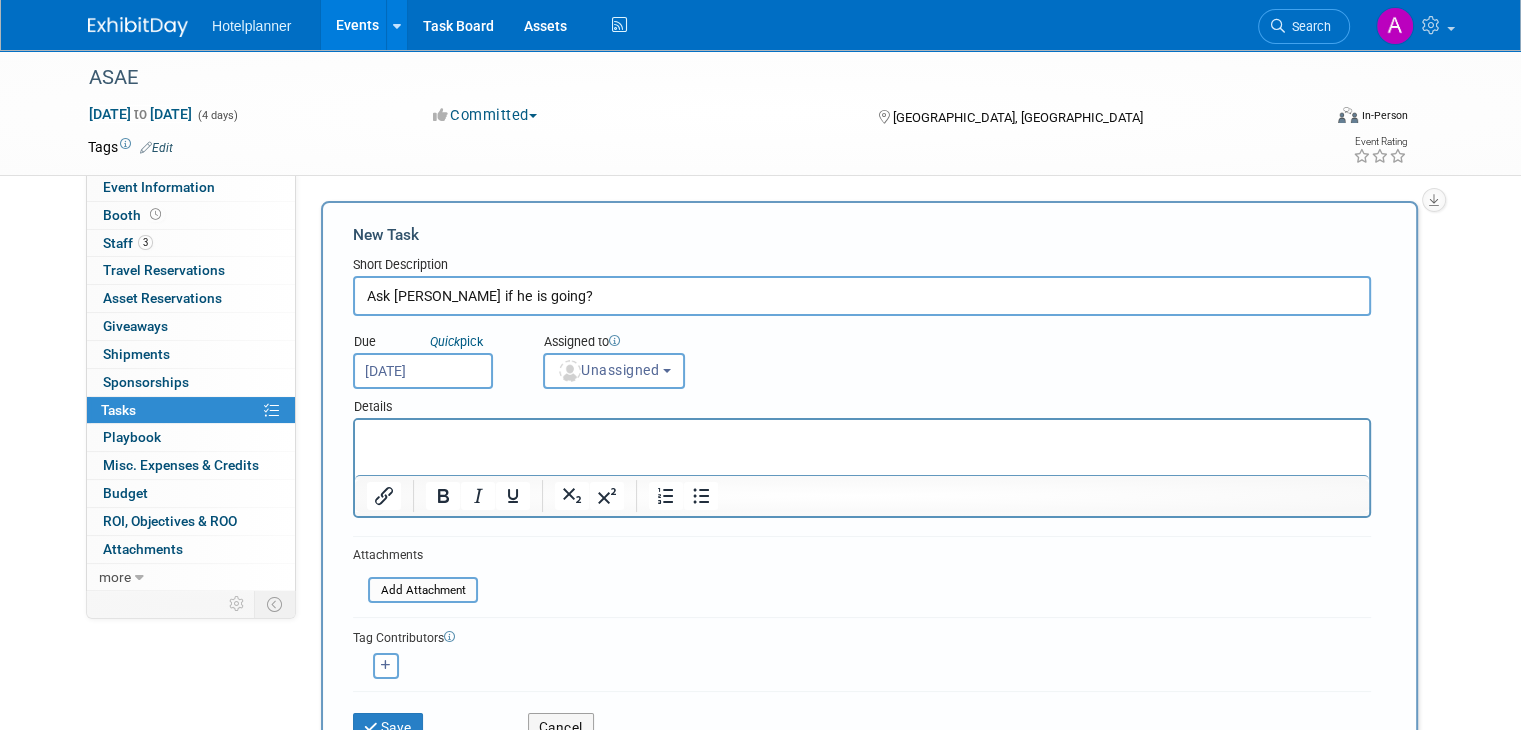 click on "Assigned to" at bounding box center (659, 343) 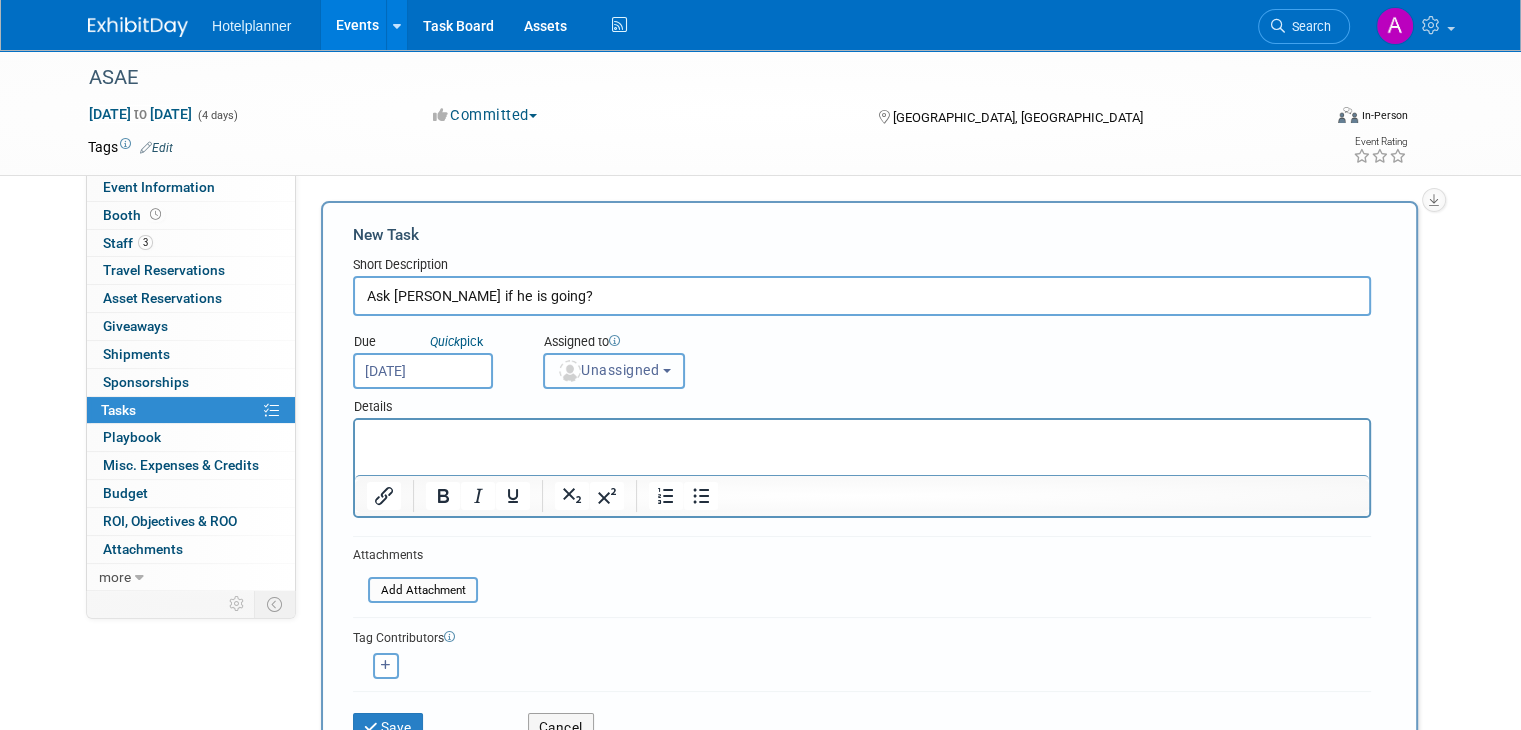 click on "Unassigned" at bounding box center (608, 370) 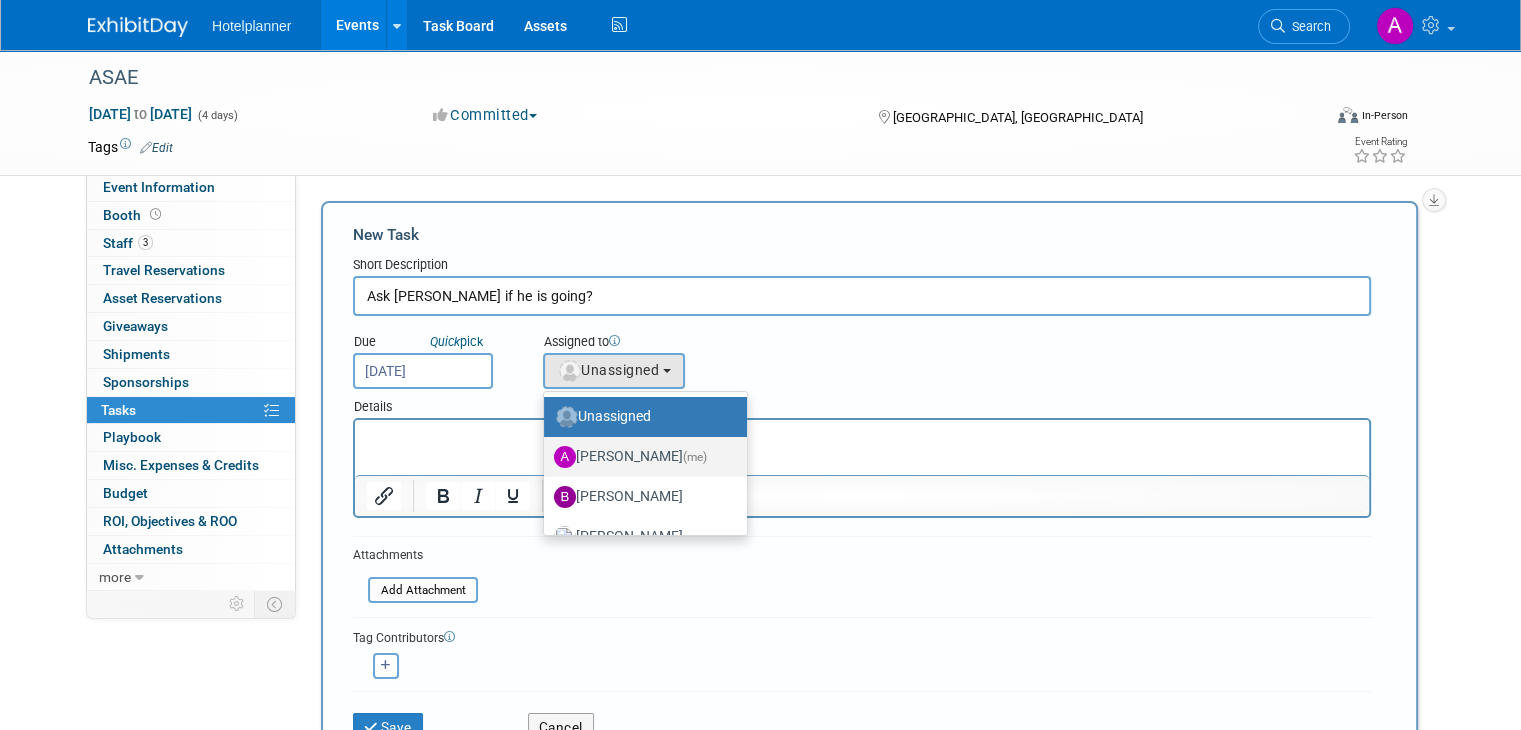 click on "Anna Buchanan
(me)" at bounding box center (640, 457) 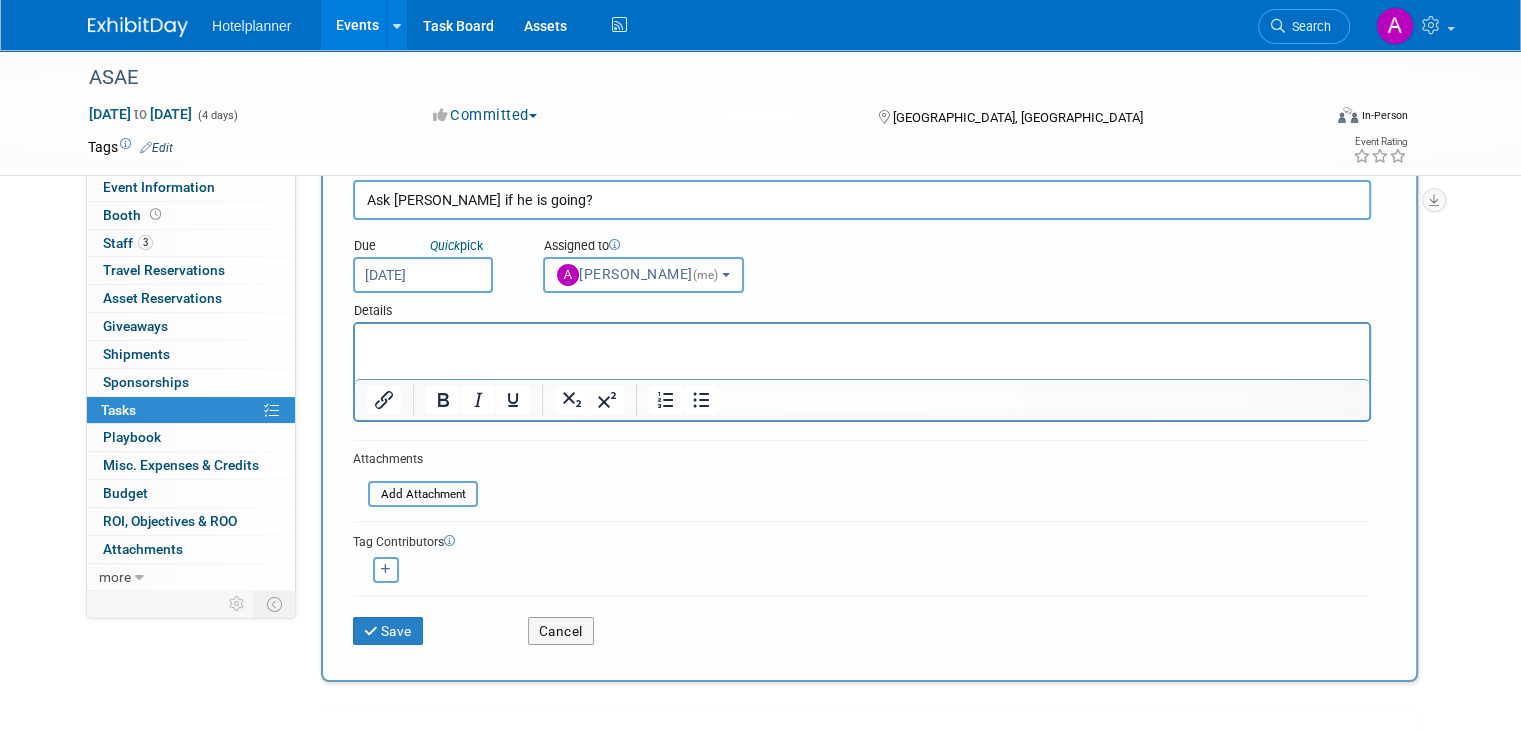 scroll, scrollTop: 200, scrollLeft: 0, axis: vertical 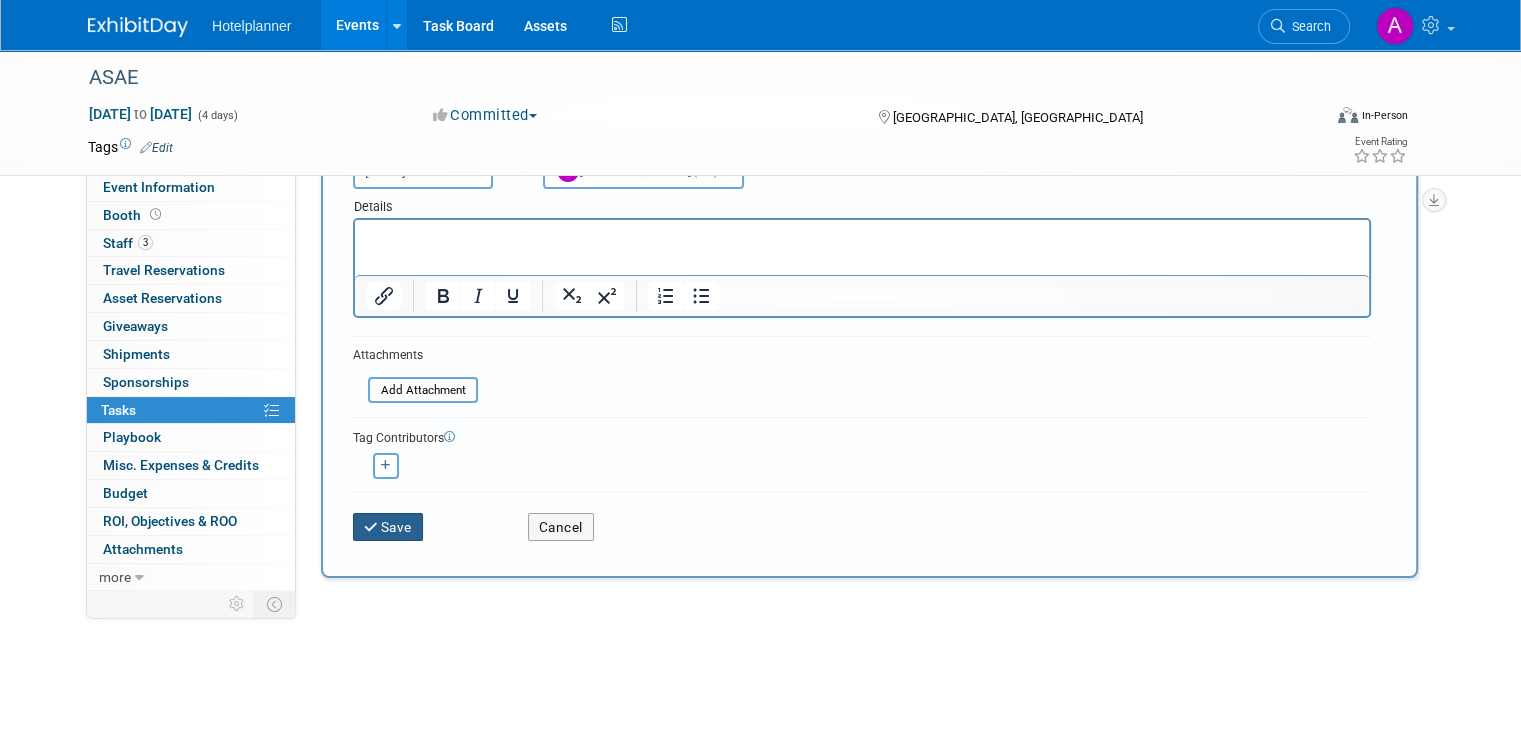 click on "Save" at bounding box center [388, 527] 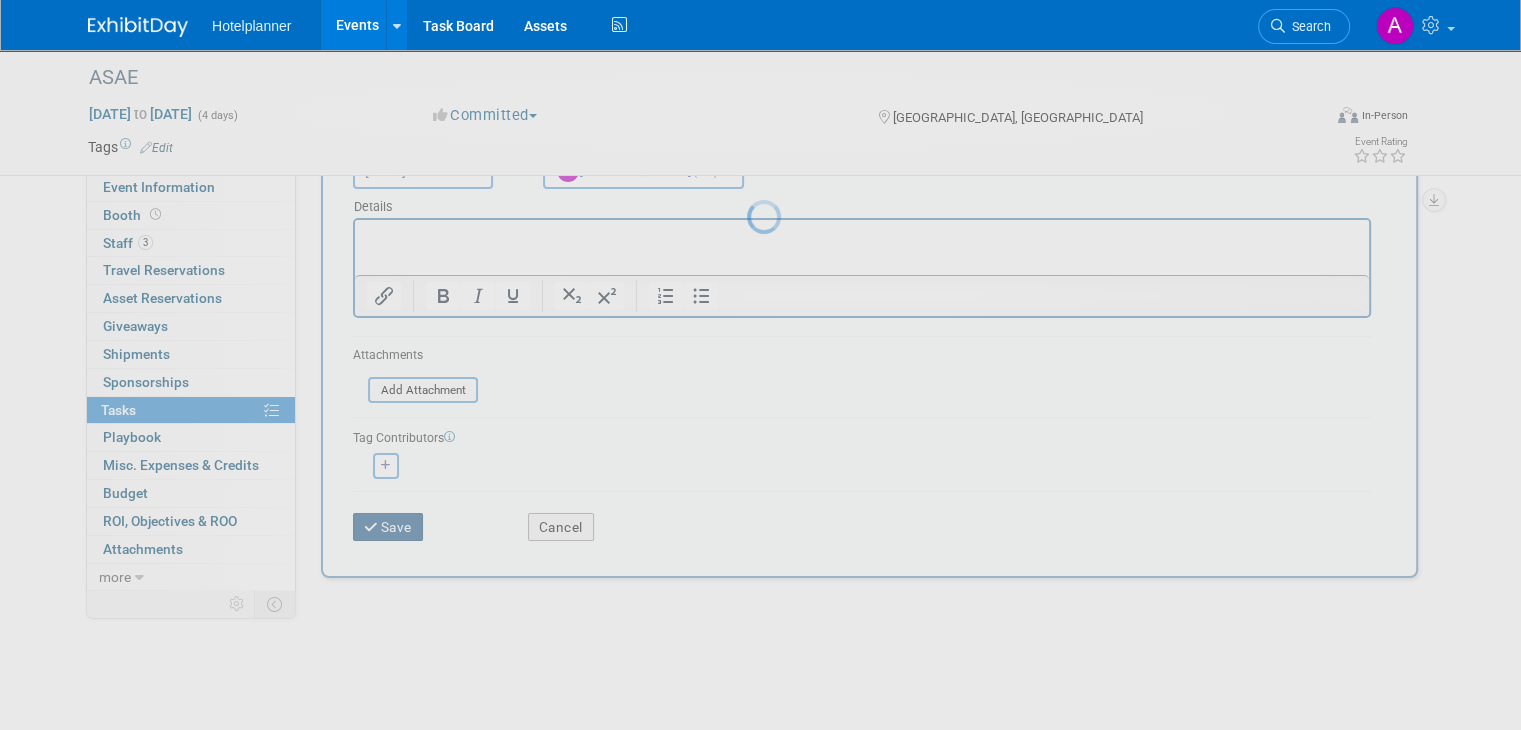scroll, scrollTop: 0, scrollLeft: 0, axis: both 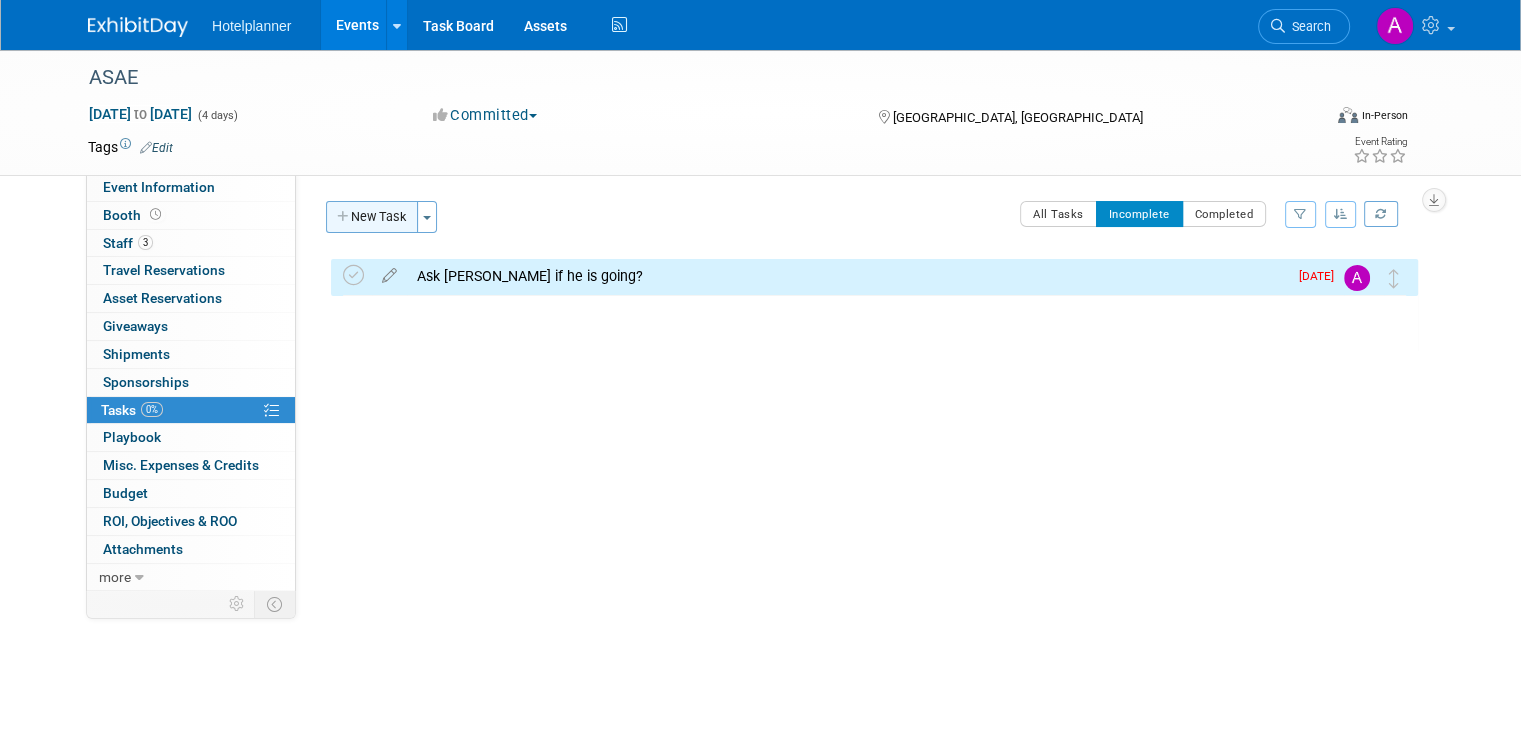 click on "New Task" at bounding box center [372, 217] 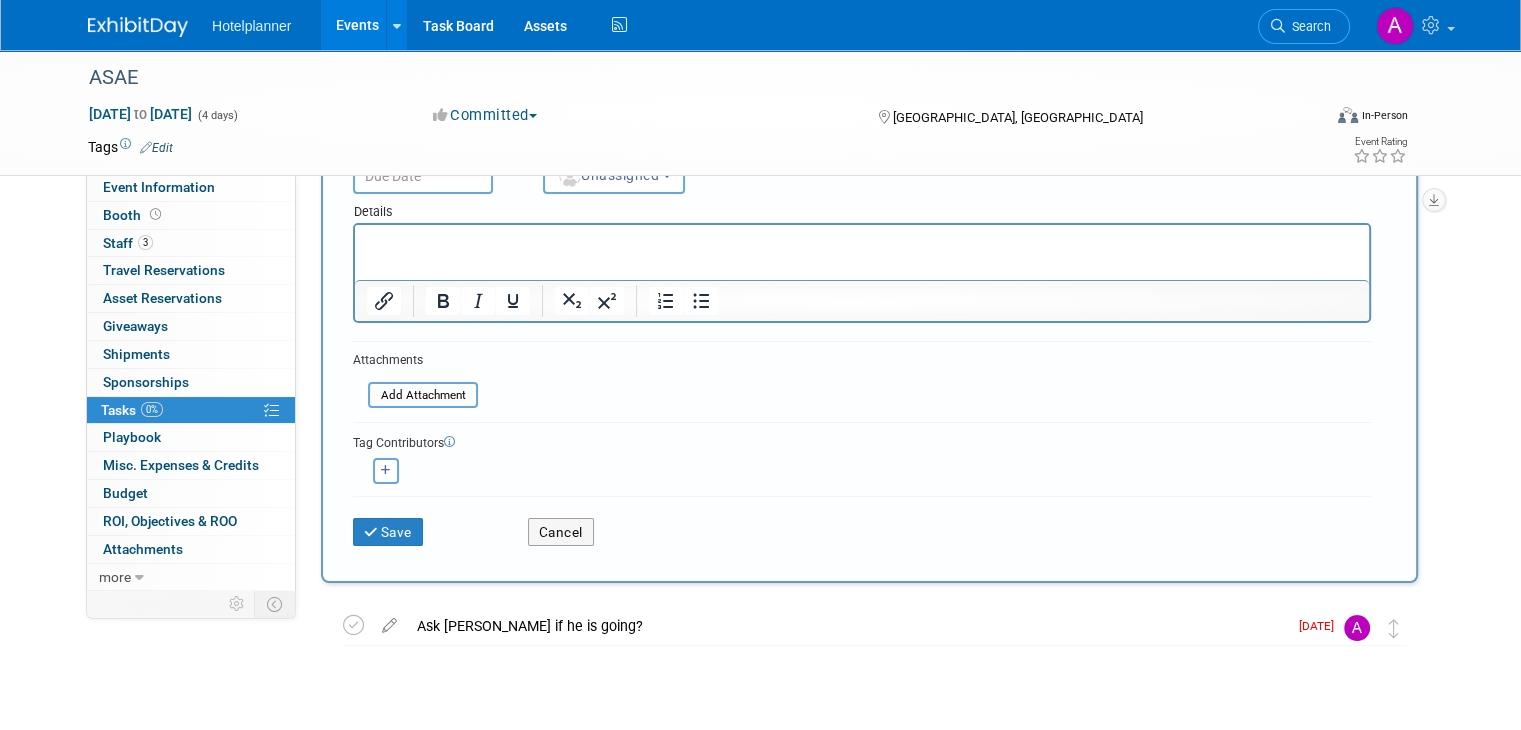 scroll, scrollTop: 200, scrollLeft: 0, axis: vertical 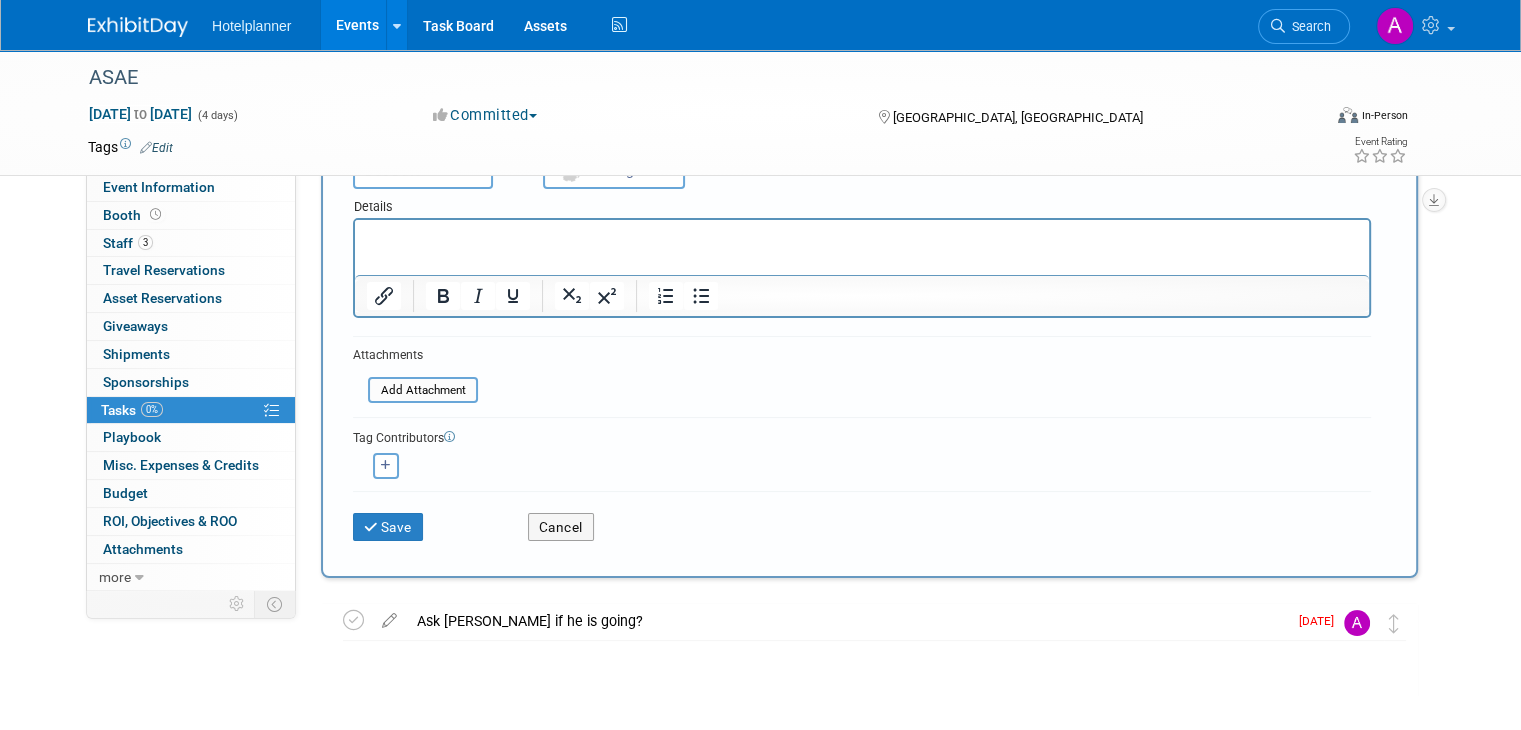 type on "Send swag" 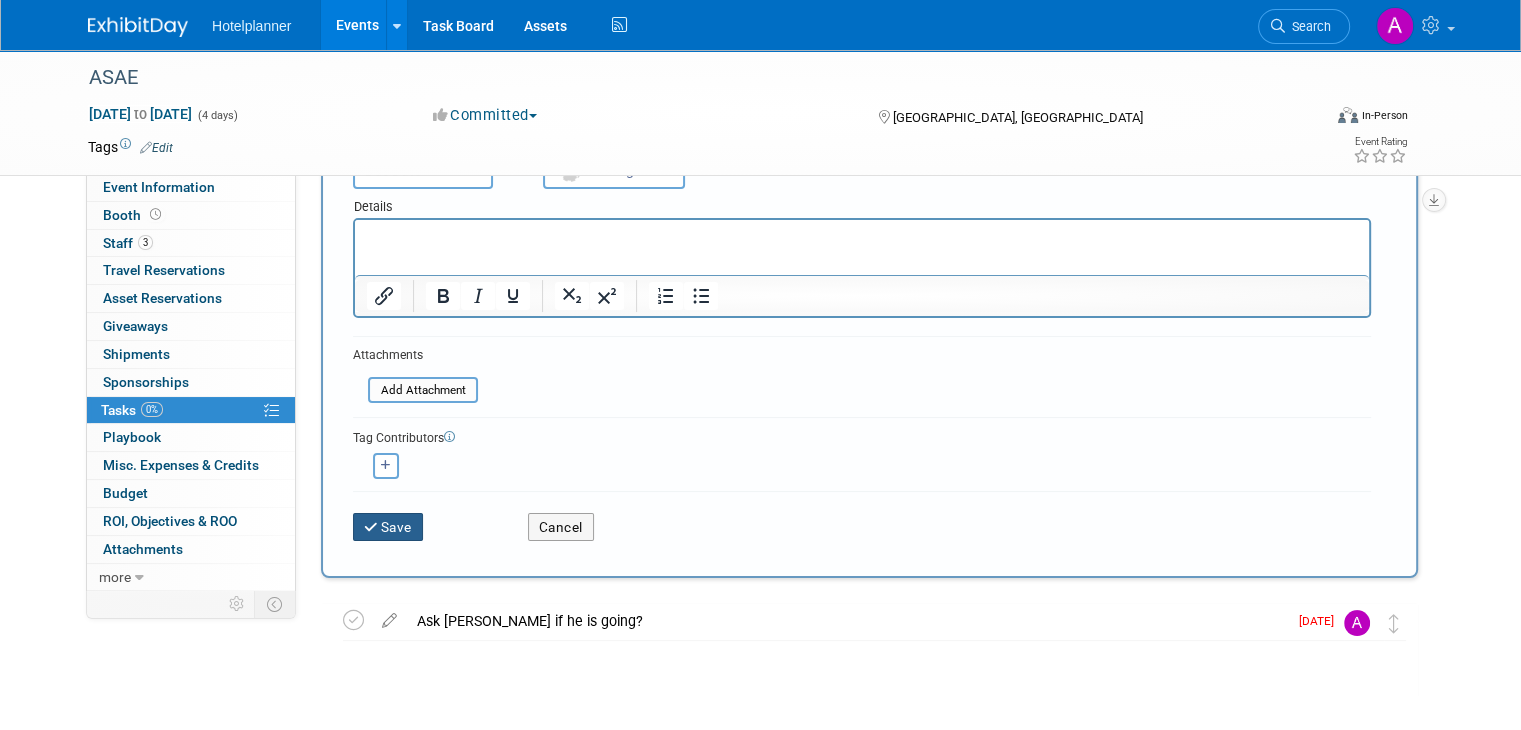 click on "Save" at bounding box center (388, 527) 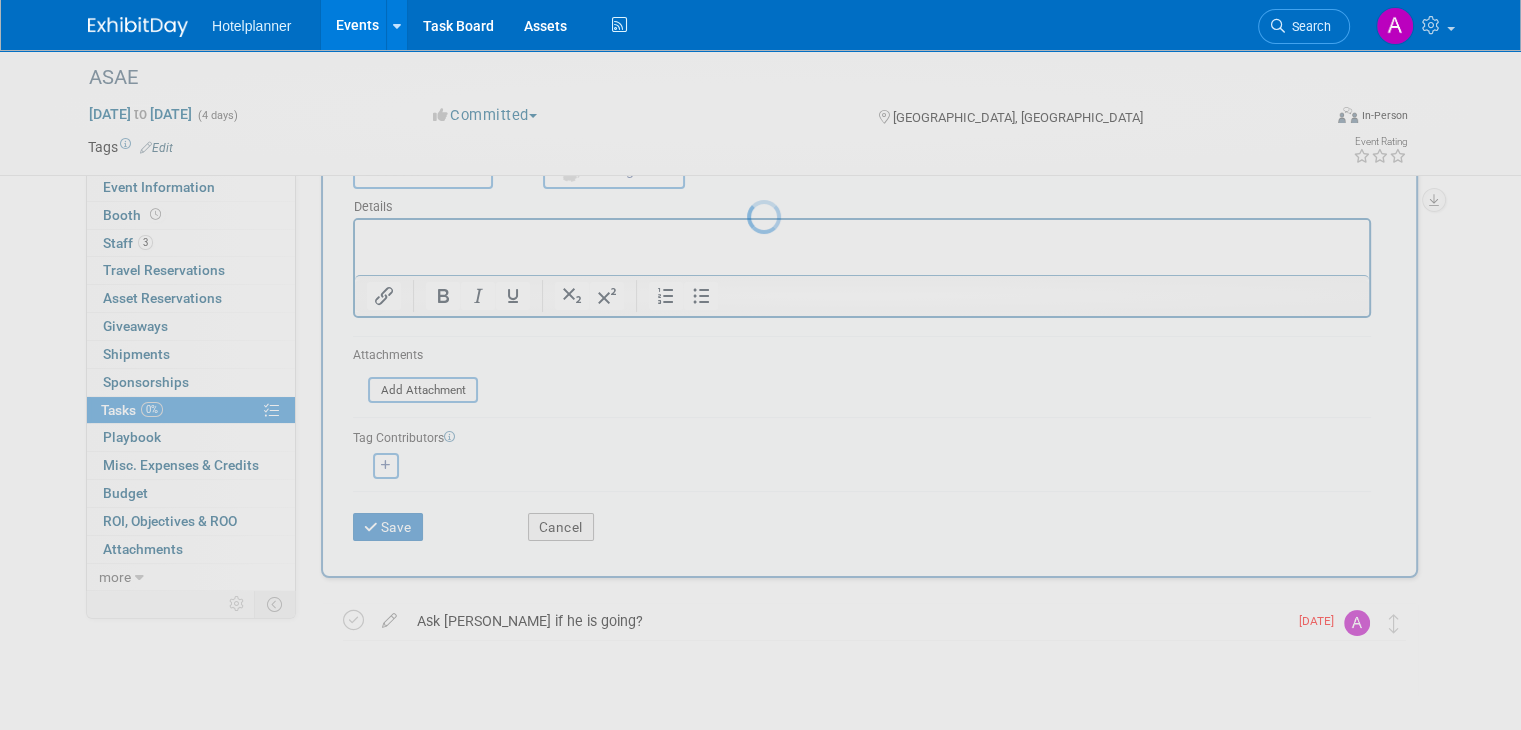 scroll, scrollTop: 0, scrollLeft: 0, axis: both 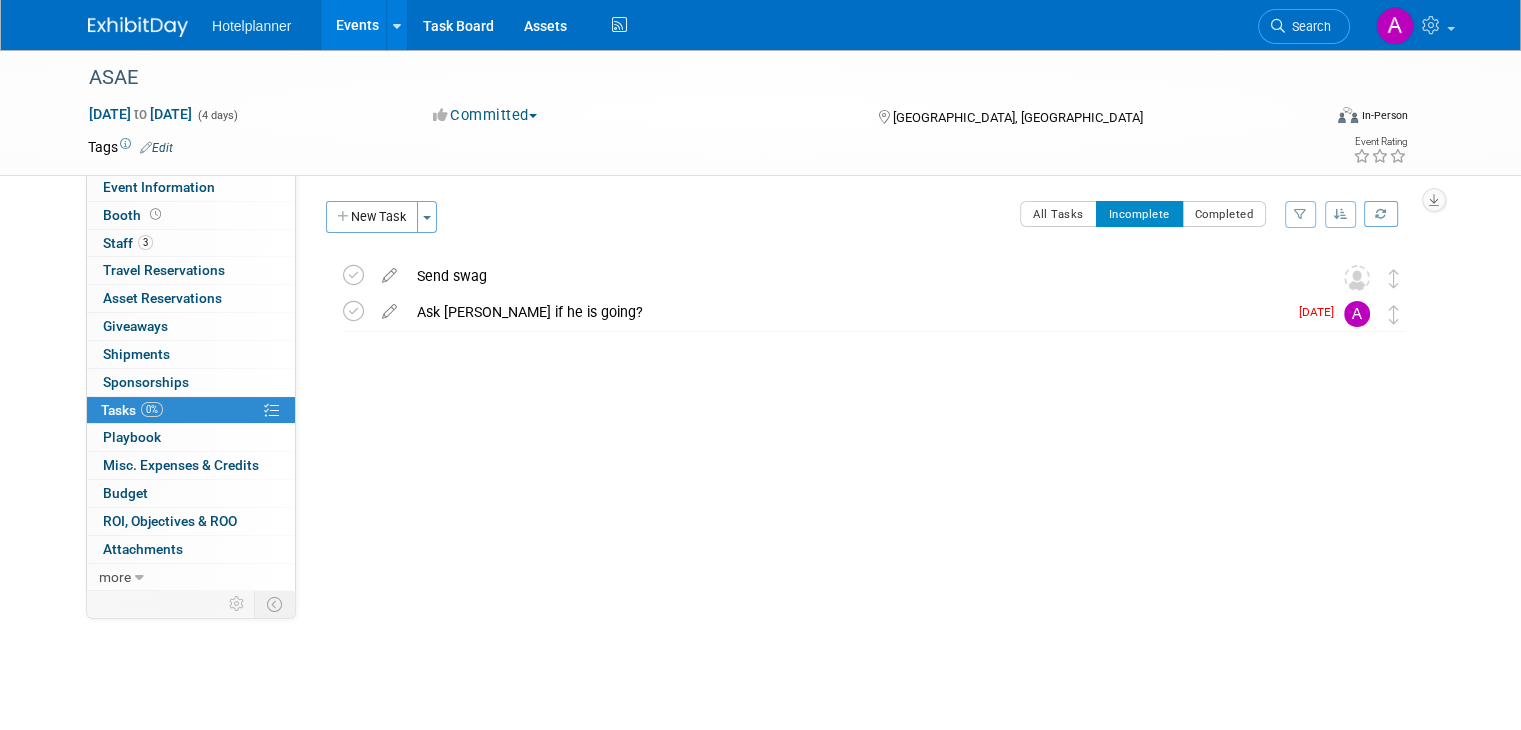 click on "Events" at bounding box center (357, 25) 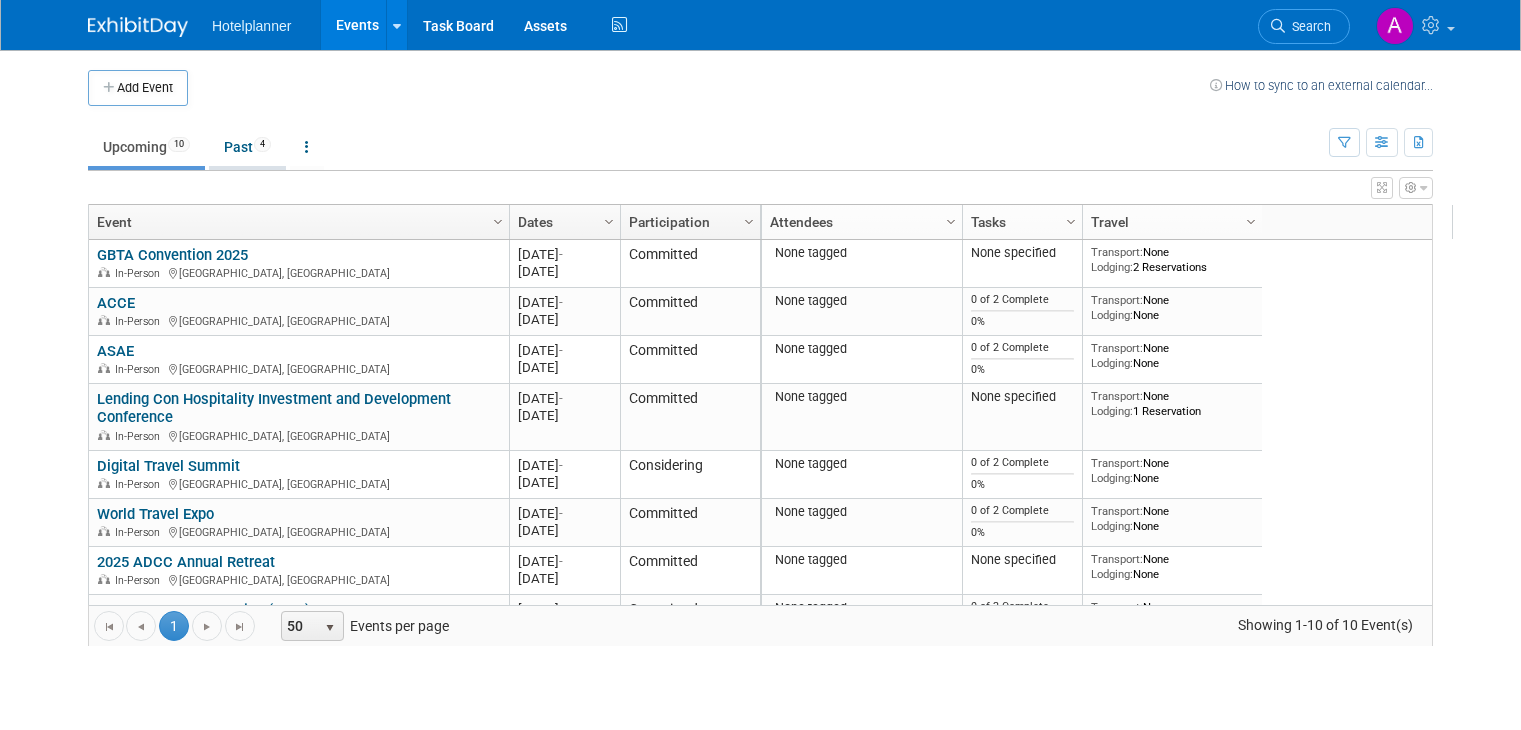 scroll, scrollTop: 0, scrollLeft: 0, axis: both 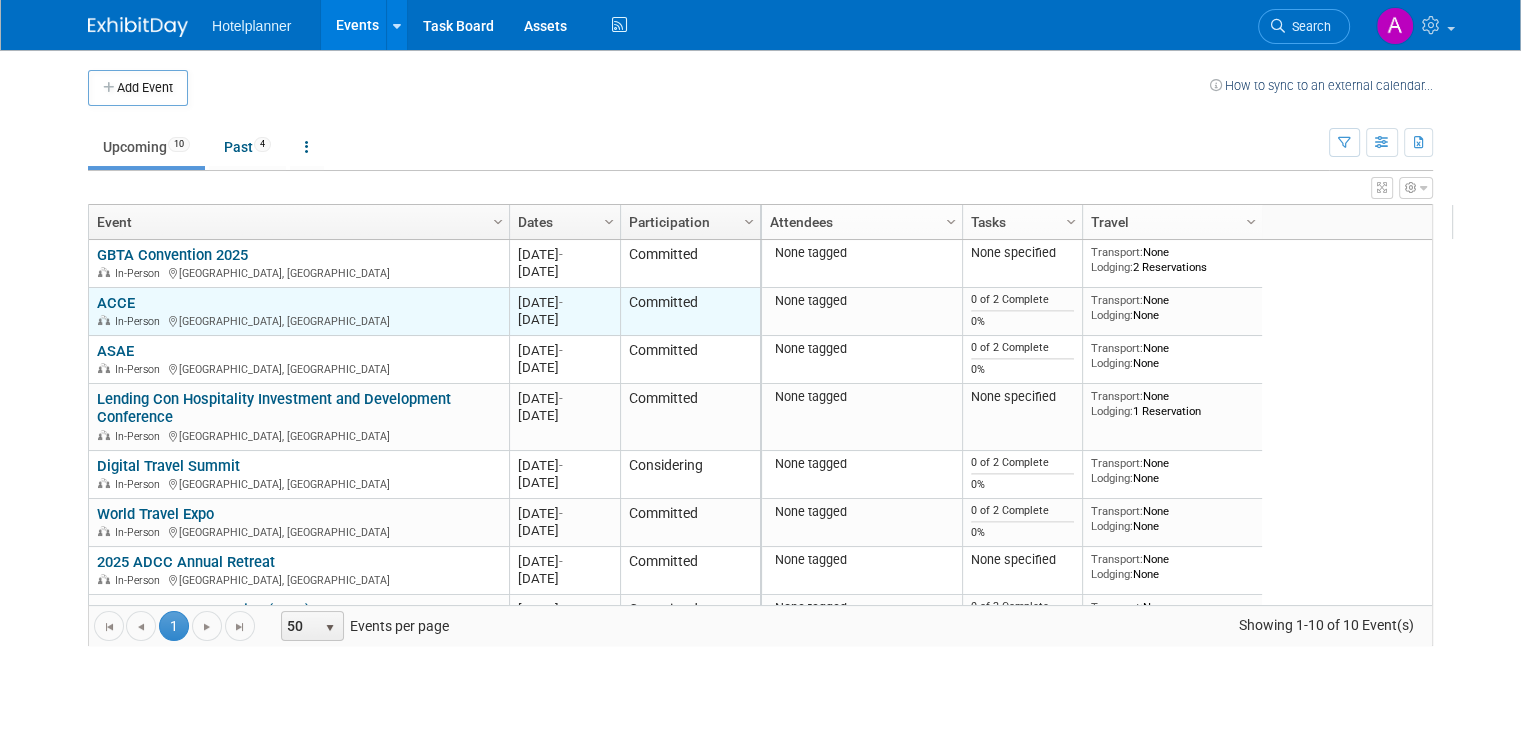 click on "ACCE
In-Person
[GEOGRAPHIC_DATA], [GEOGRAPHIC_DATA]" at bounding box center [298, 311] 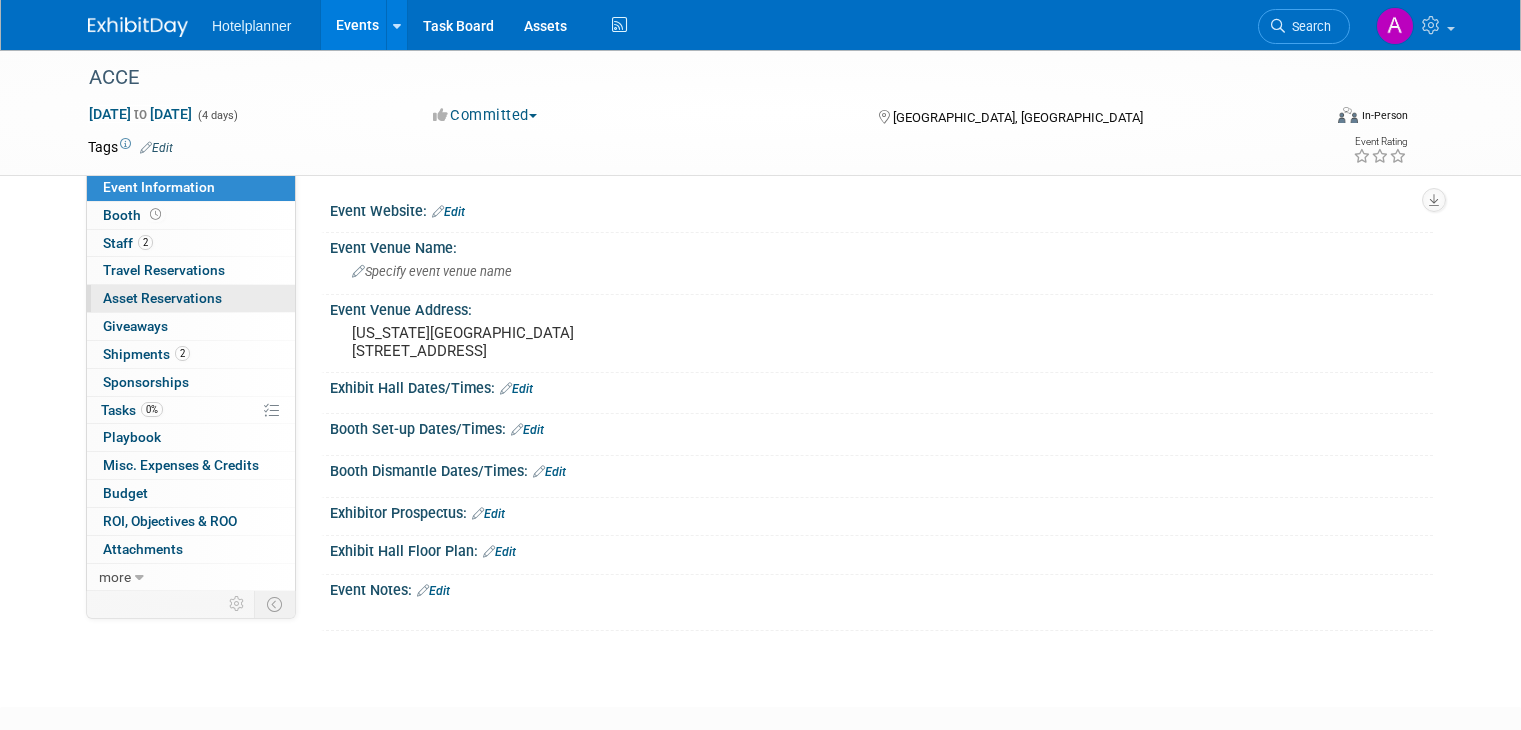 scroll, scrollTop: 0, scrollLeft: 0, axis: both 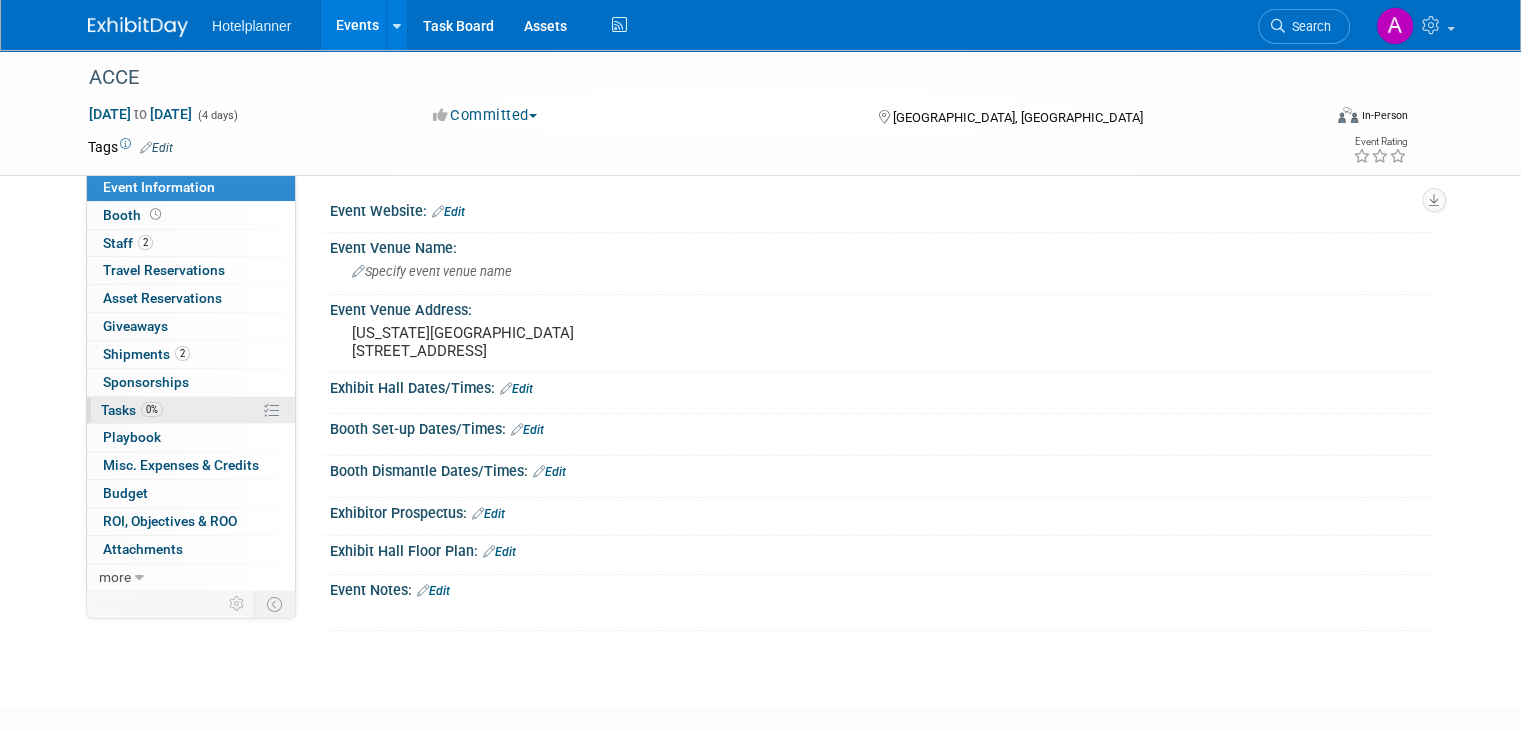 click on "0%
Tasks 0%" at bounding box center [191, 410] 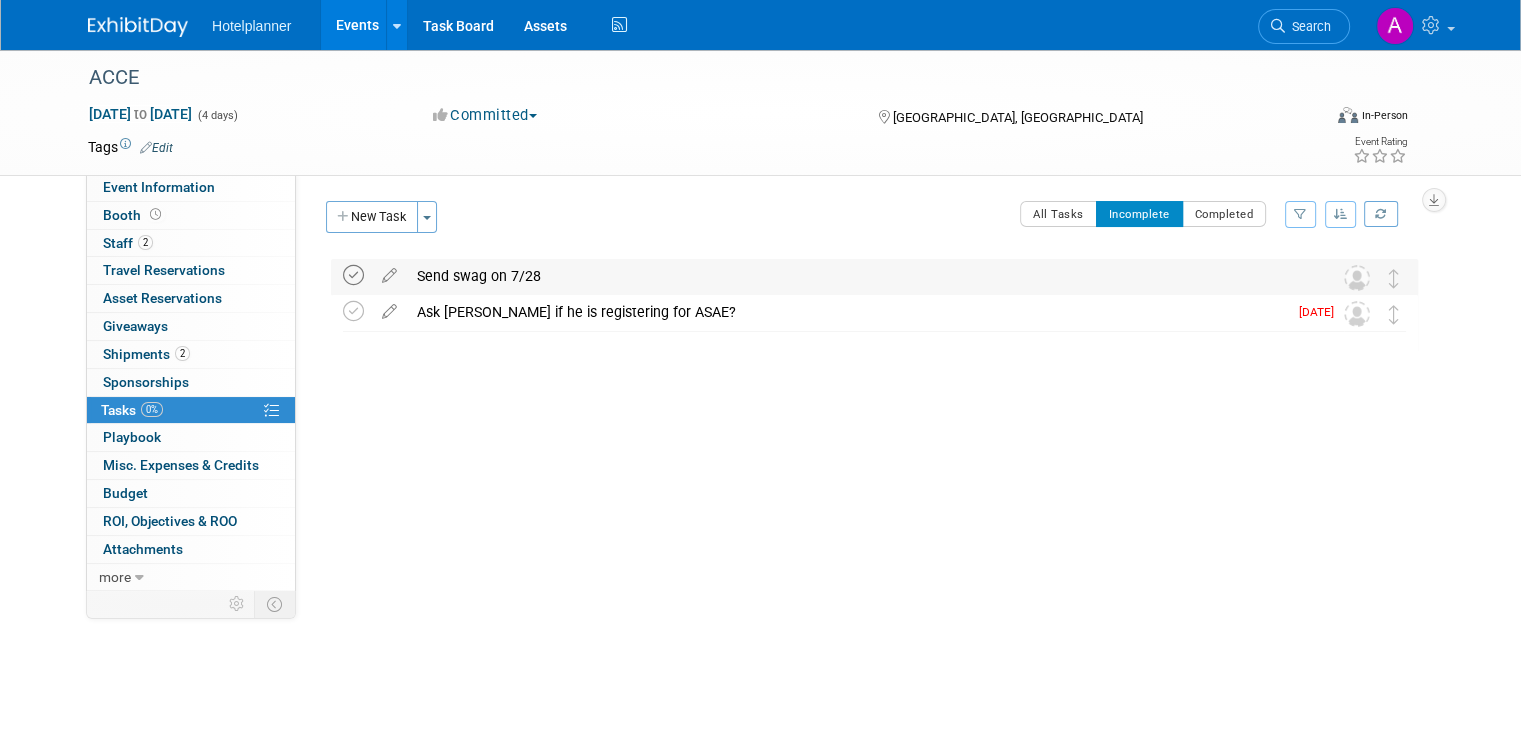 click at bounding box center [353, 275] 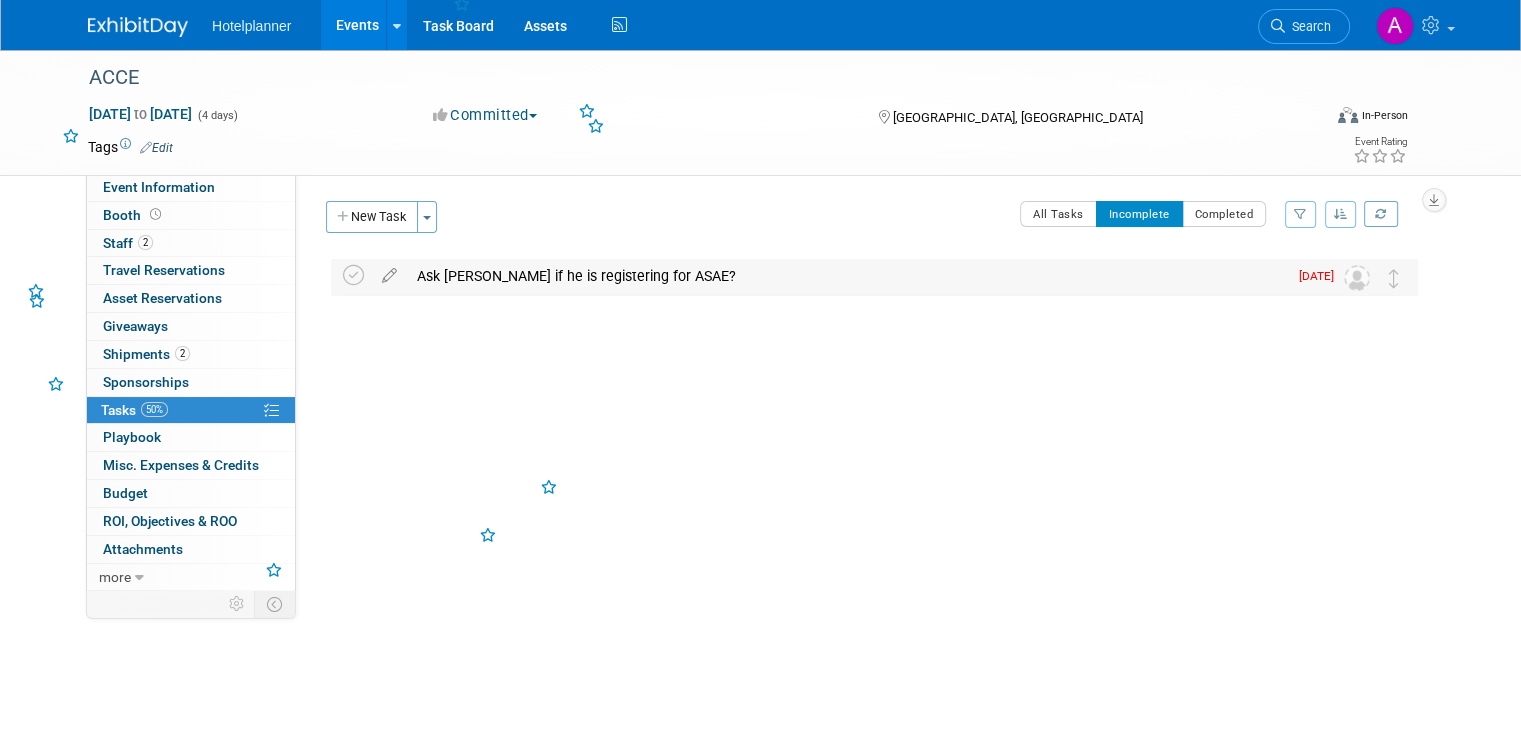 click at bounding box center [357, 277] 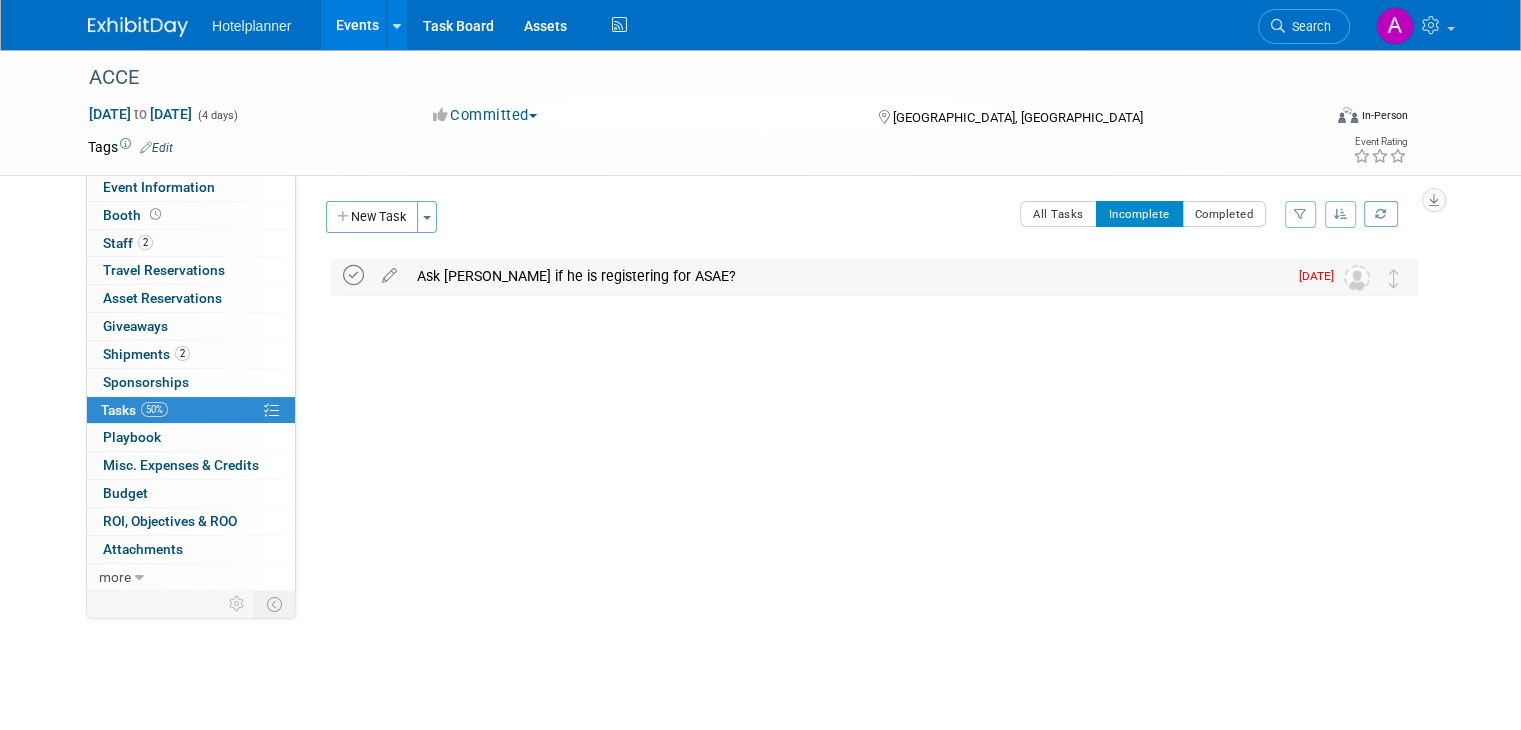 click at bounding box center (353, 275) 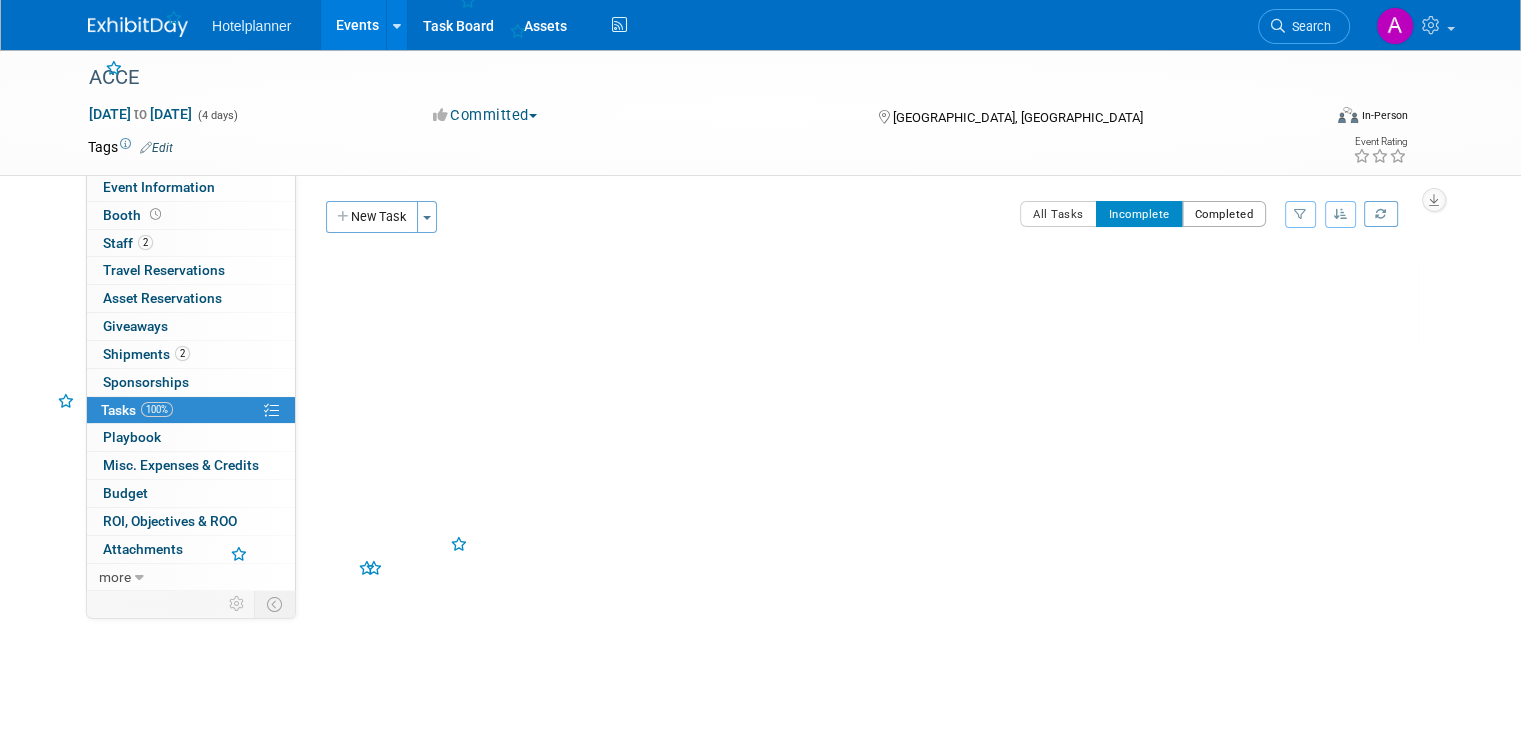 click on "Completed" at bounding box center [1224, 214] 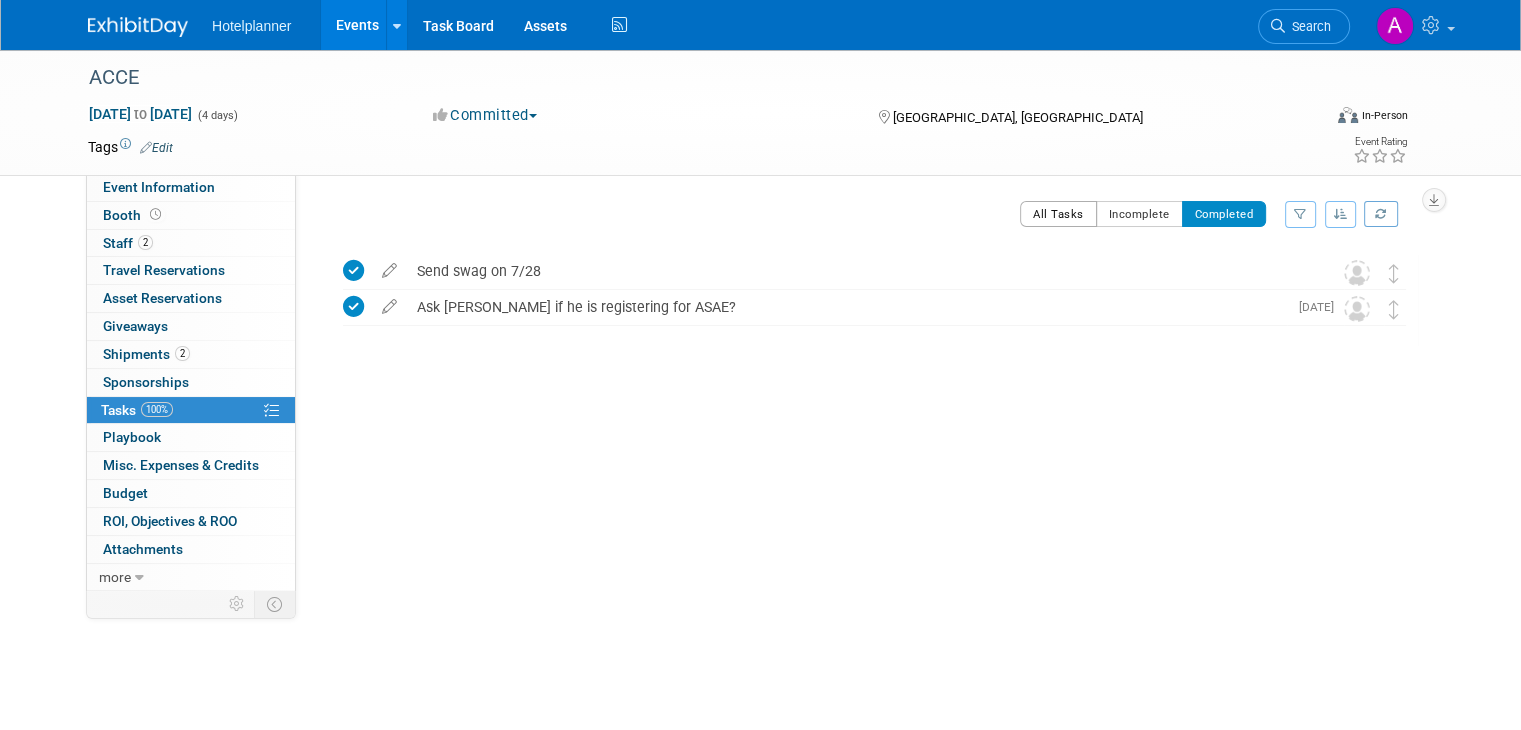click on "All Tasks" at bounding box center [1058, 214] 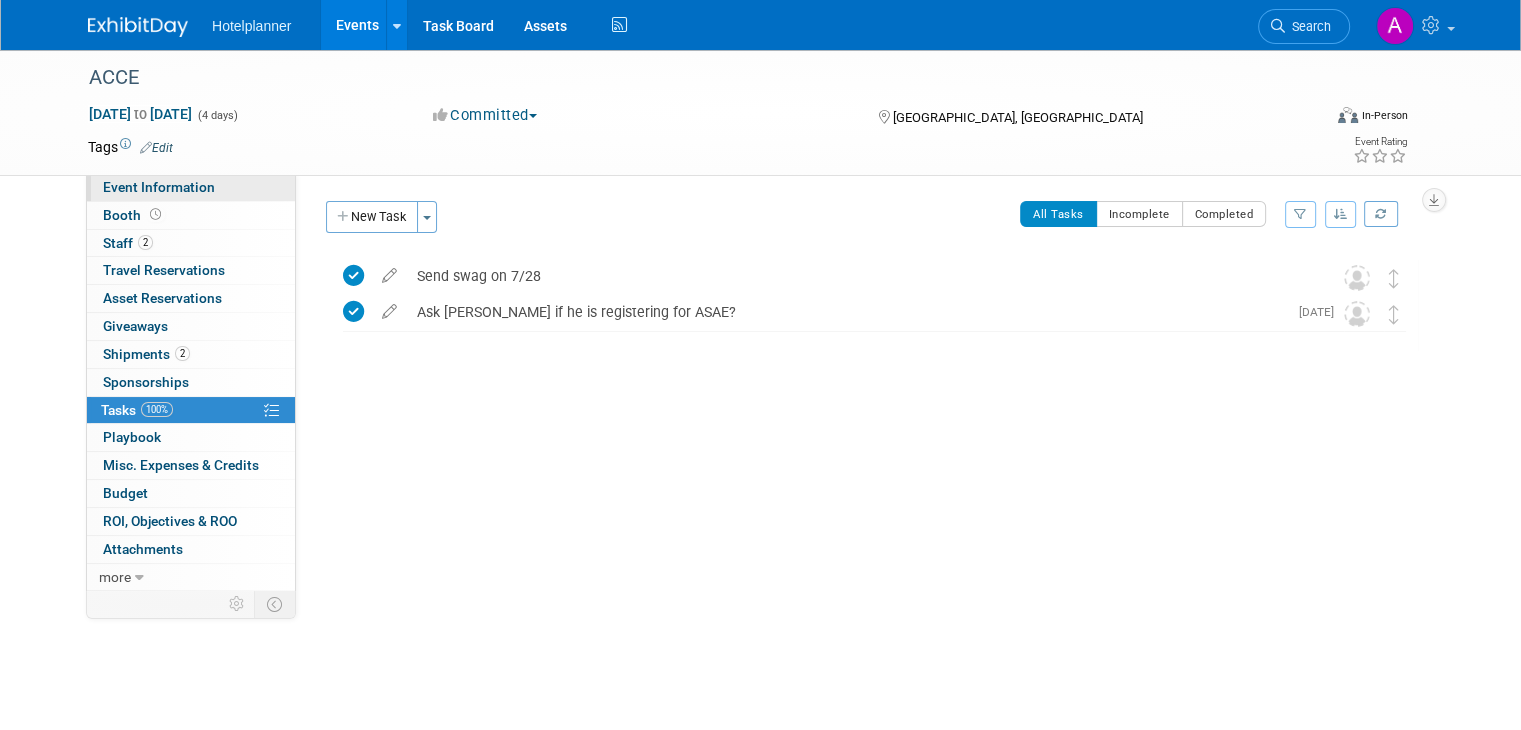 click on "Event Information" at bounding box center [159, 187] 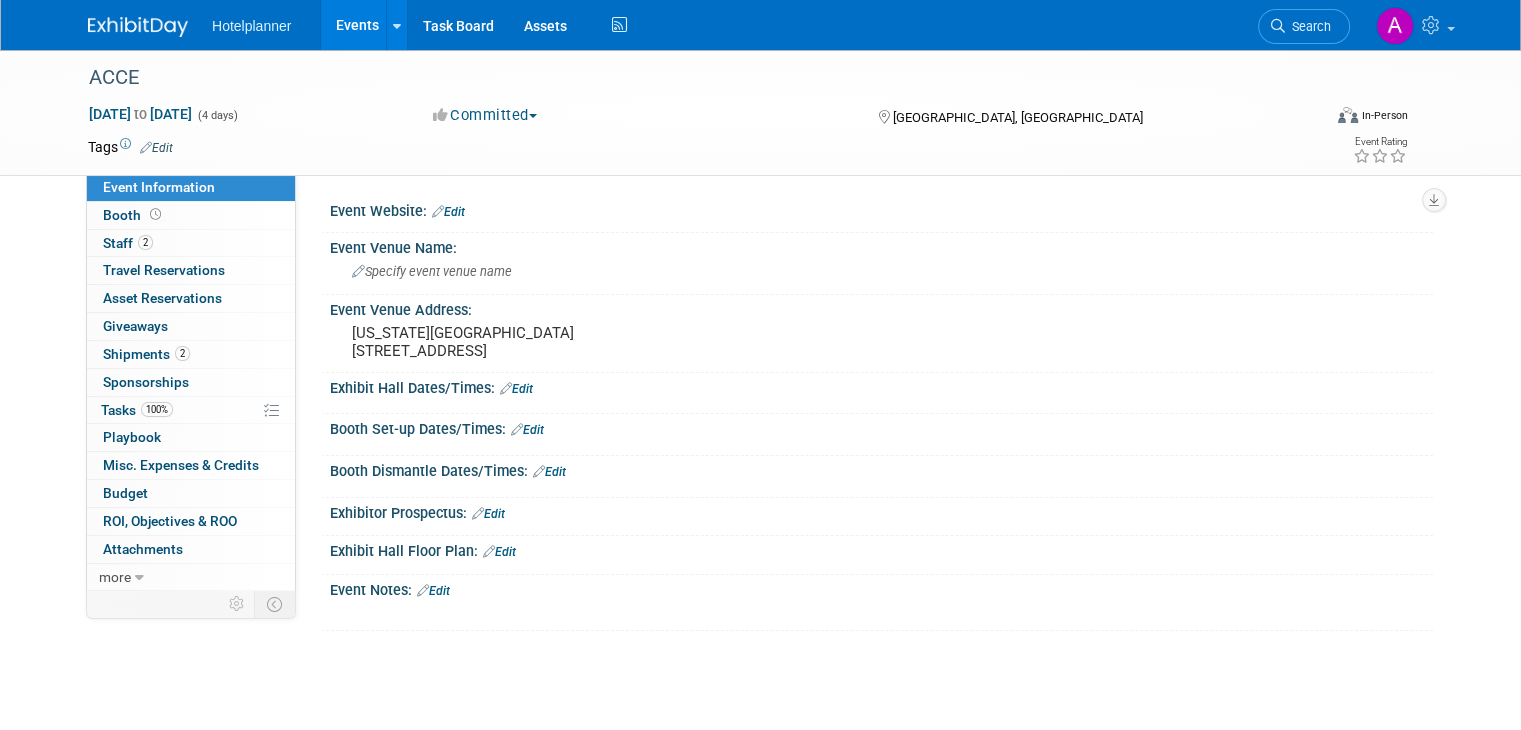 click on "Events" at bounding box center [357, 25] 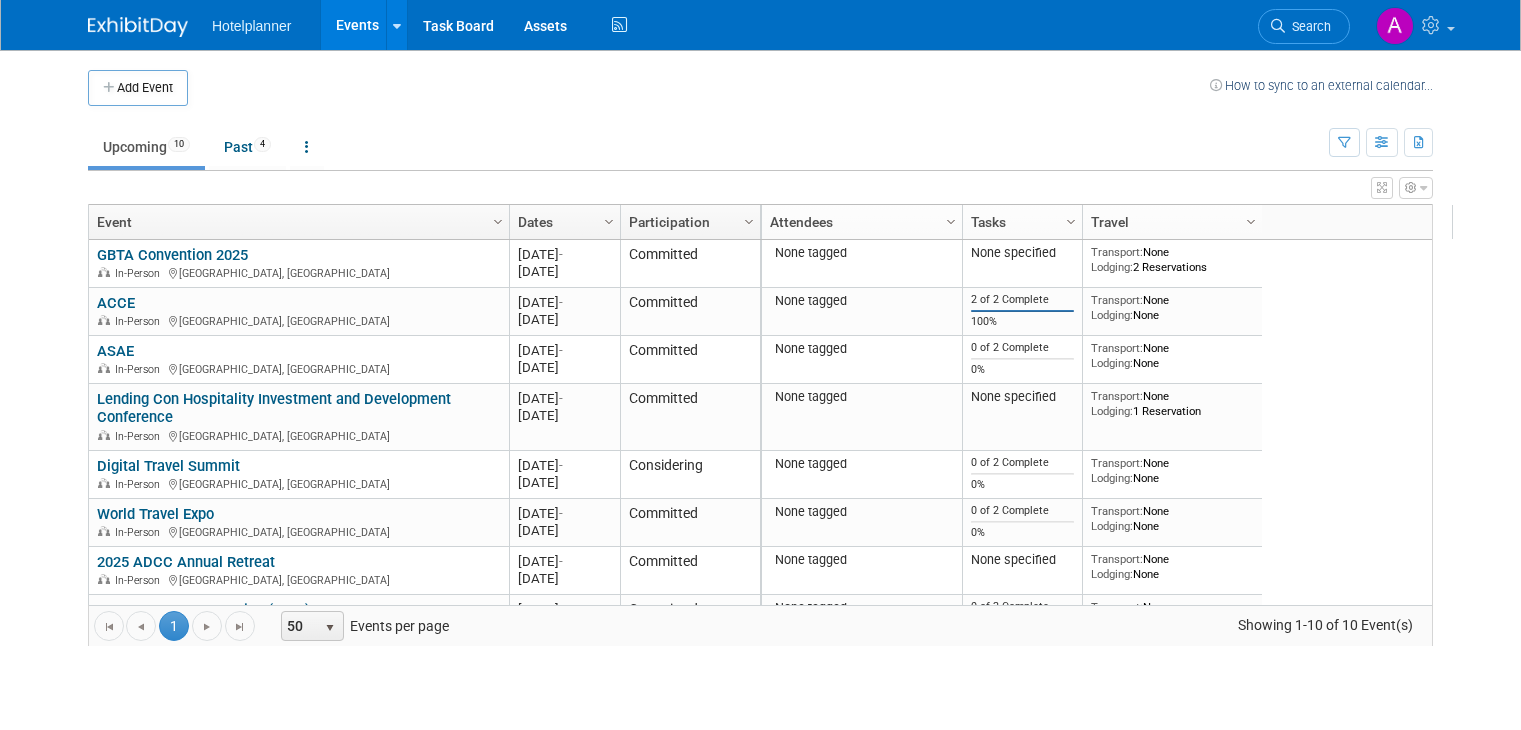 scroll, scrollTop: 0, scrollLeft: 0, axis: both 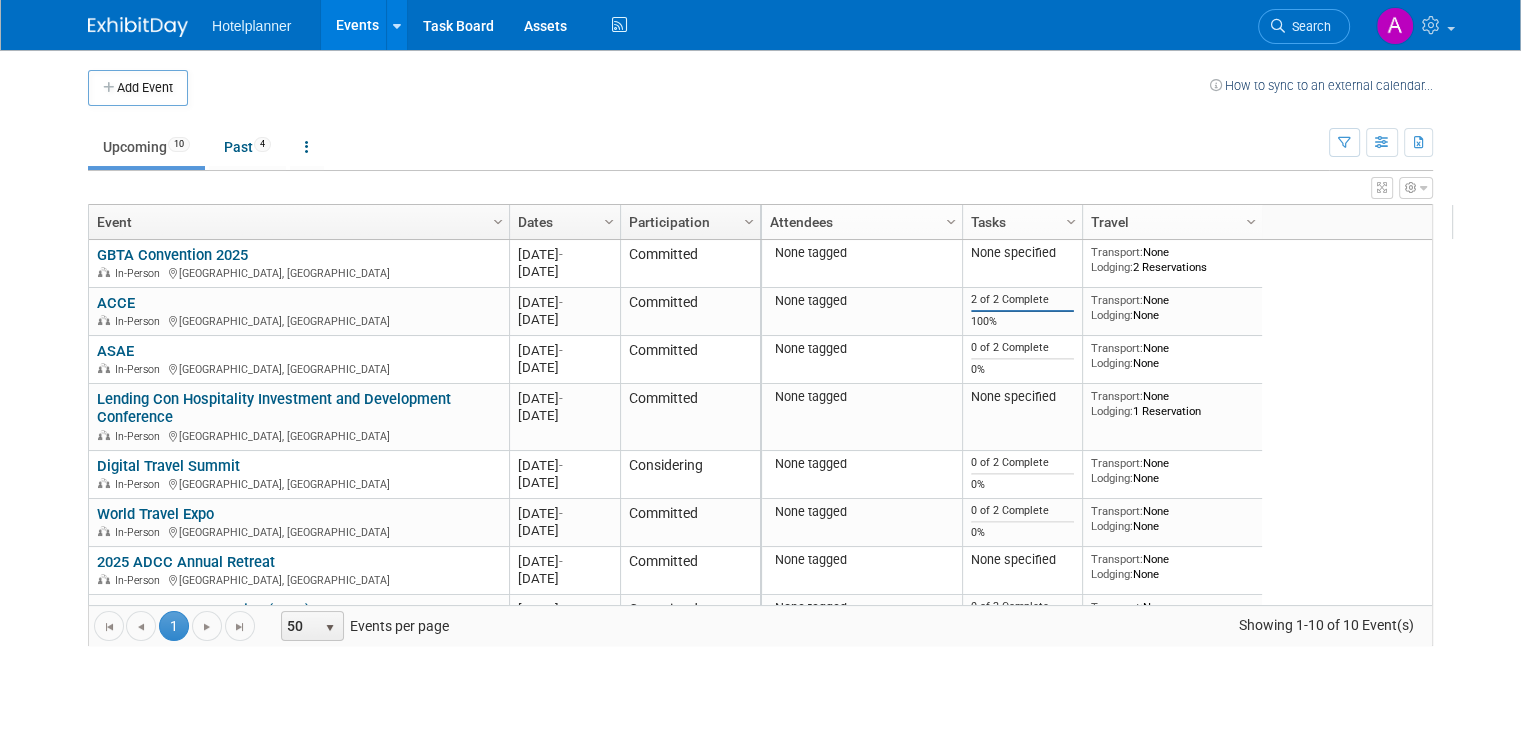 click on "Upcoming
10
Past
4
All Events
14
Past and Upcoming
Grouped Annually
Events grouped by year" at bounding box center [708, 148] 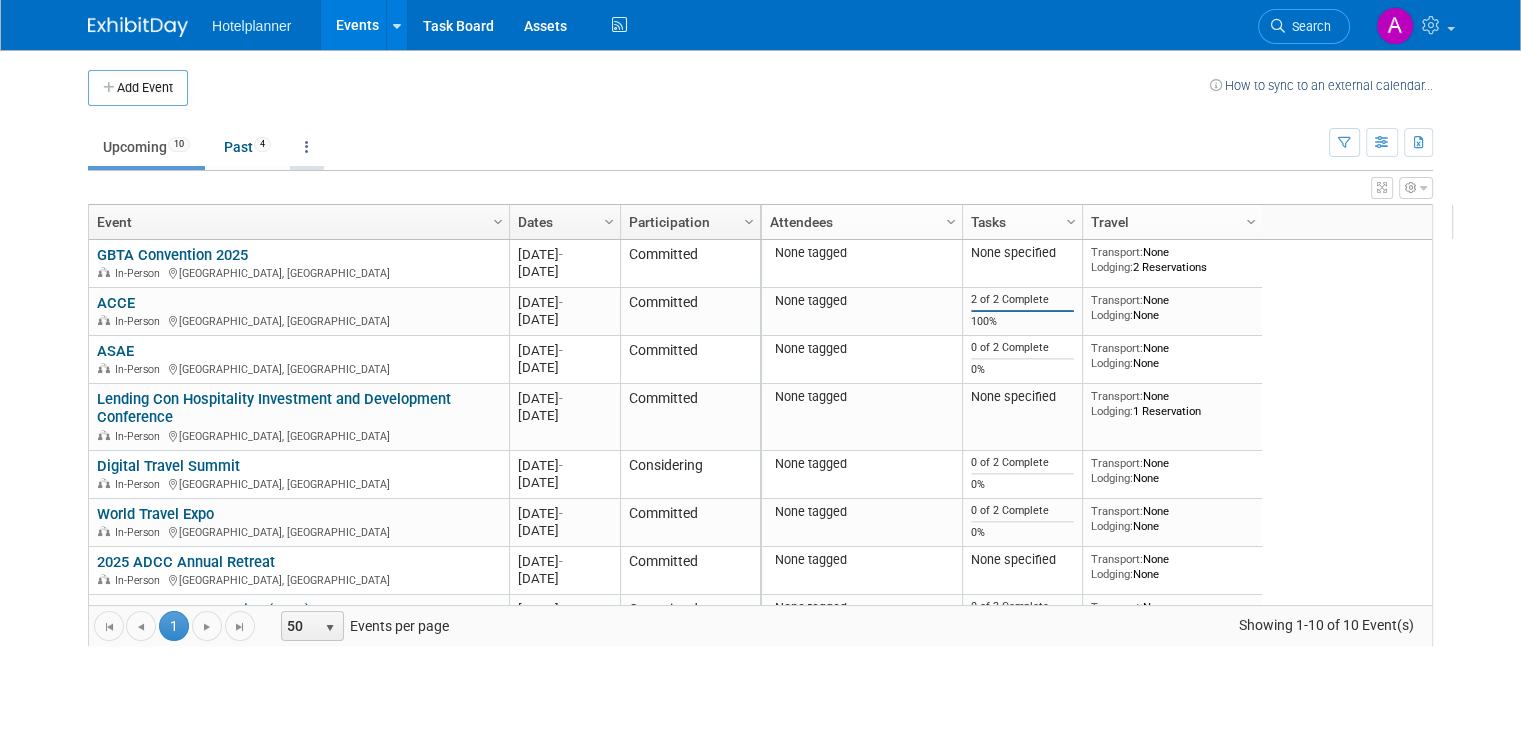 click at bounding box center [307, 147] 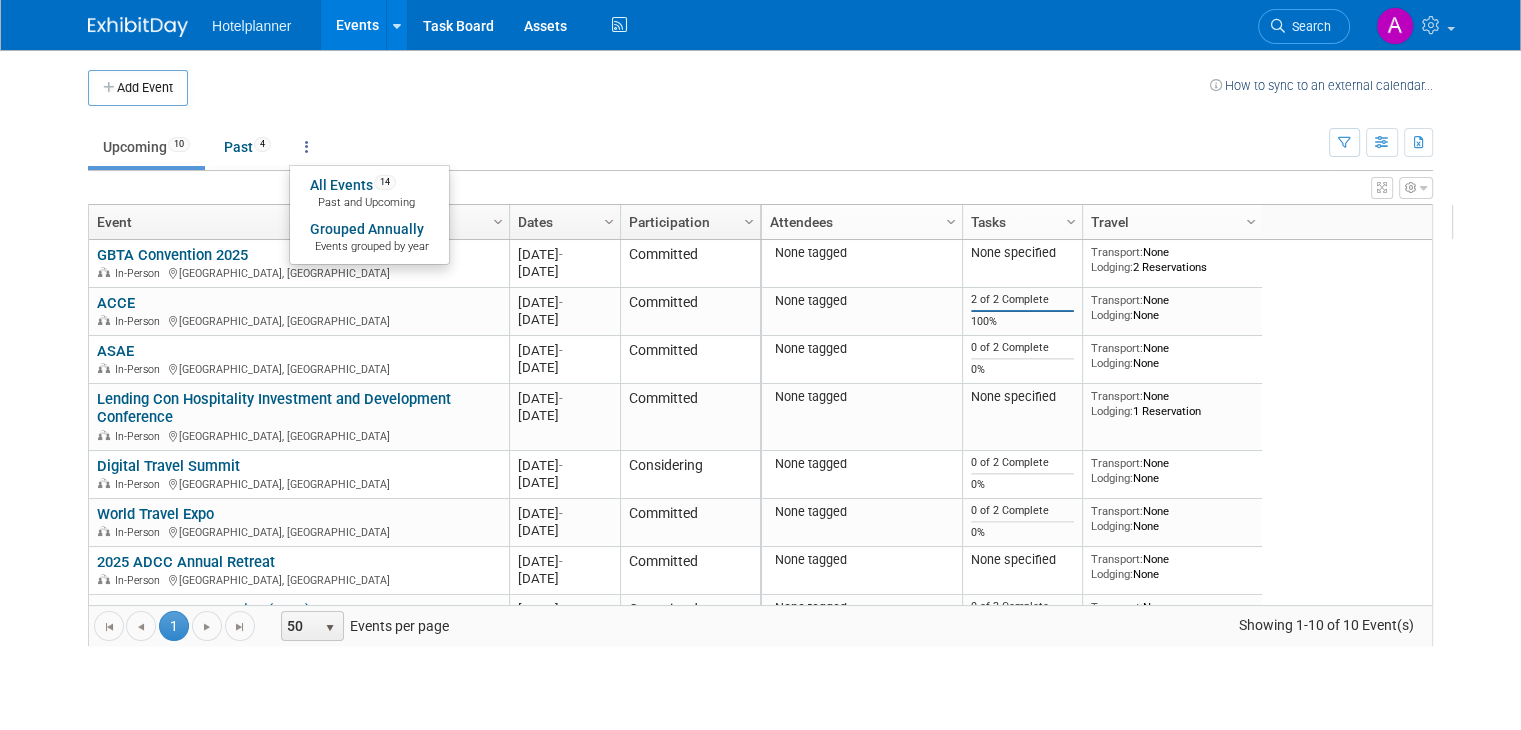 click at bounding box center [307, 147] 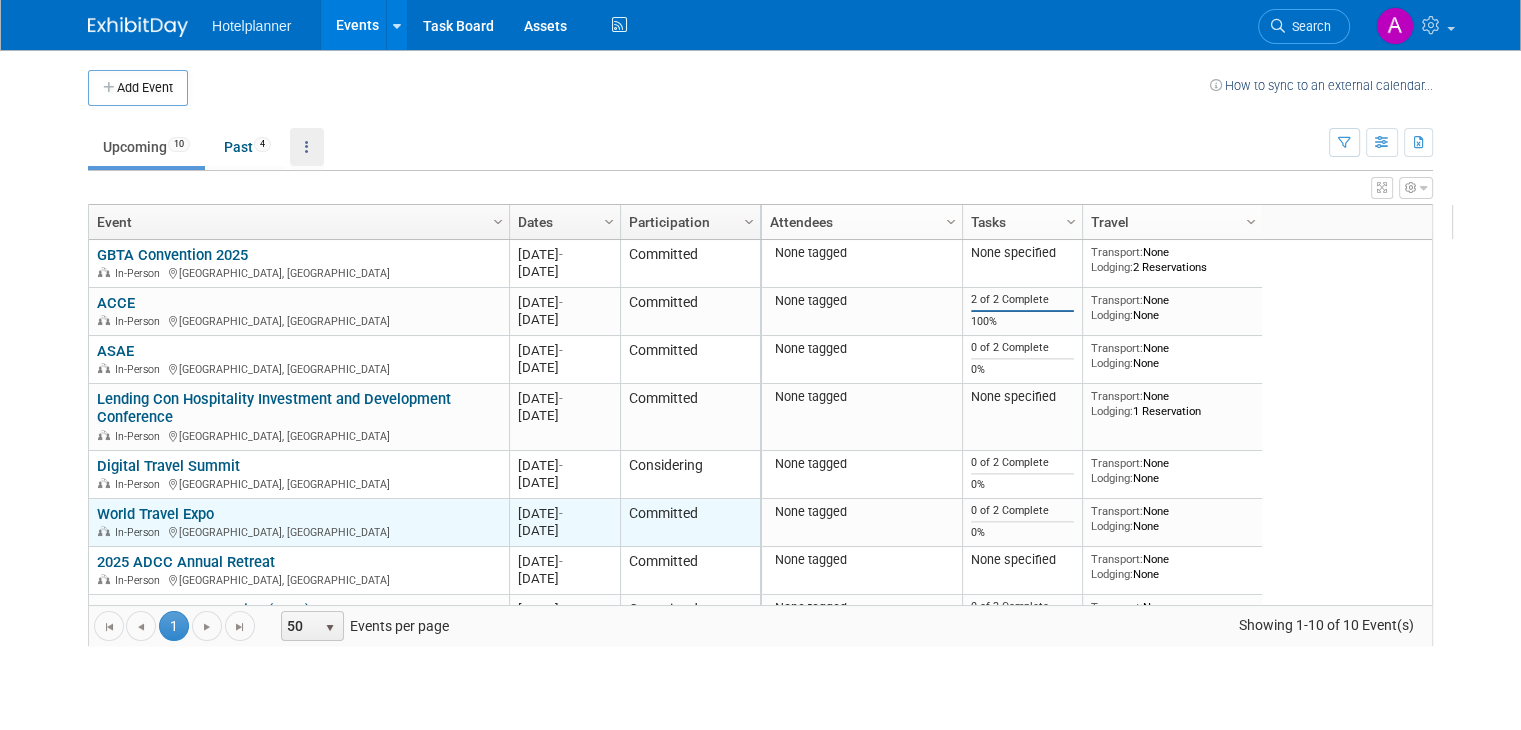 scroll, scrollTop: 120, scrollLeft: 0, axis: vertical 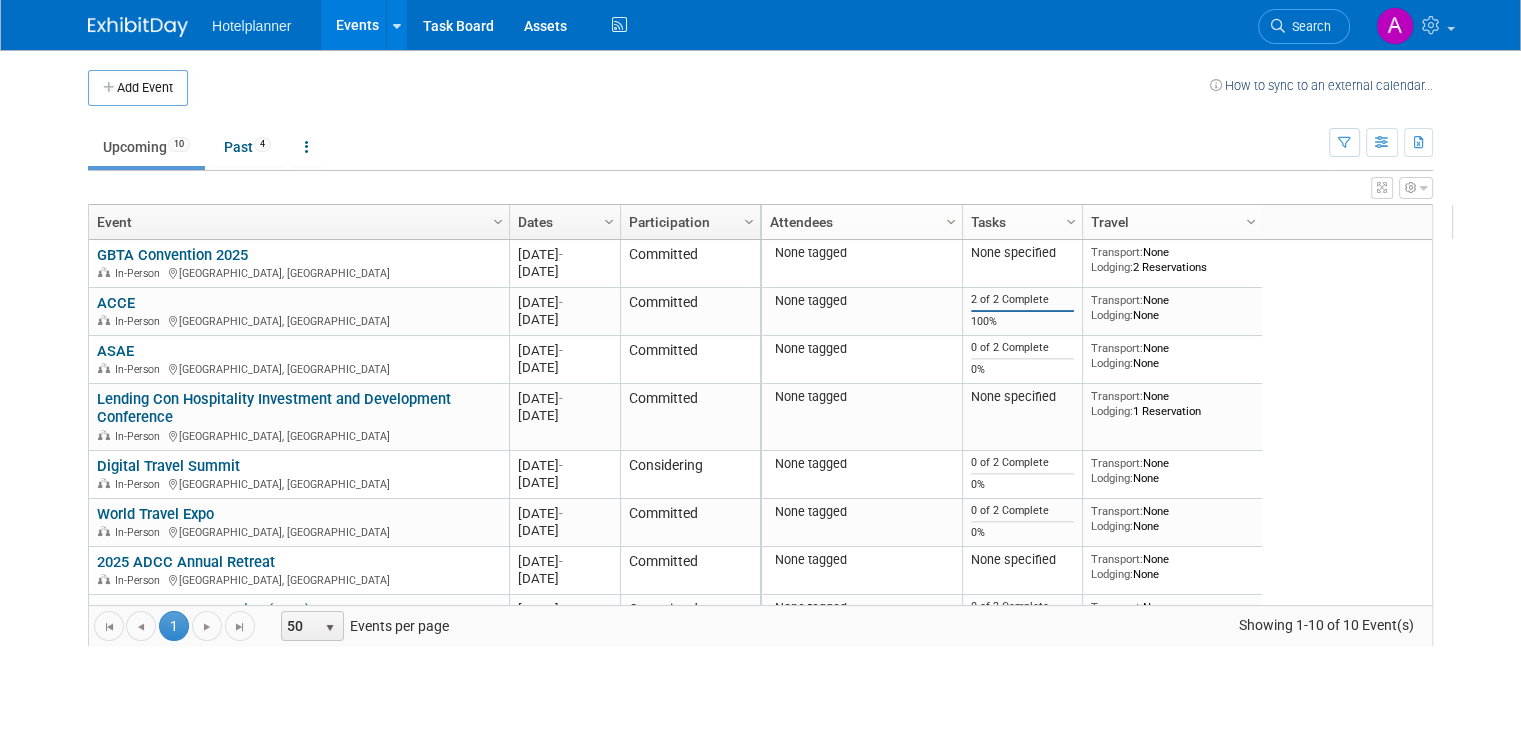 click on "Lending Con Hospitality Investment and Development Conference" at bounding box center (274, 408) 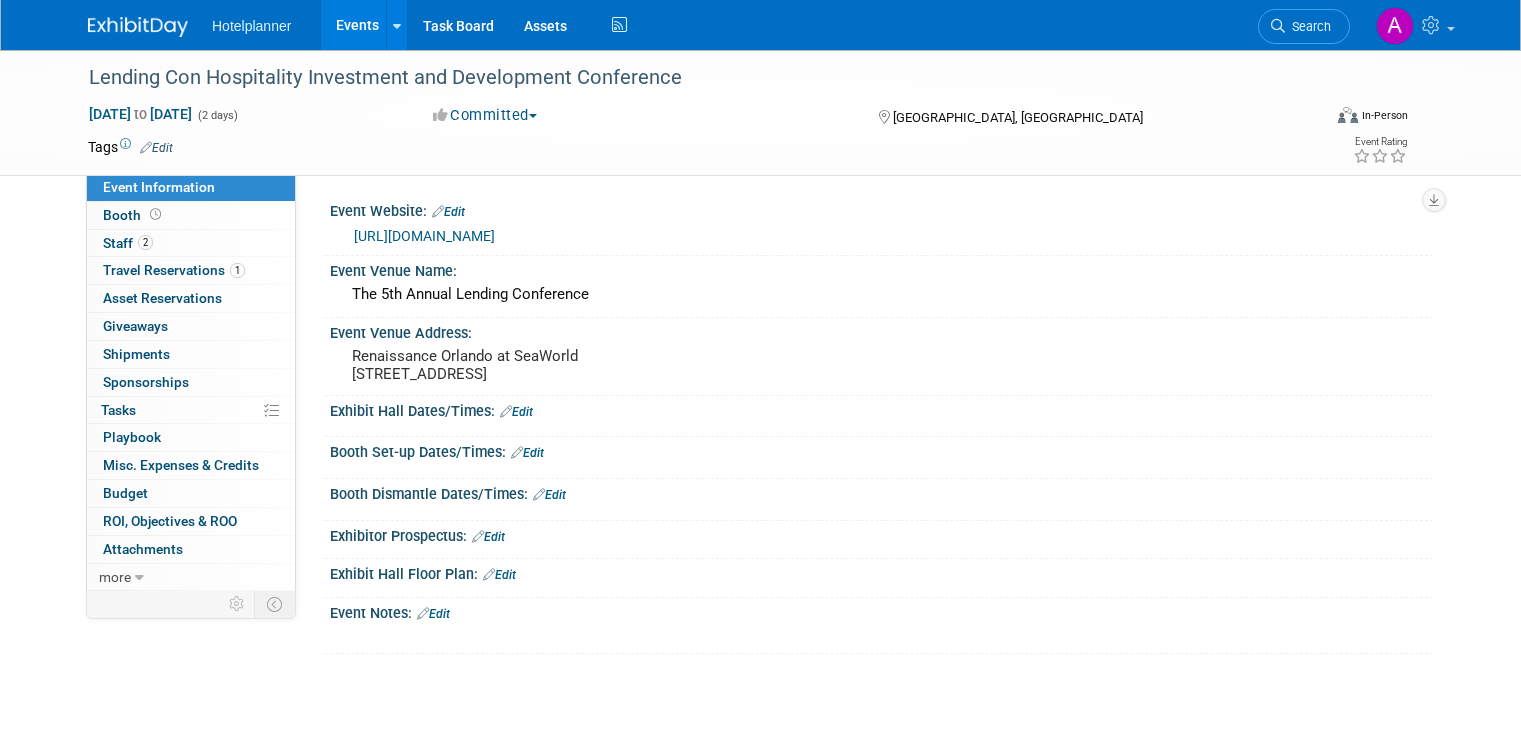 scroll, scrollTop: 0, scrollLeft: 0, axis: both 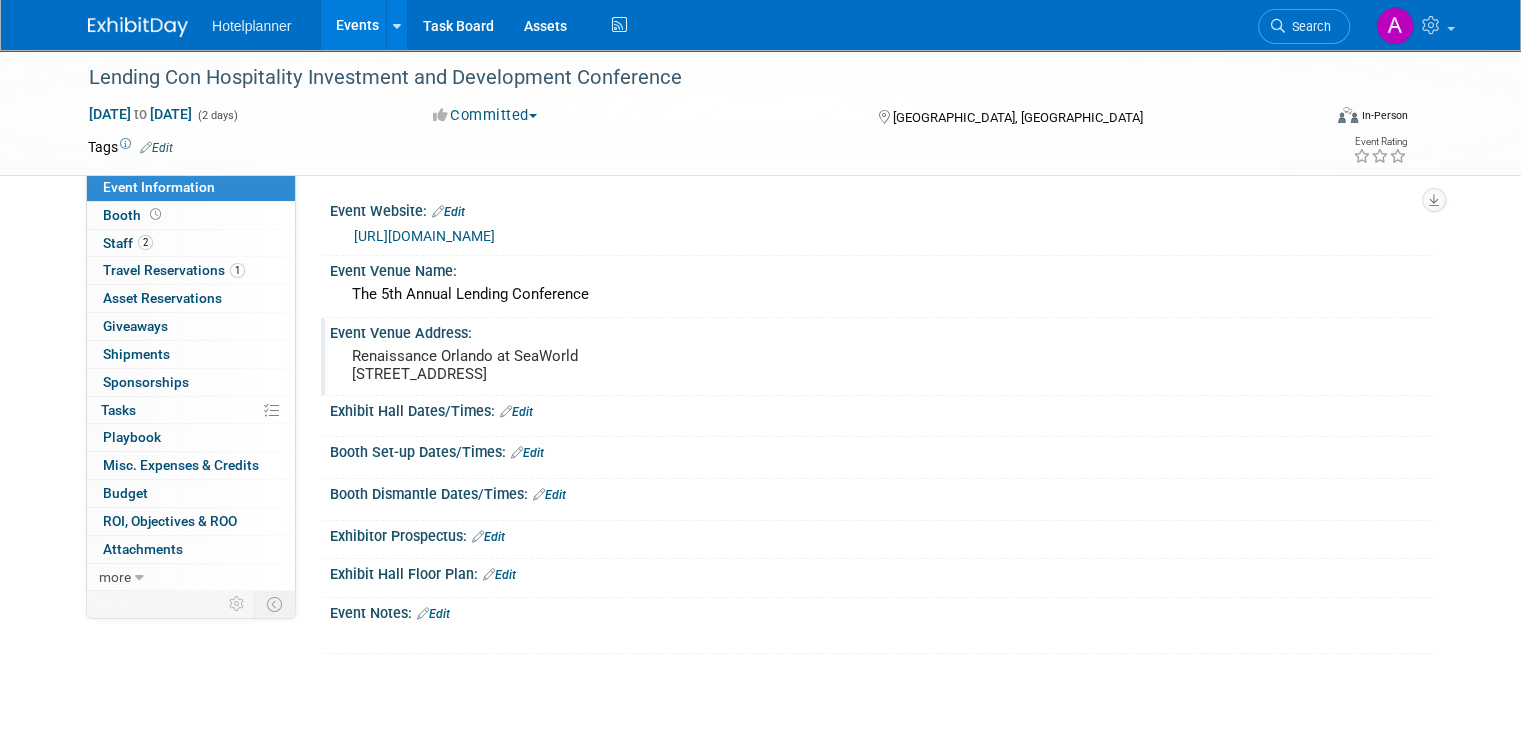click on "Event Venue Address:" at bounding box center [881, 330] 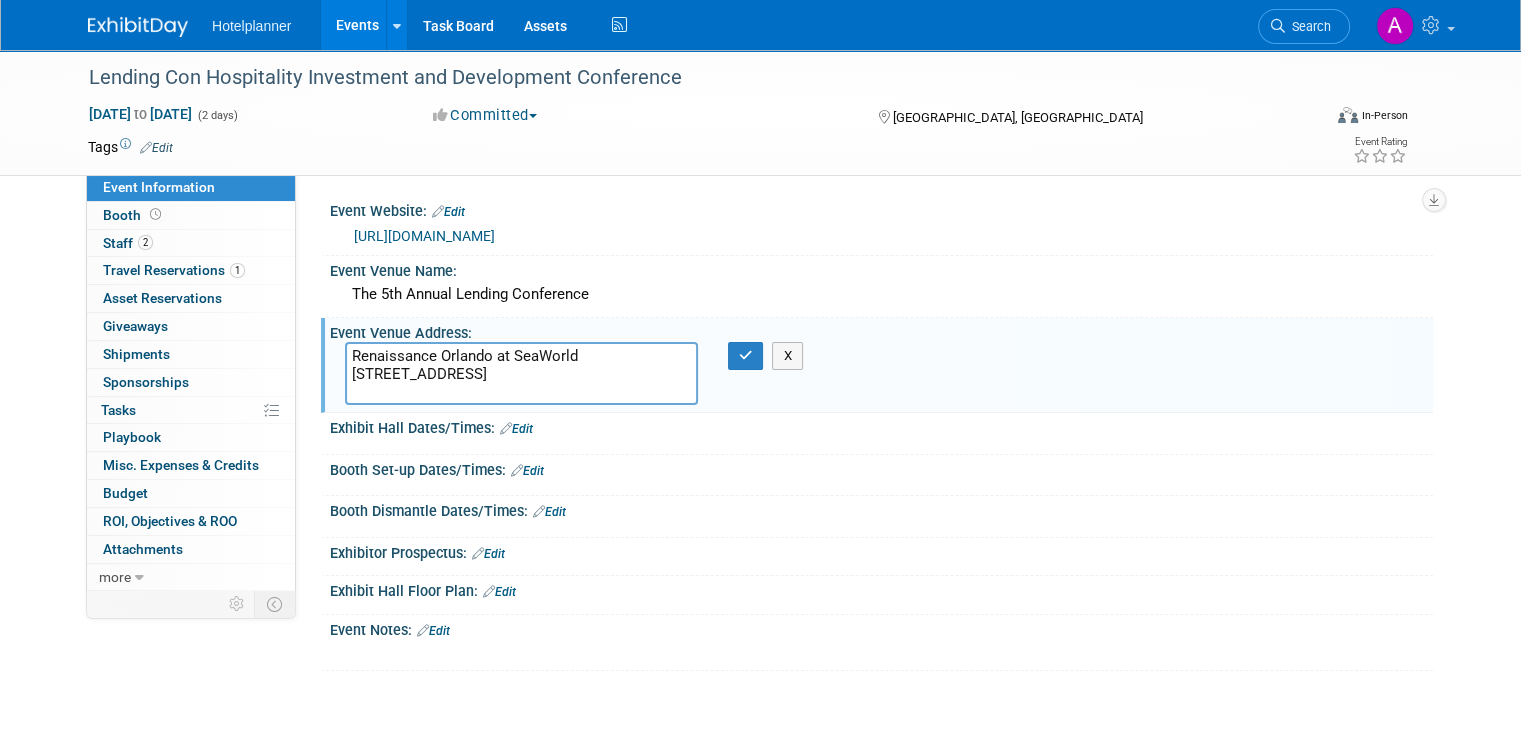 click at bounding box center (678, 147) 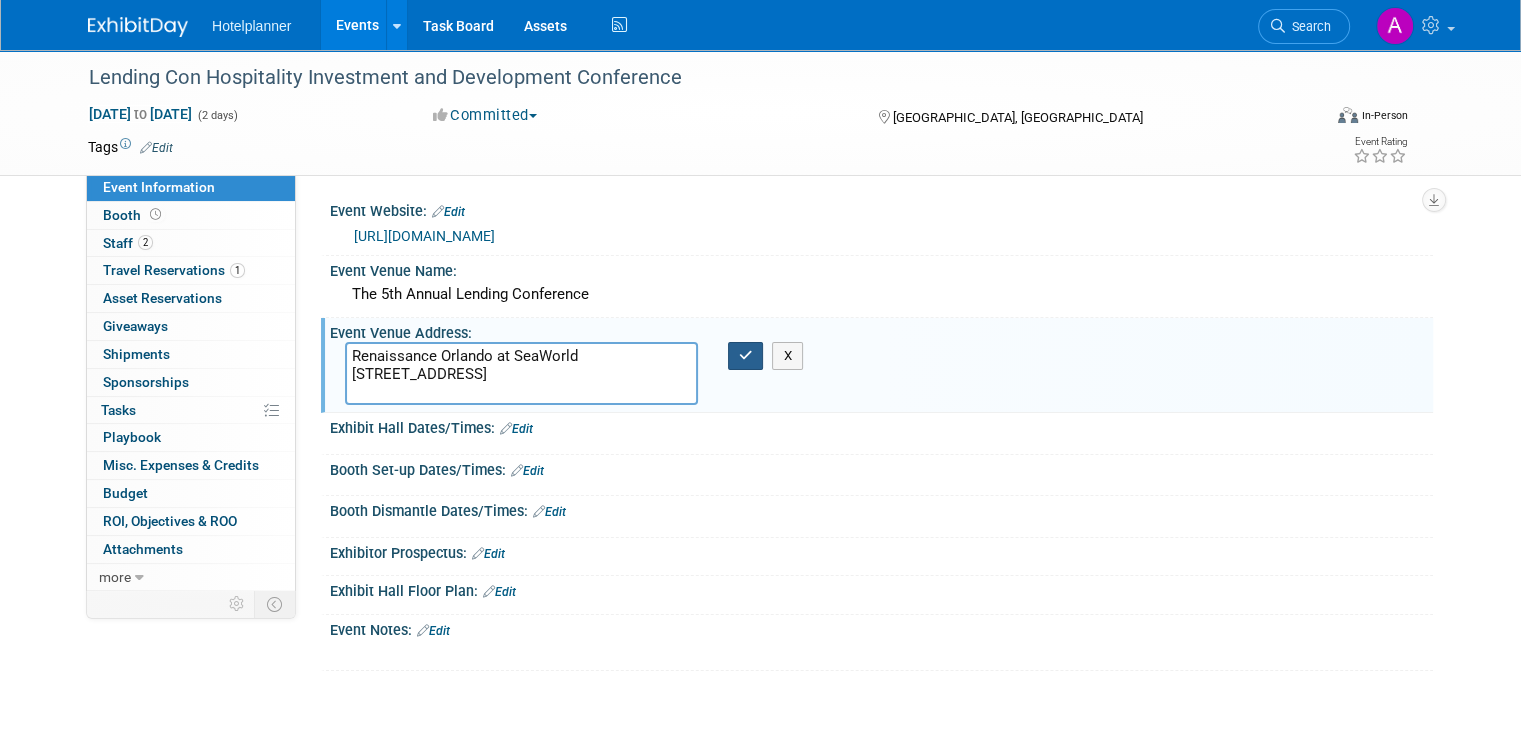 click at bounding box center (746, 356) 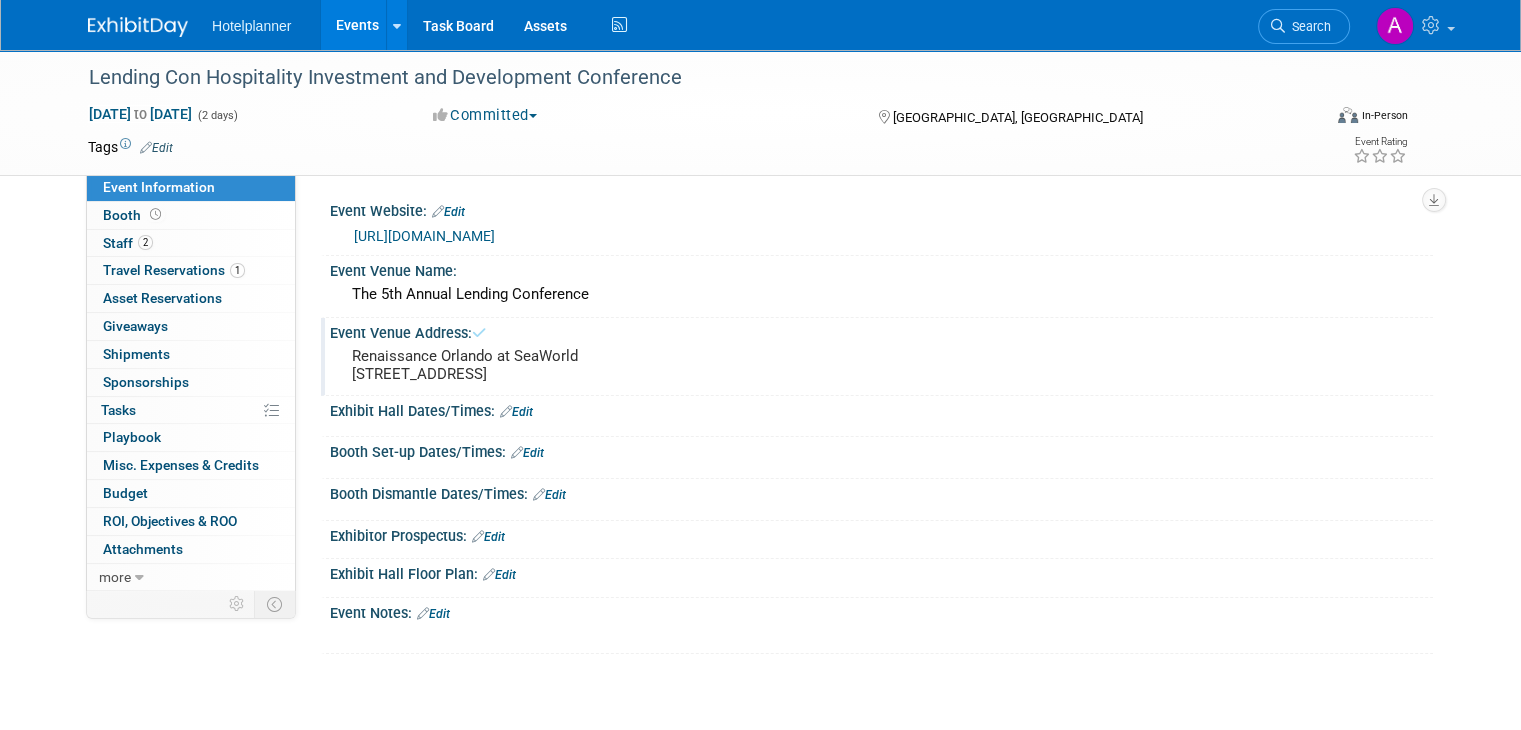 click at bounding box center (783, 636) 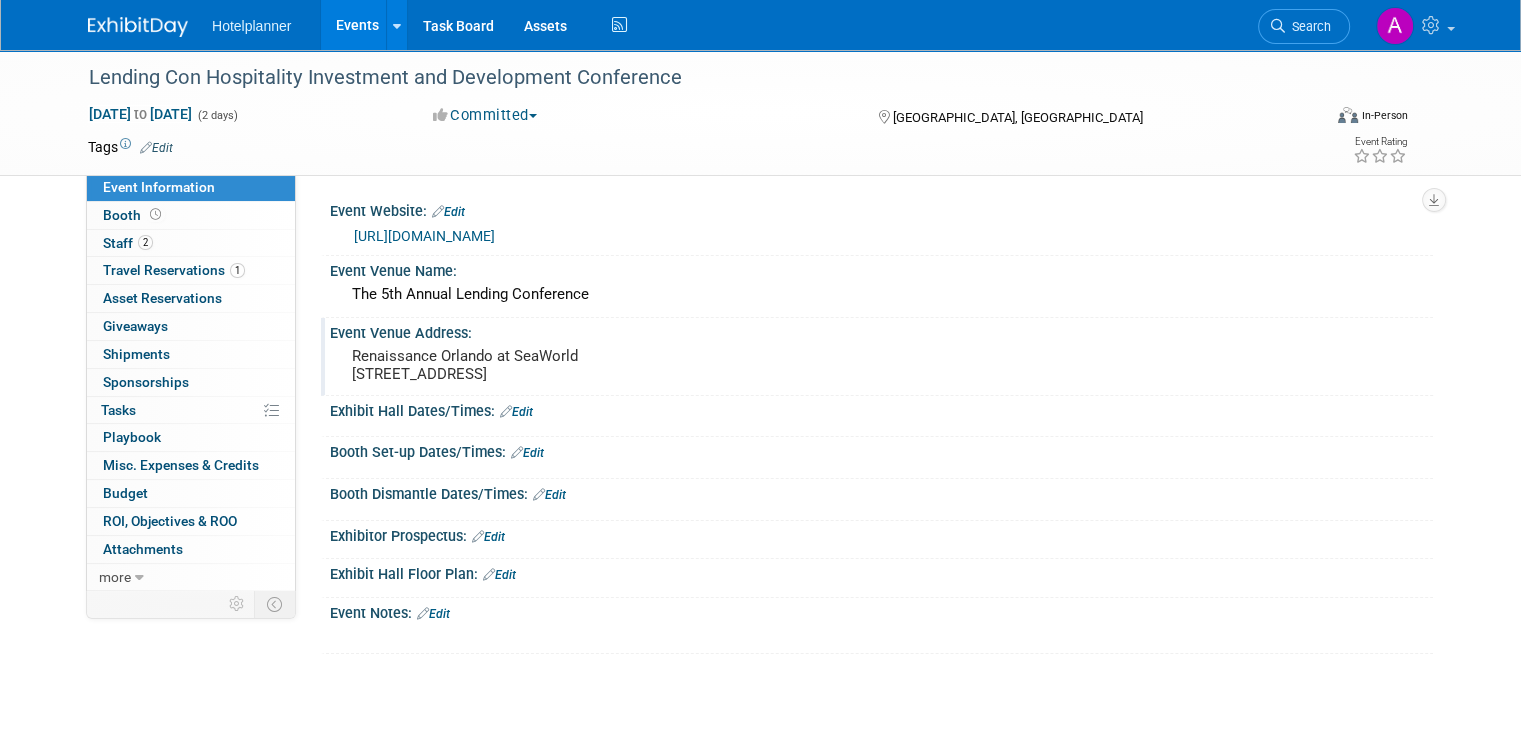 click on "Events" at bounding box center [357, 25] 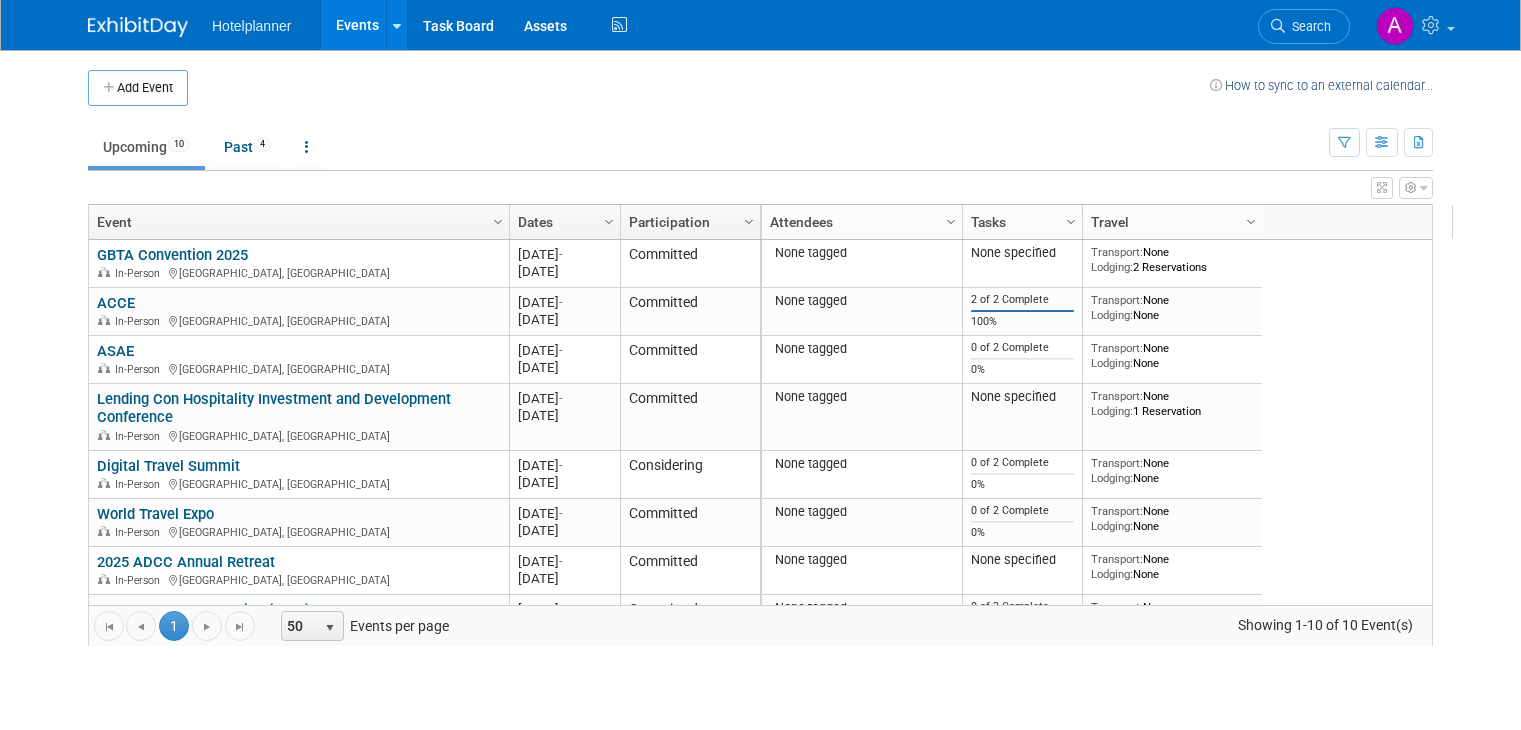 scroll, scrollTop: 0, scrollLeft: 0, axis: both 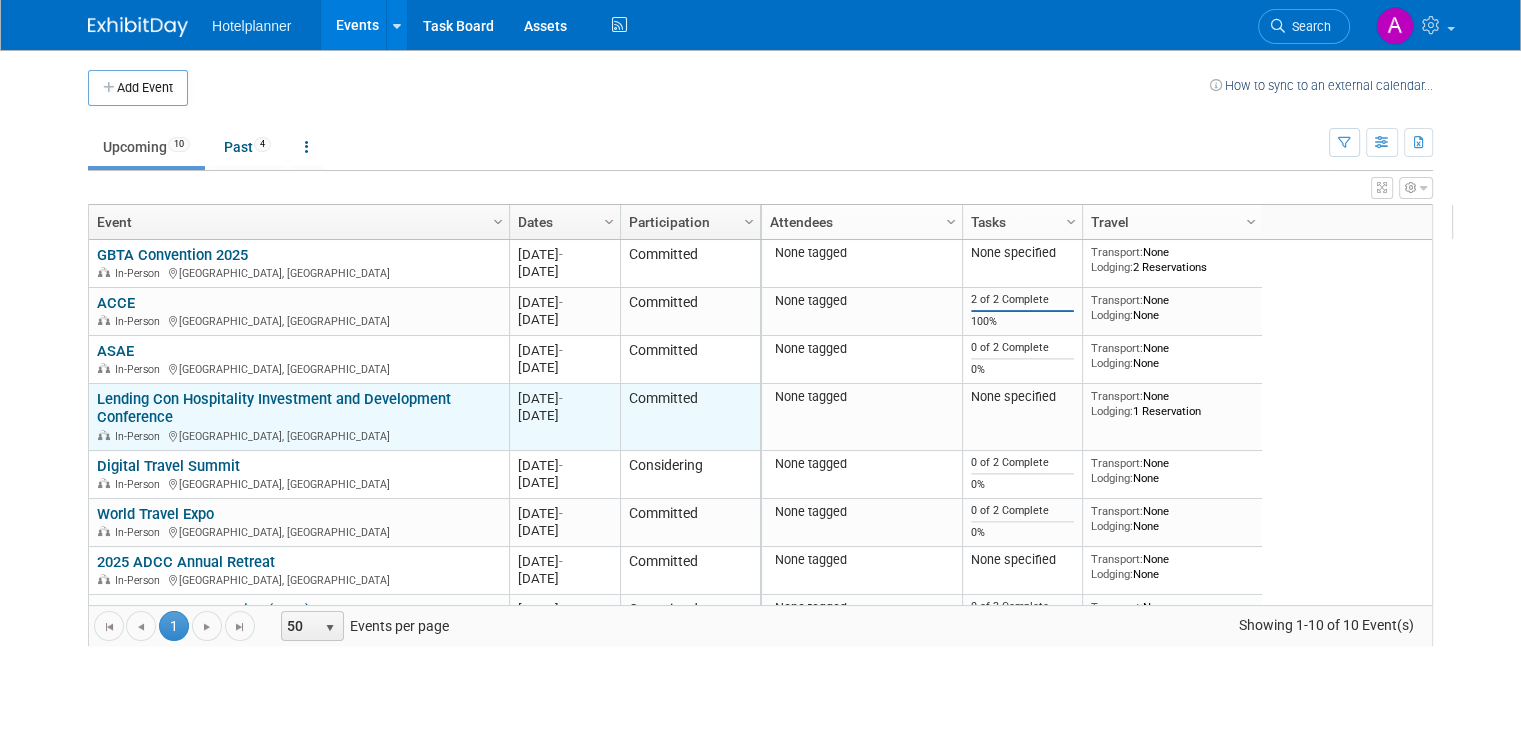 click on "Lending Con Hospitality Investment and Development Conference" at bounding box center (274, 408) 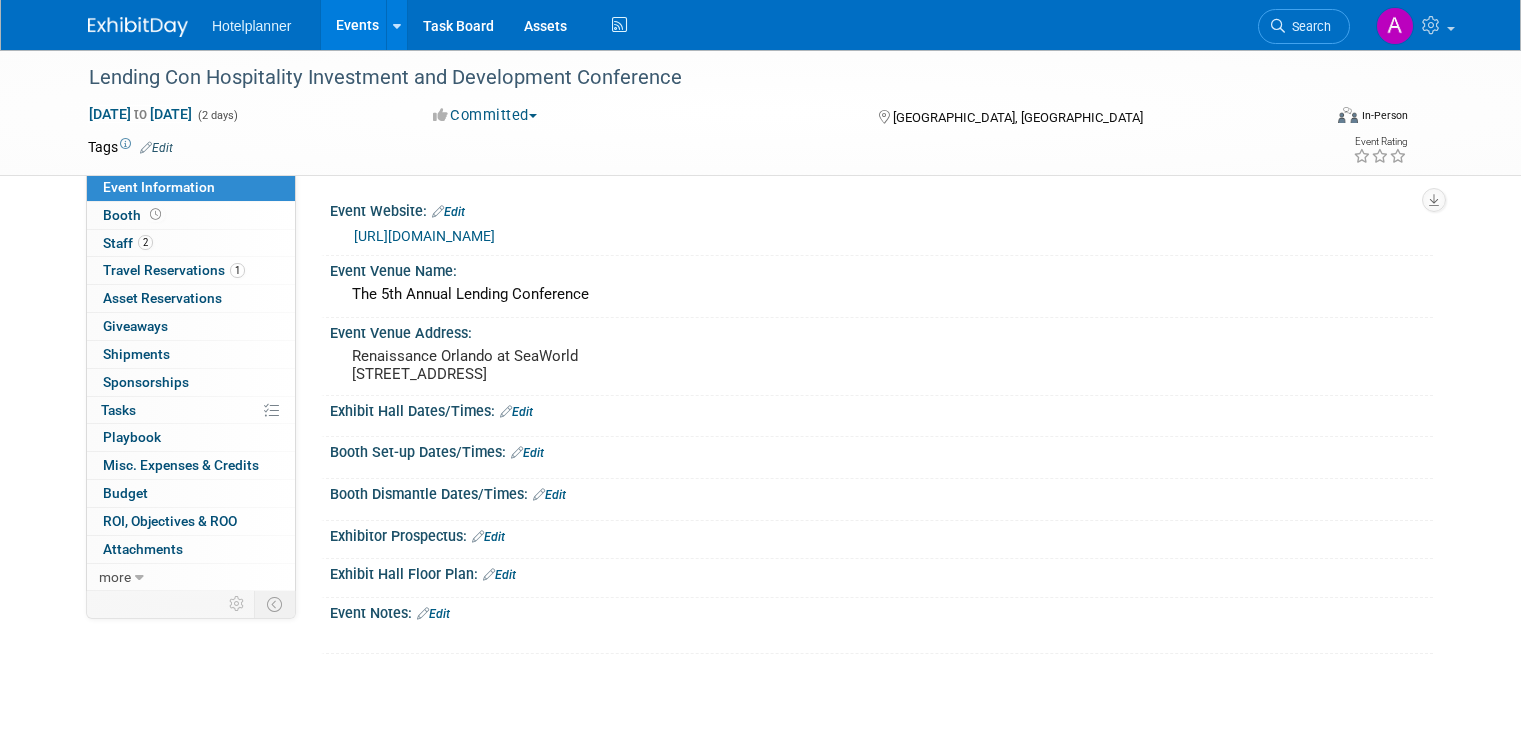 scroll, scrollTop: 0, scrollLeft: 0, axis: both 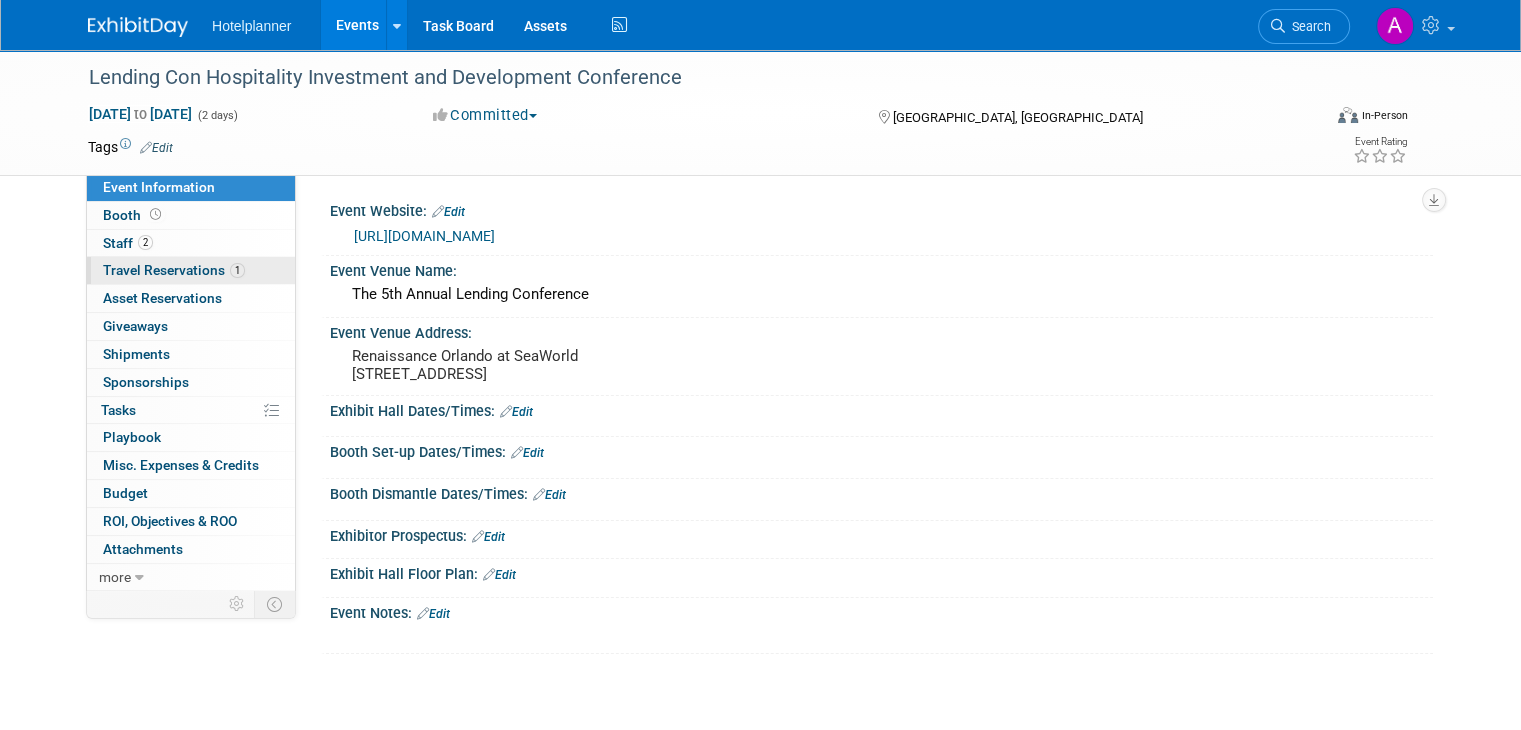 click on "Travel Reservations 1" at bounding box center (174, 270) 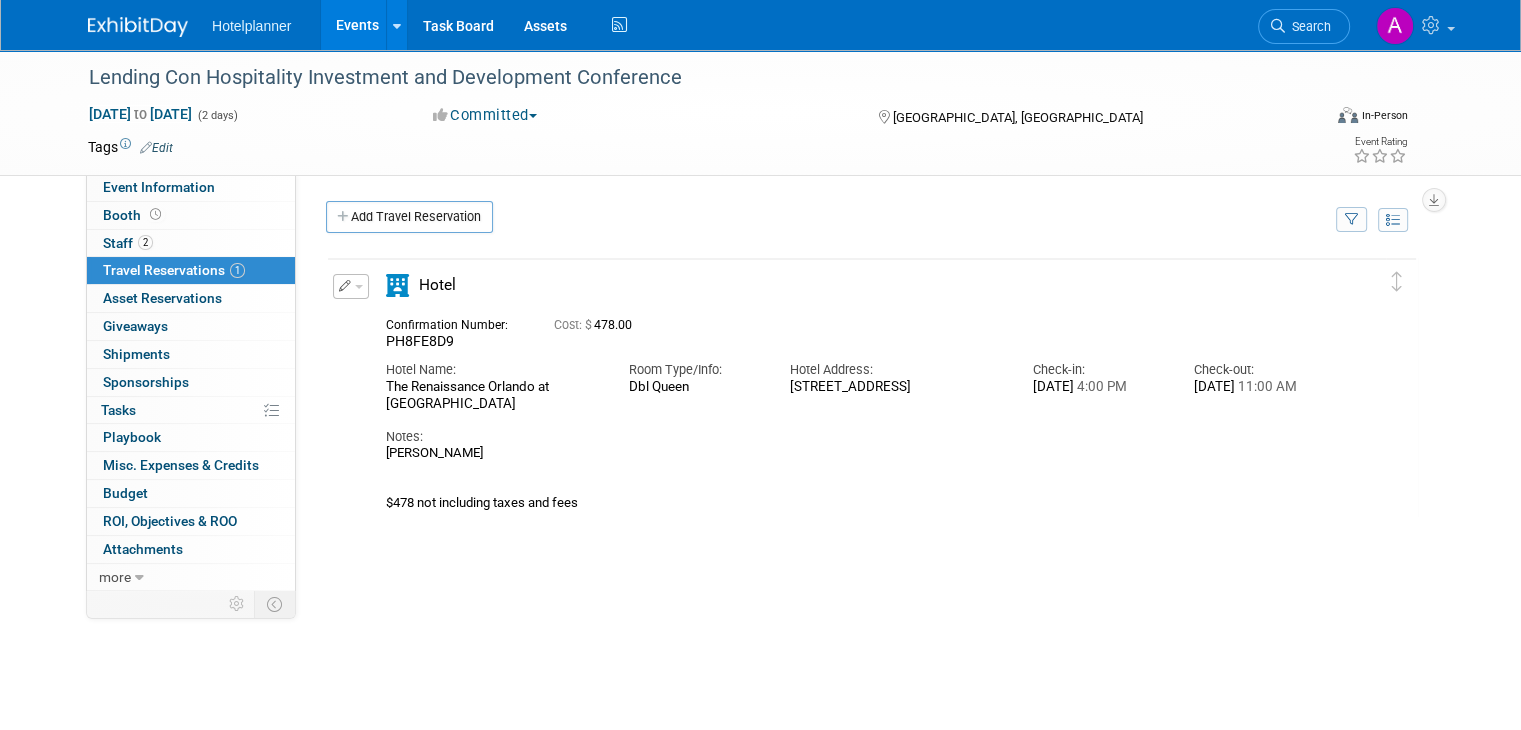 click on "Events" at bounding box center (357, 25) 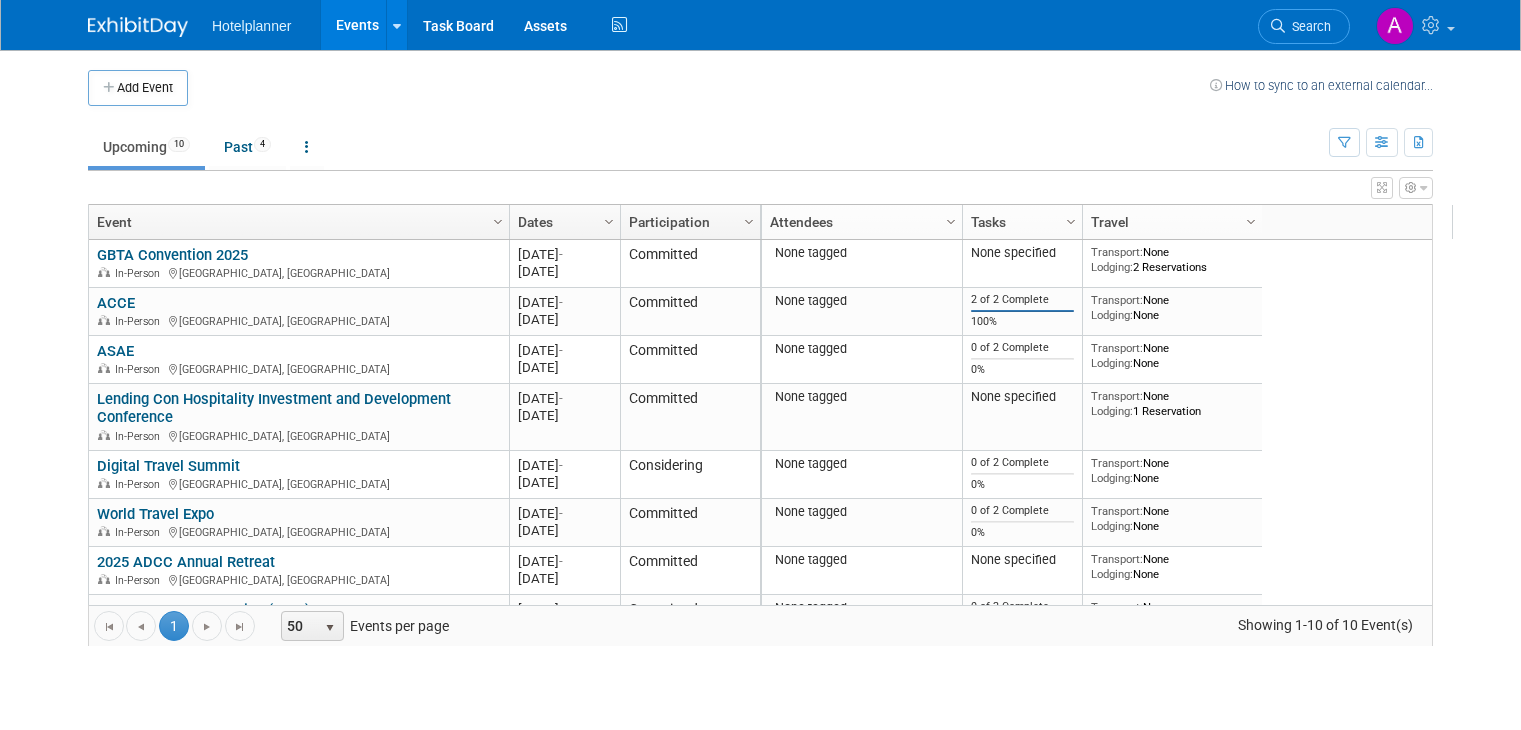 scroll, scrollTop: 0, scrollLeft: 0, axis: both 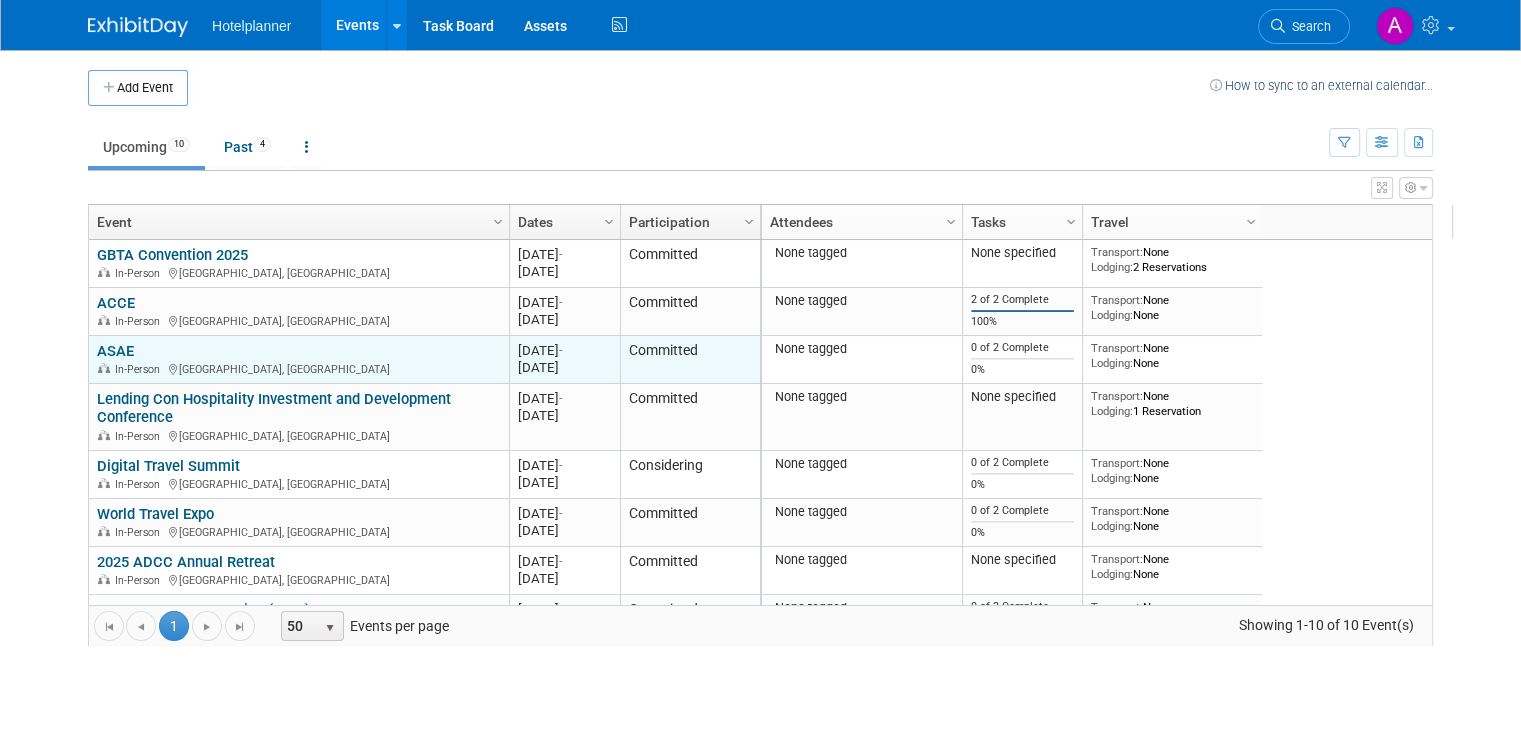 click on "ASAE" at bounding box center (115, 351) 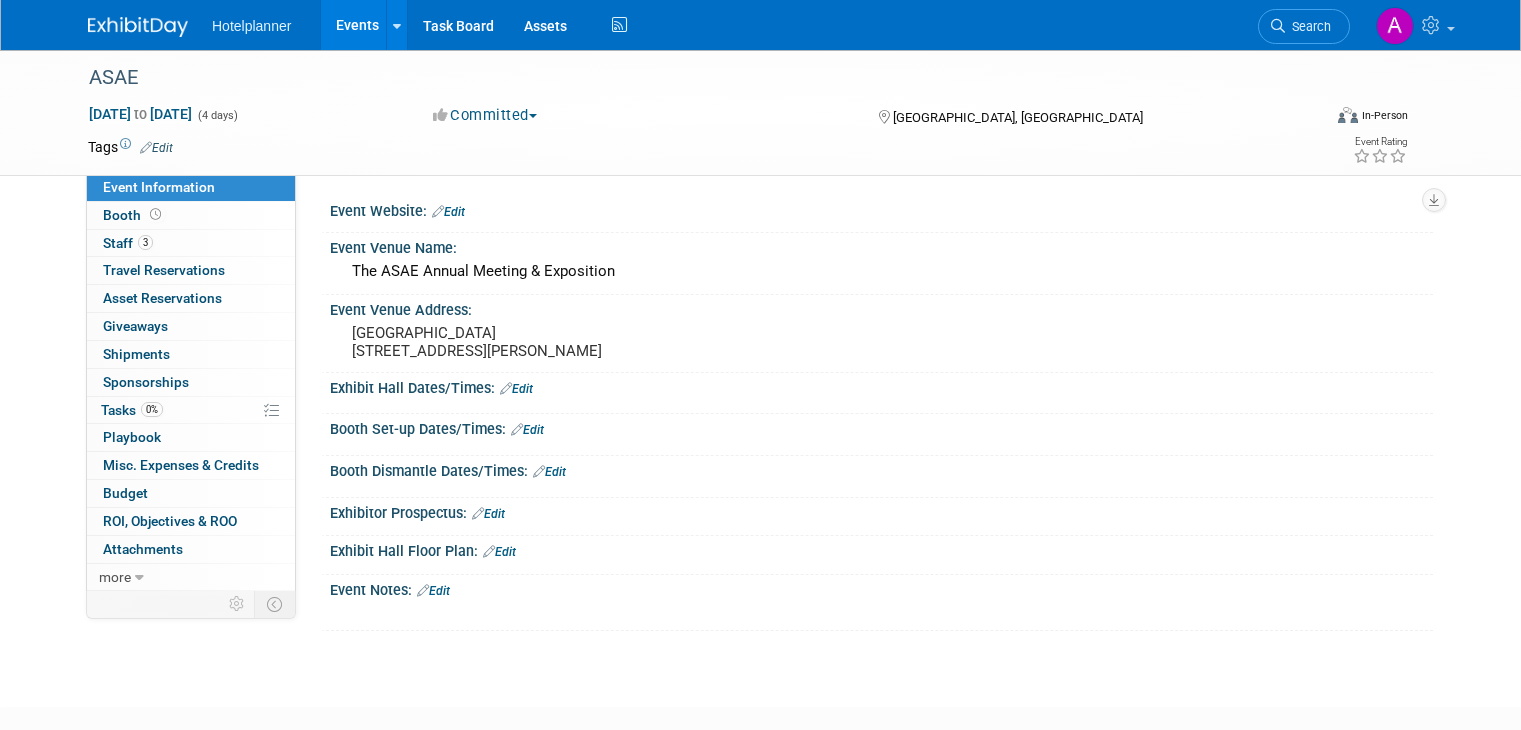 scroll, scrollTop: 0, scrollLeft: 0, axis: both 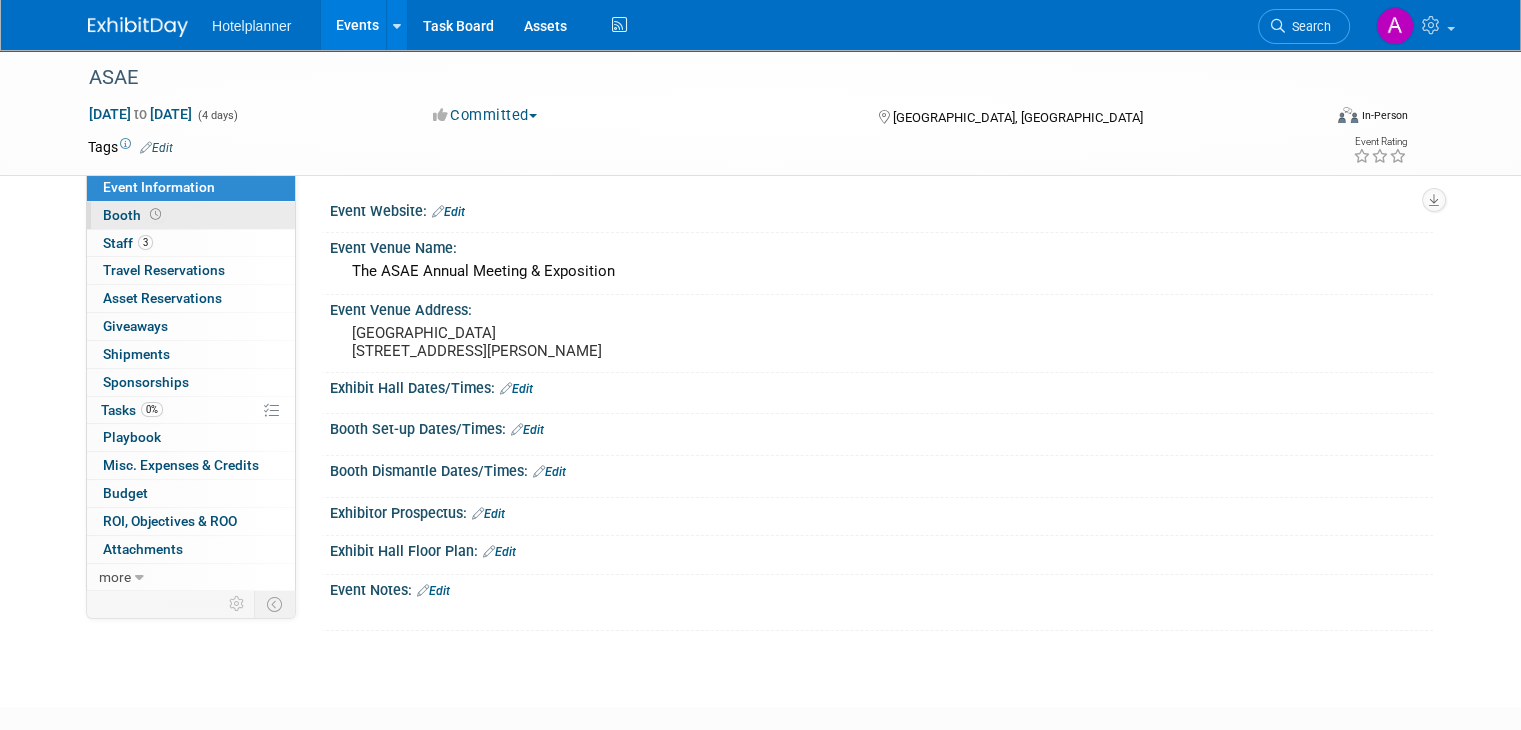 click on "Booth" at bounding box center [191, 215] 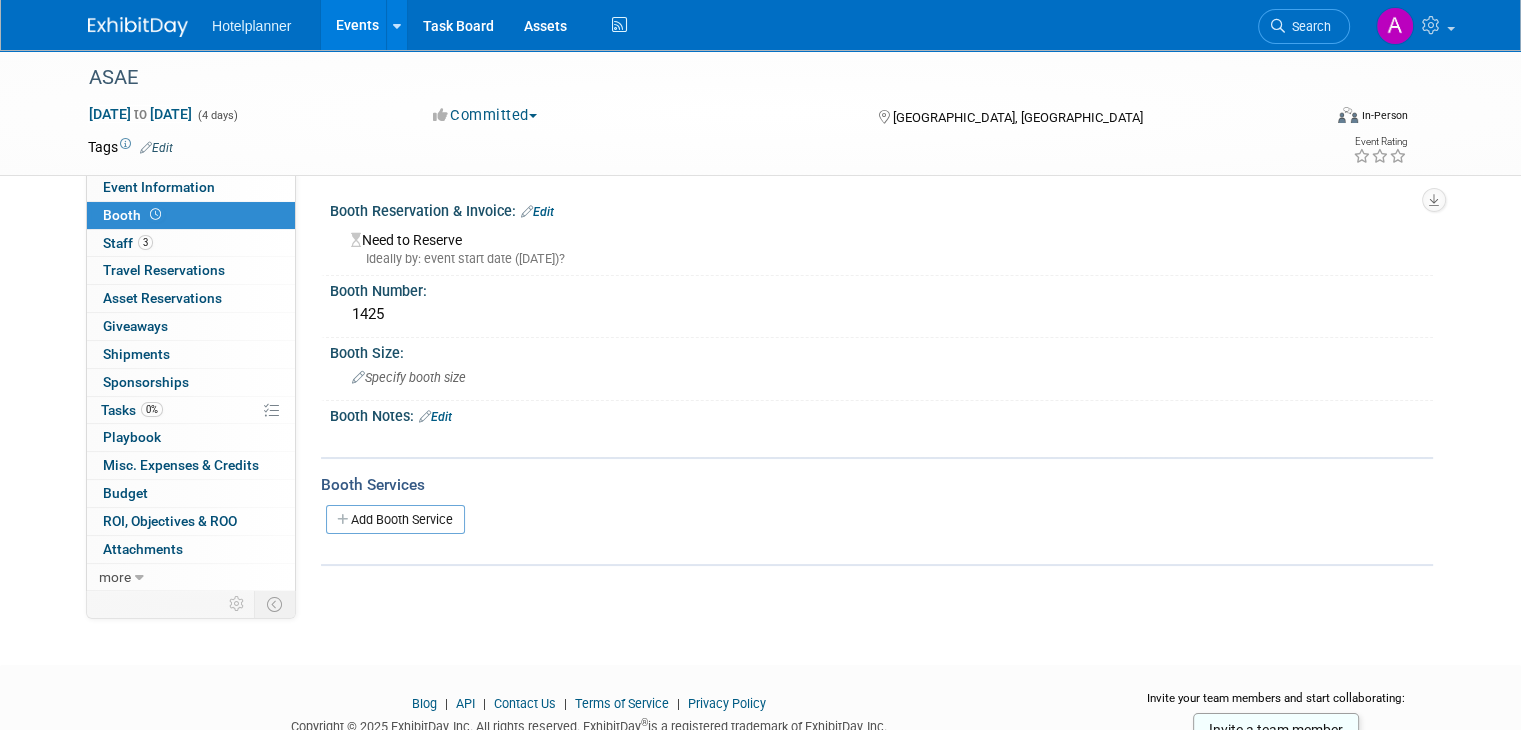 click at bounding box center [527, 211] 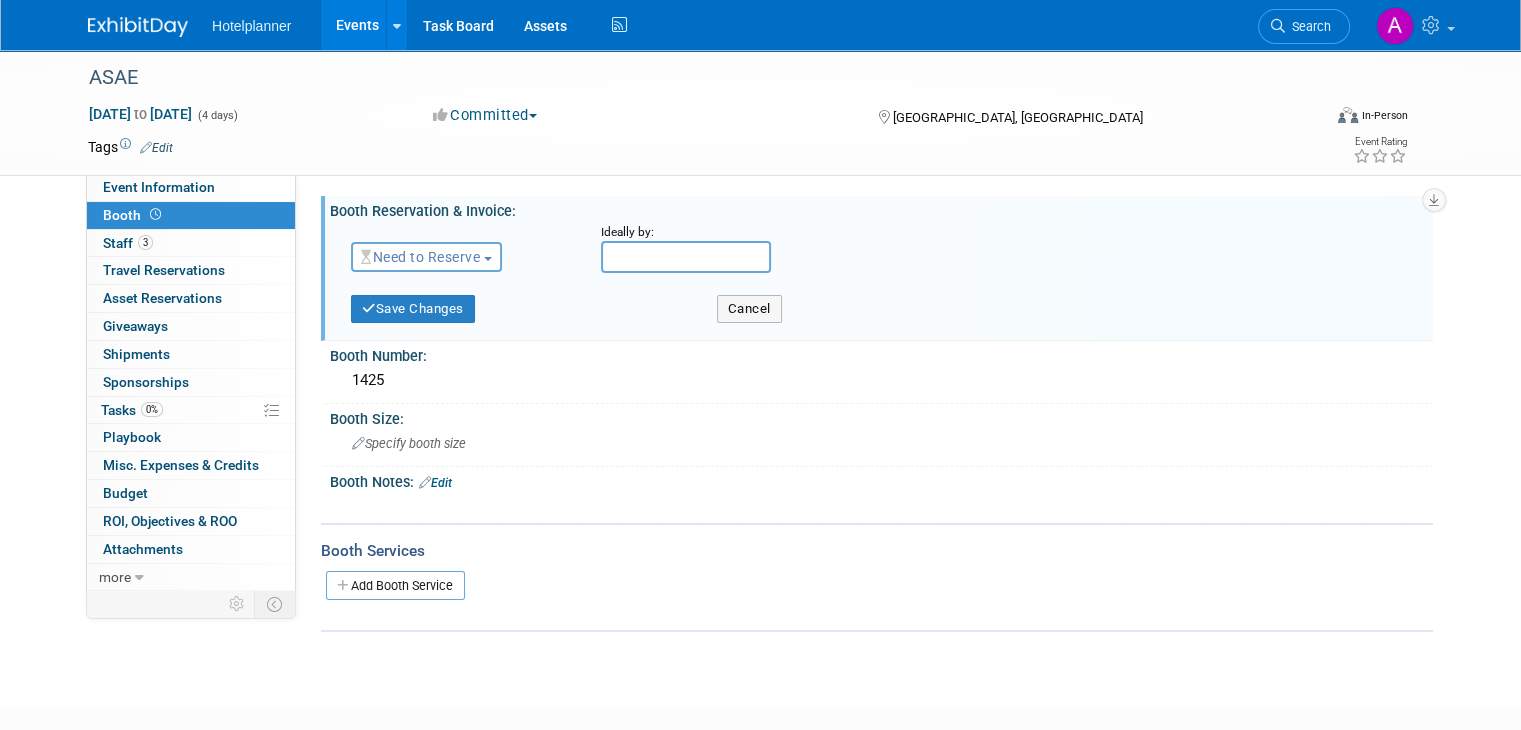 click on "Need to Reserve" at bounding box center (426, 257) 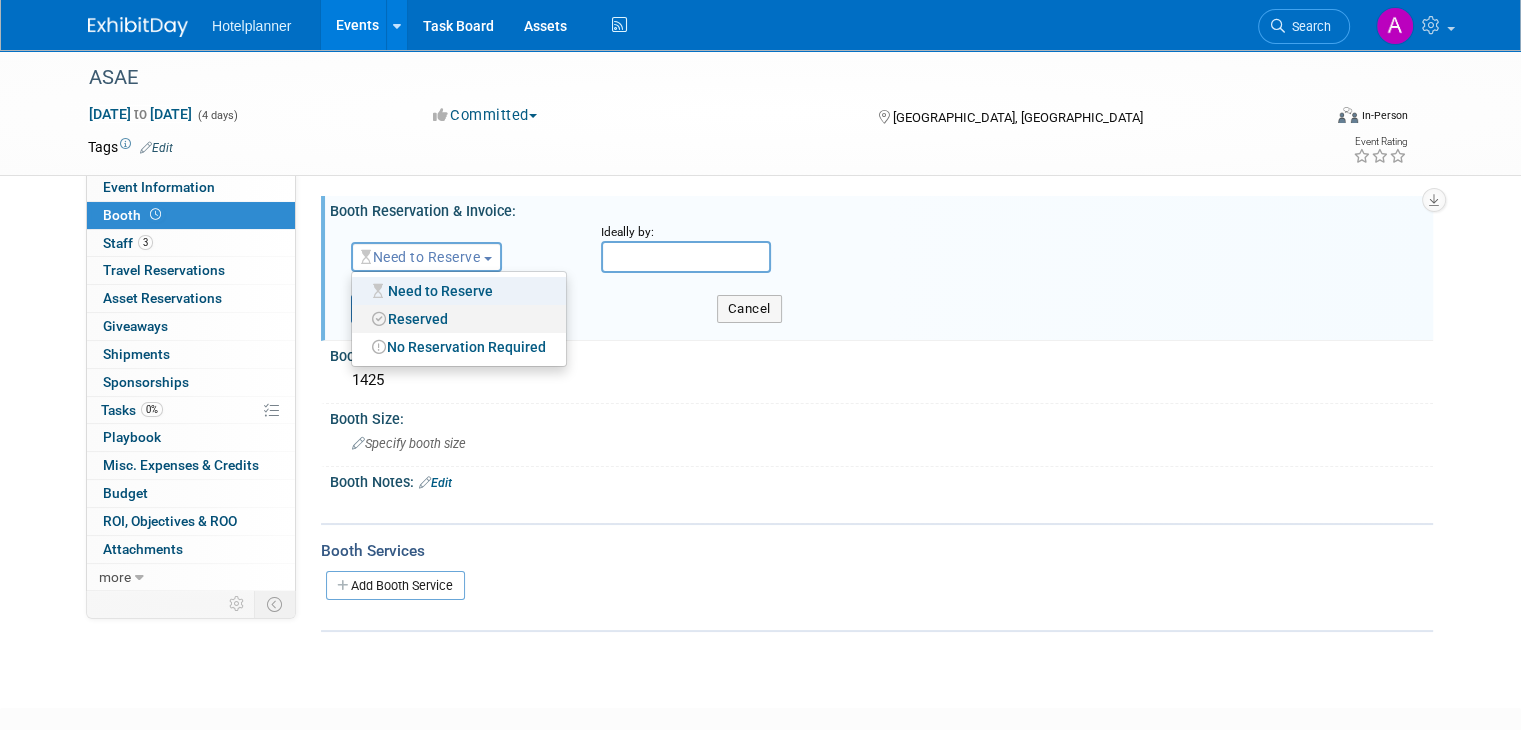 click on "Reserved" at bounding box center [459, 319] 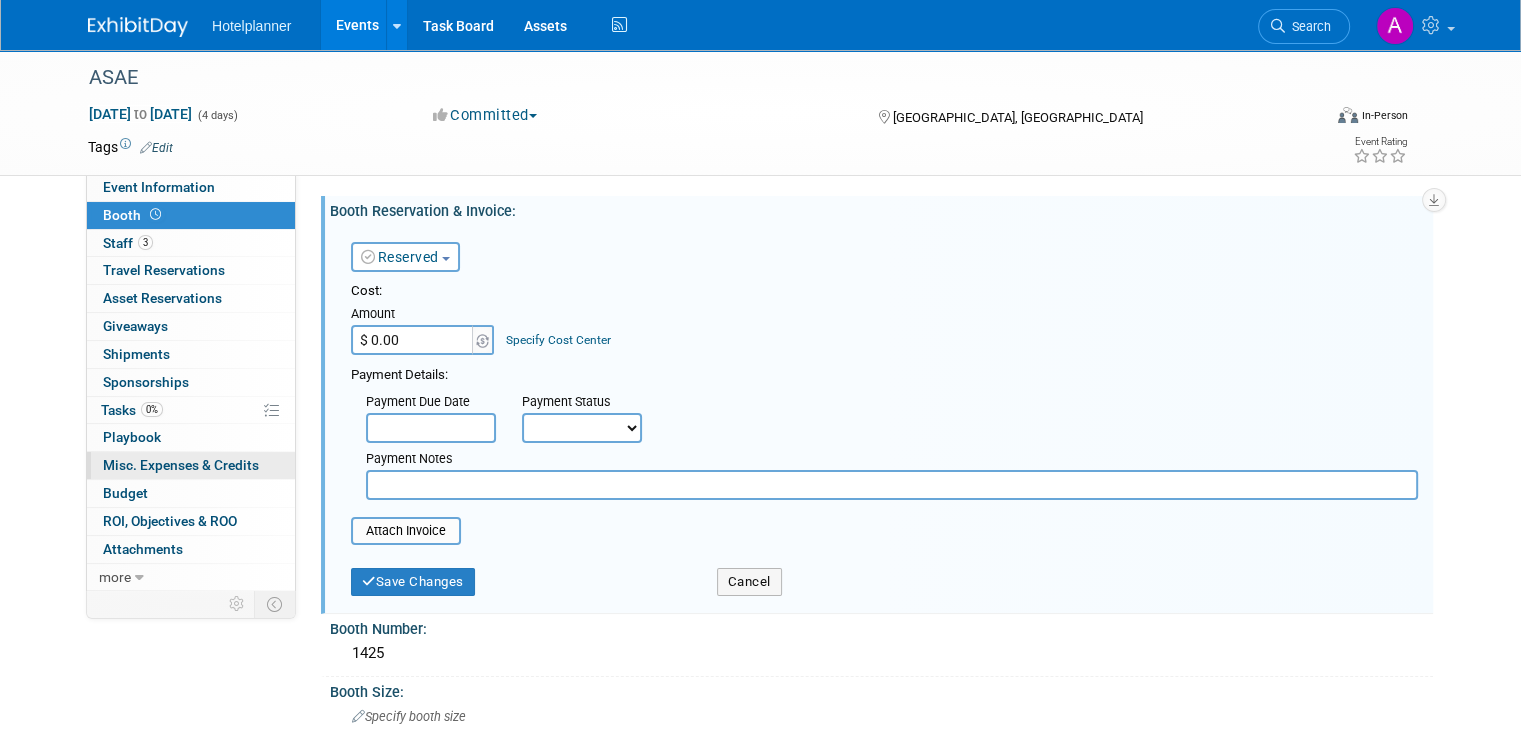 click on "Misc. Expenses & Credits 0" at bounding box center (181, 465) 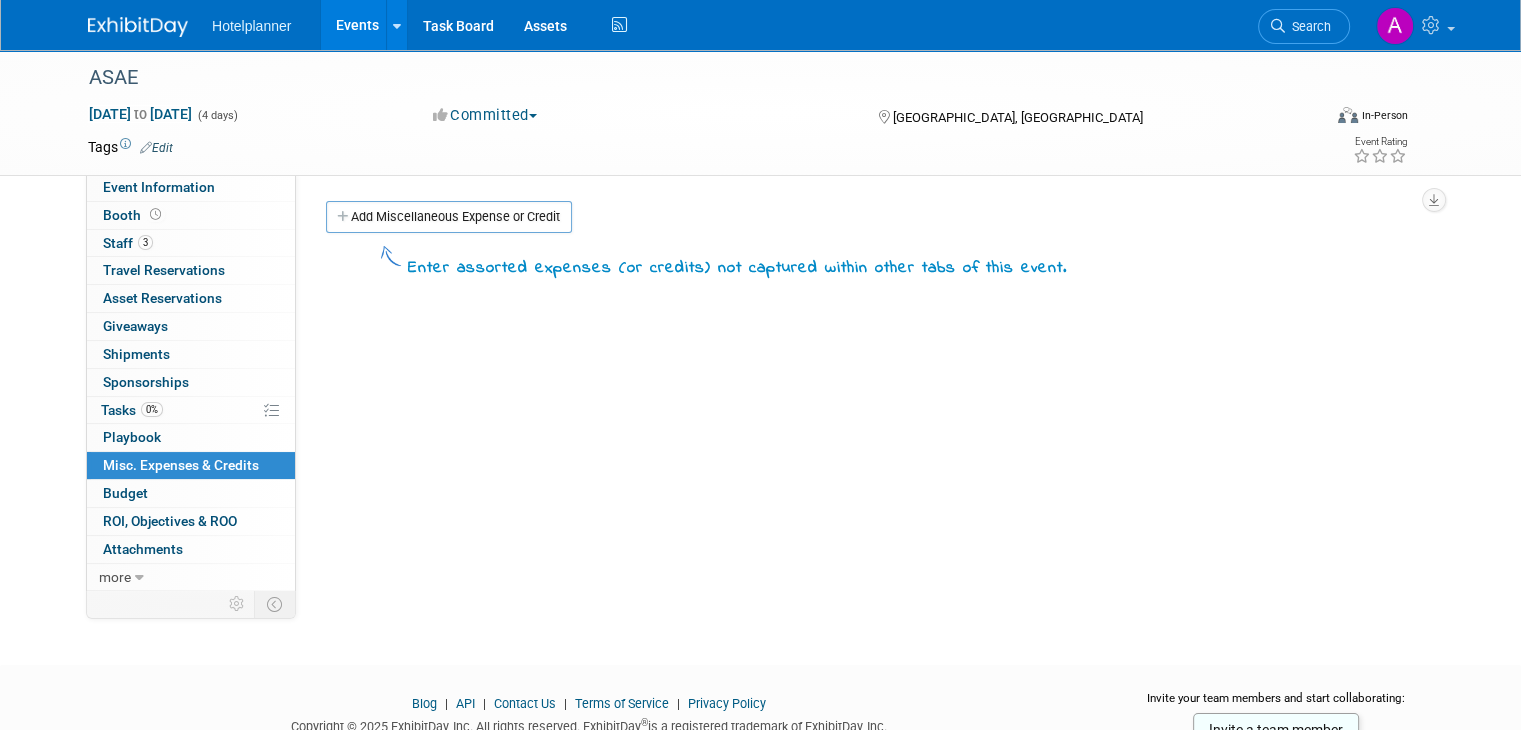 click on "Add Miscellaneous Expense or Credit" at bounding box center (449, 217) 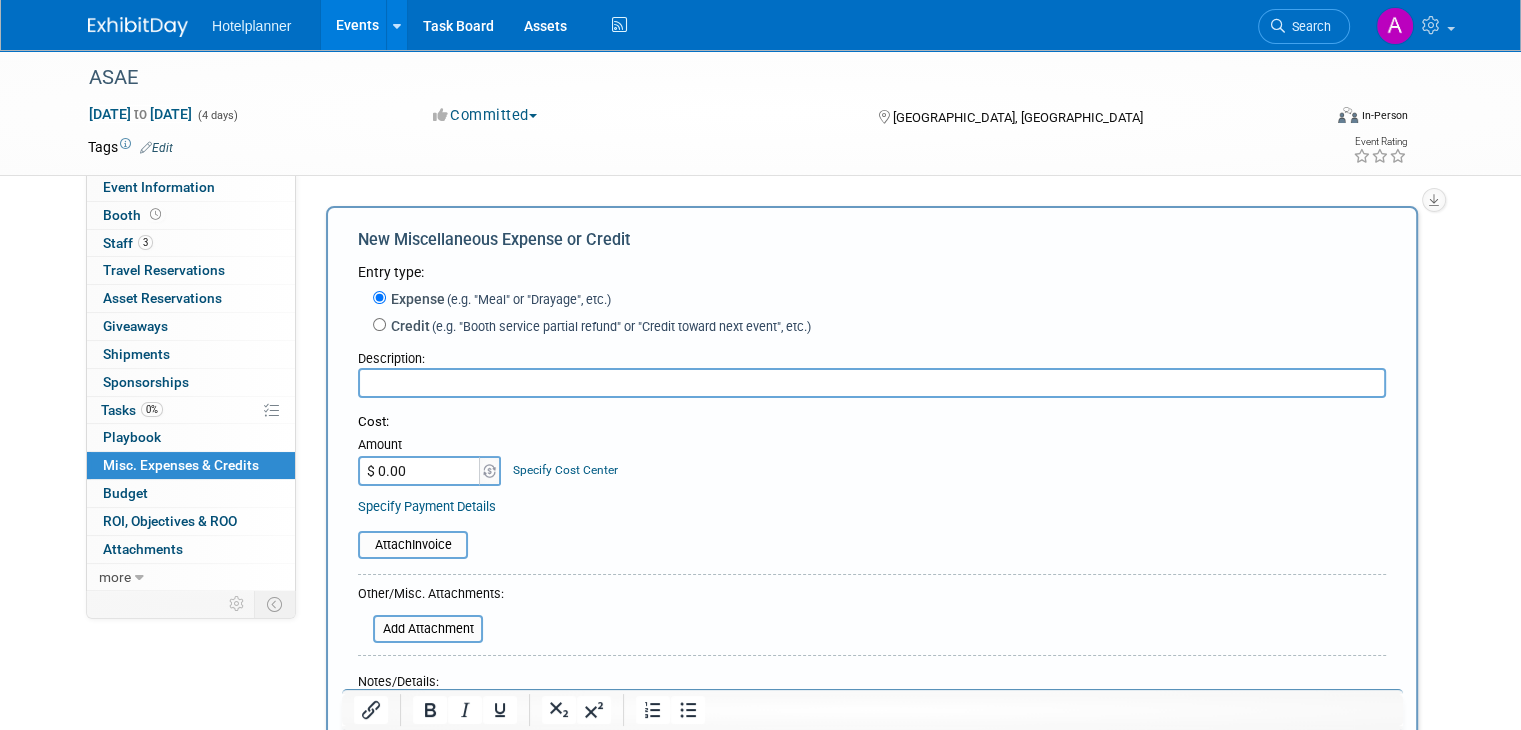 scroll, scrollTop: 0, scrollLeft: 0, axis: both 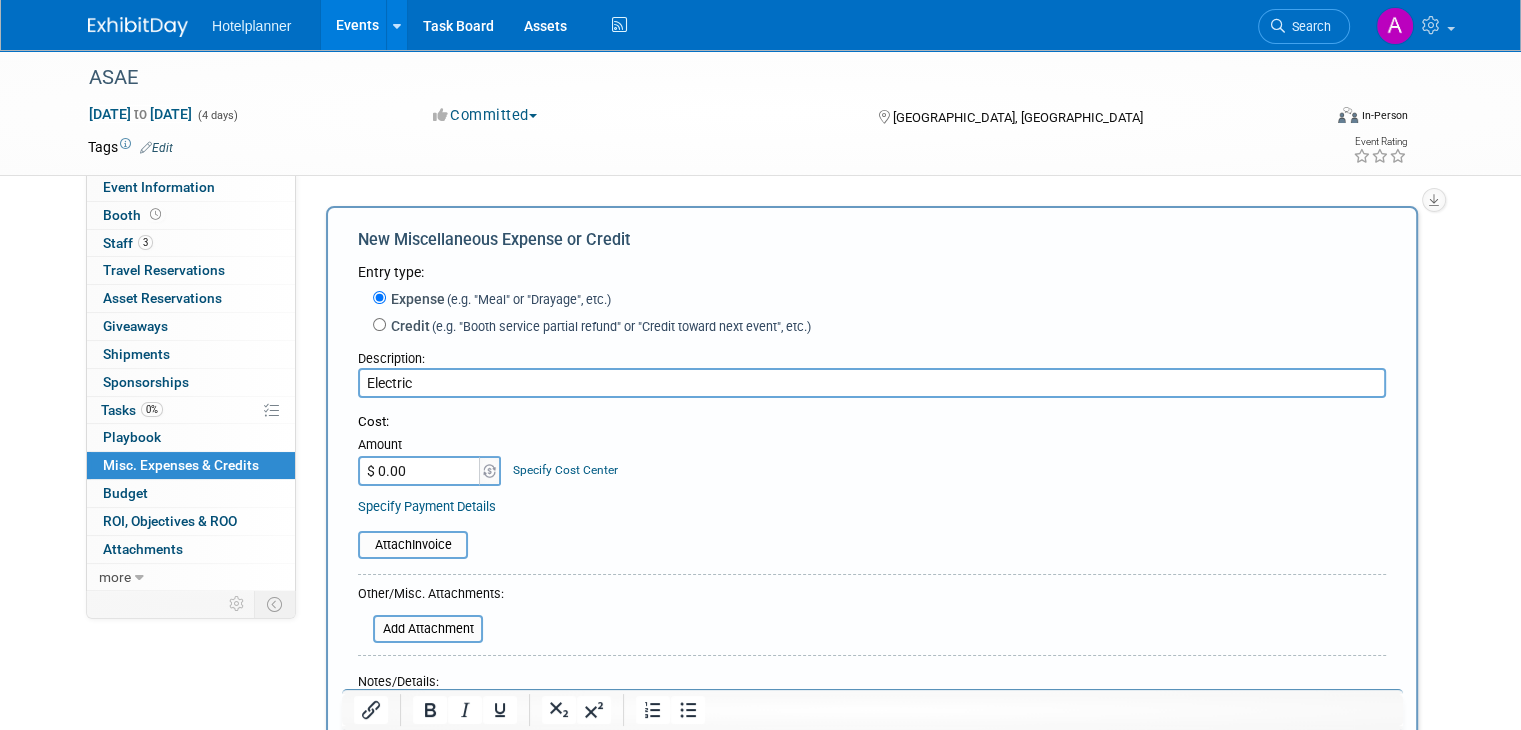 type on "Electric" 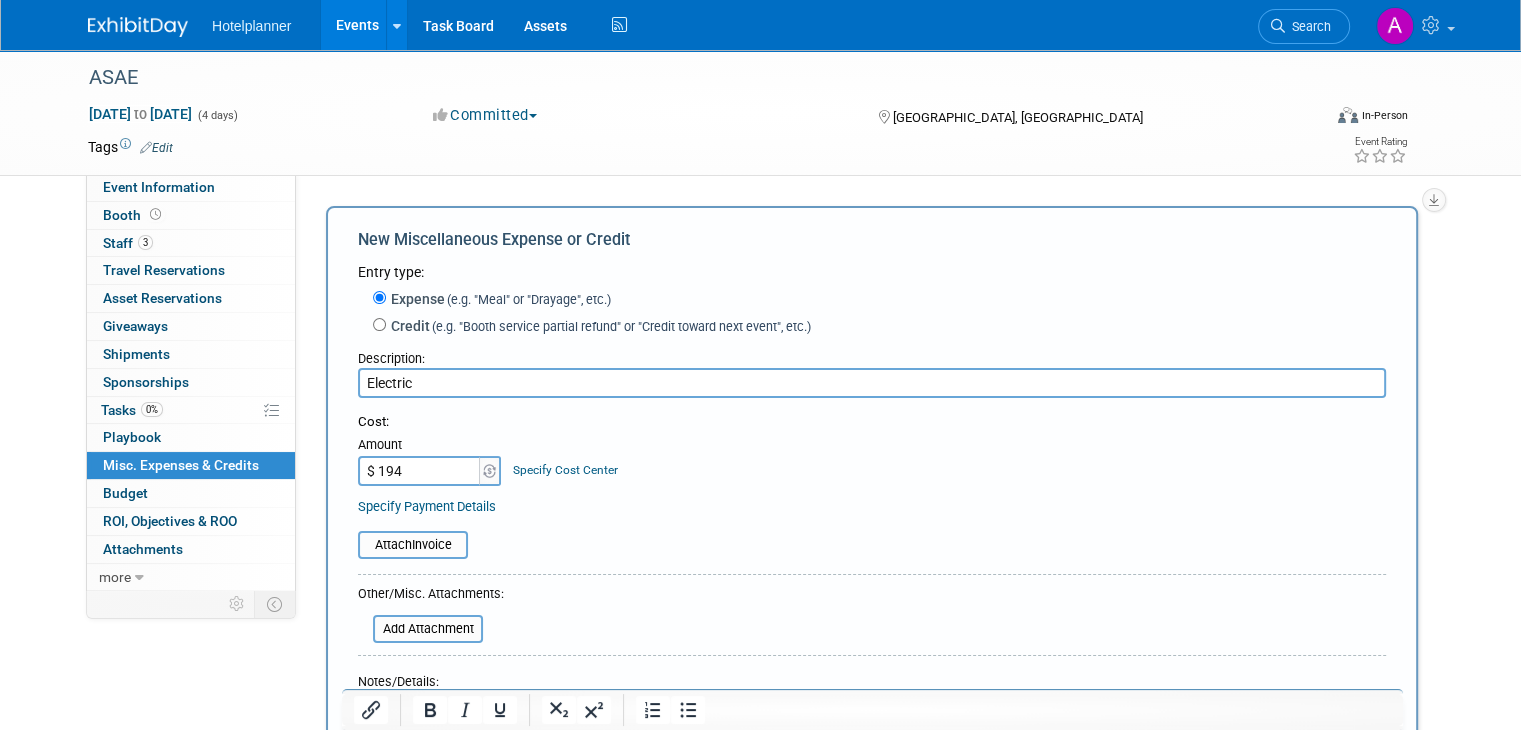 type on "$ 194.00" 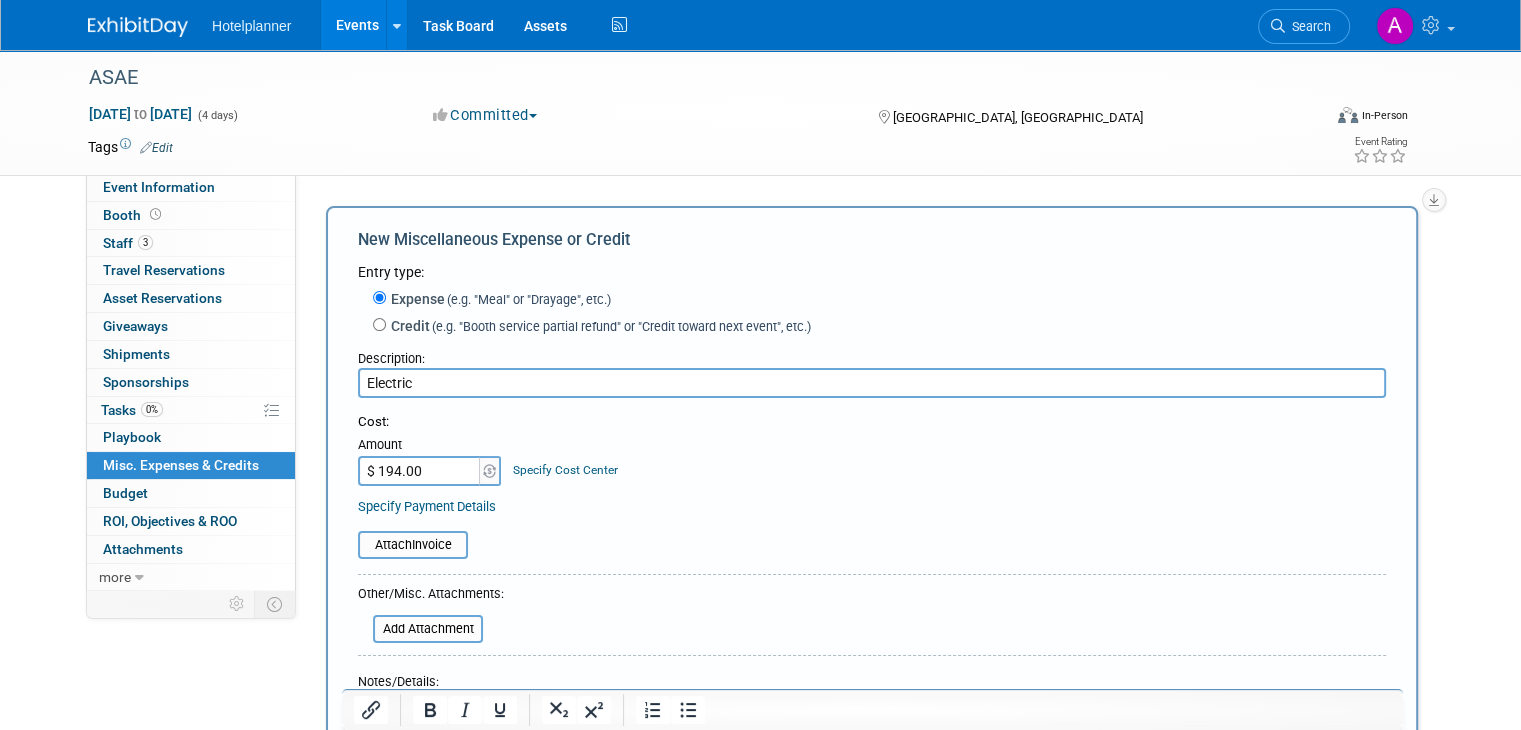 click on "Cost:
Amount
$ 194.00
Specify Cost Center
Cost Center
-- Not Specified --" at bounding box center [872, 464] 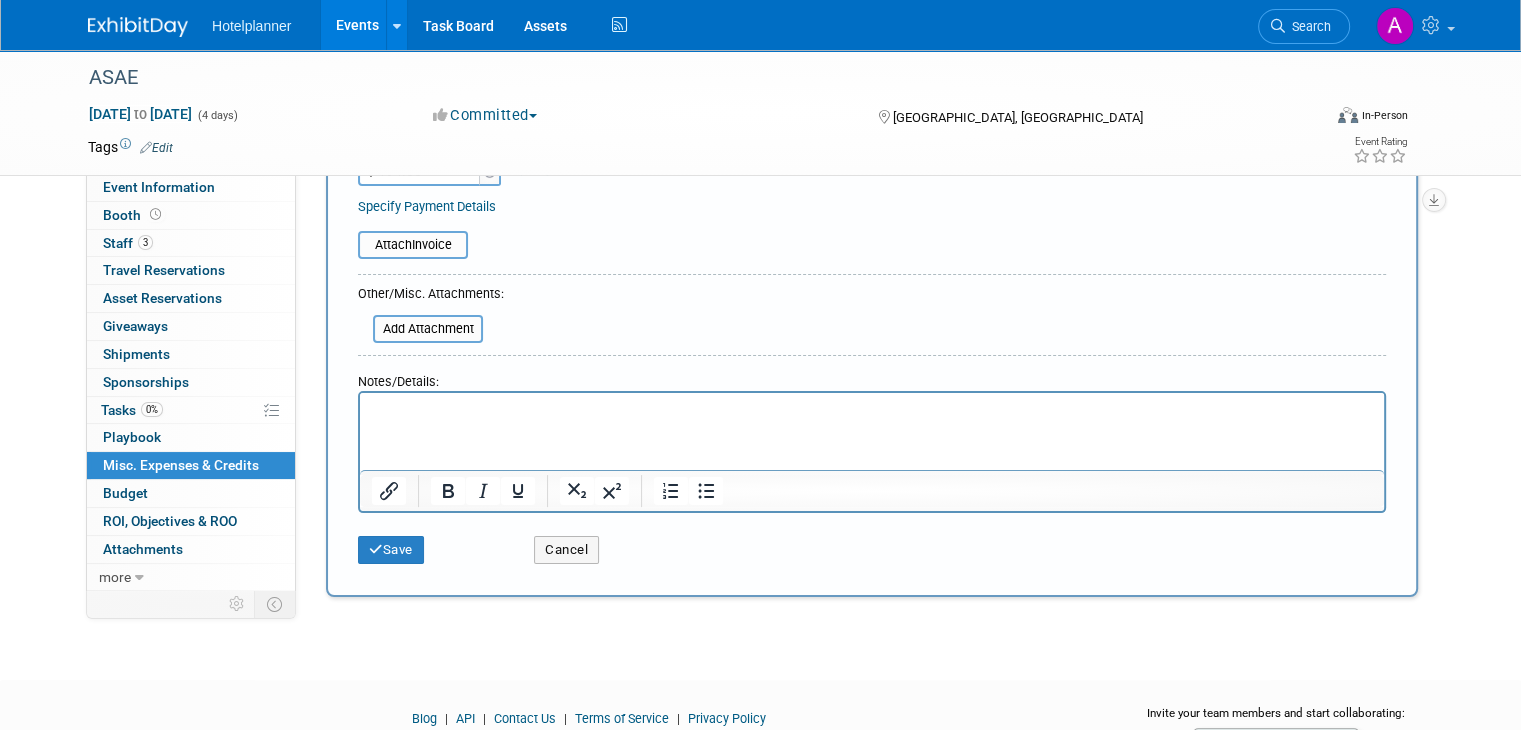 click at bounding box center [872, 407] 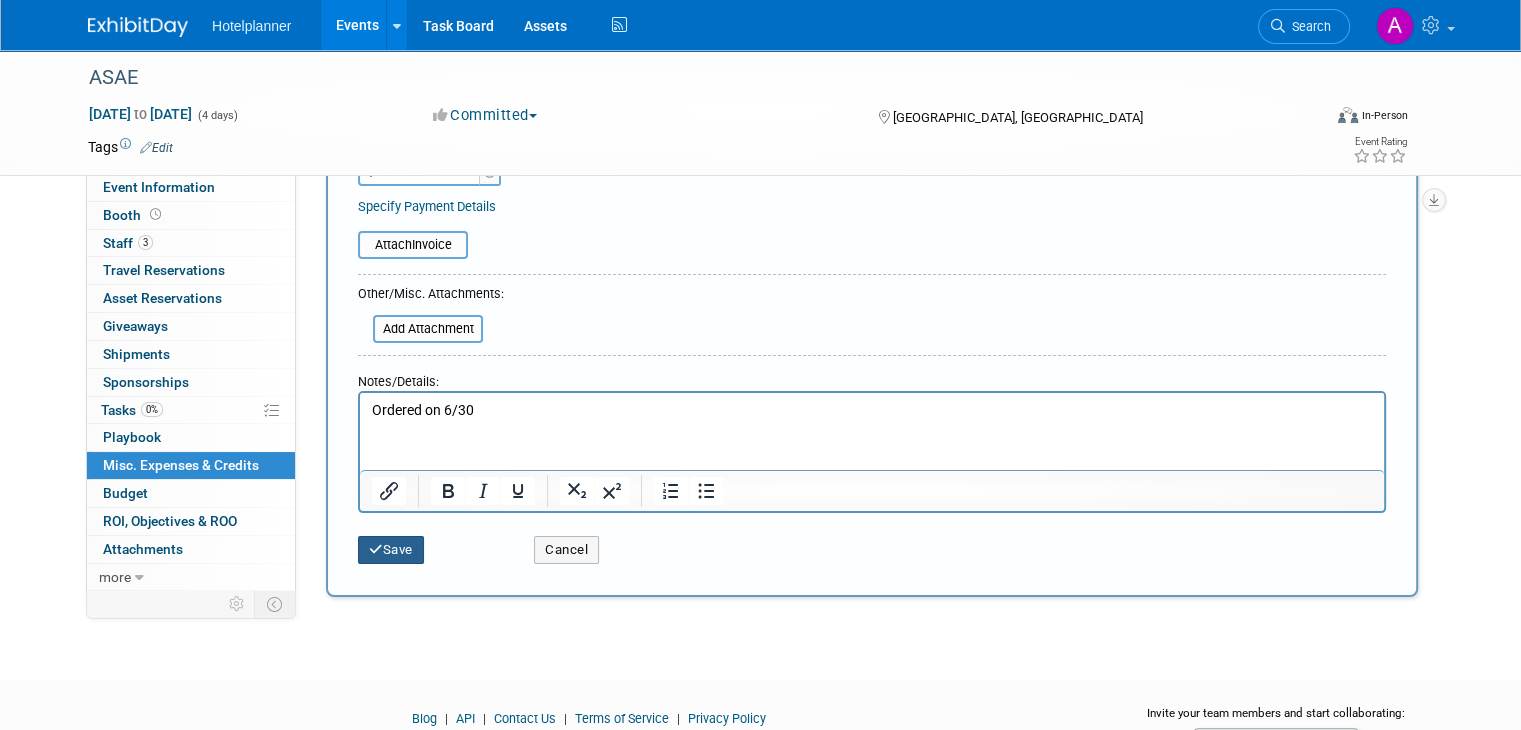 click on "Save" at bounding box center (391, 550) 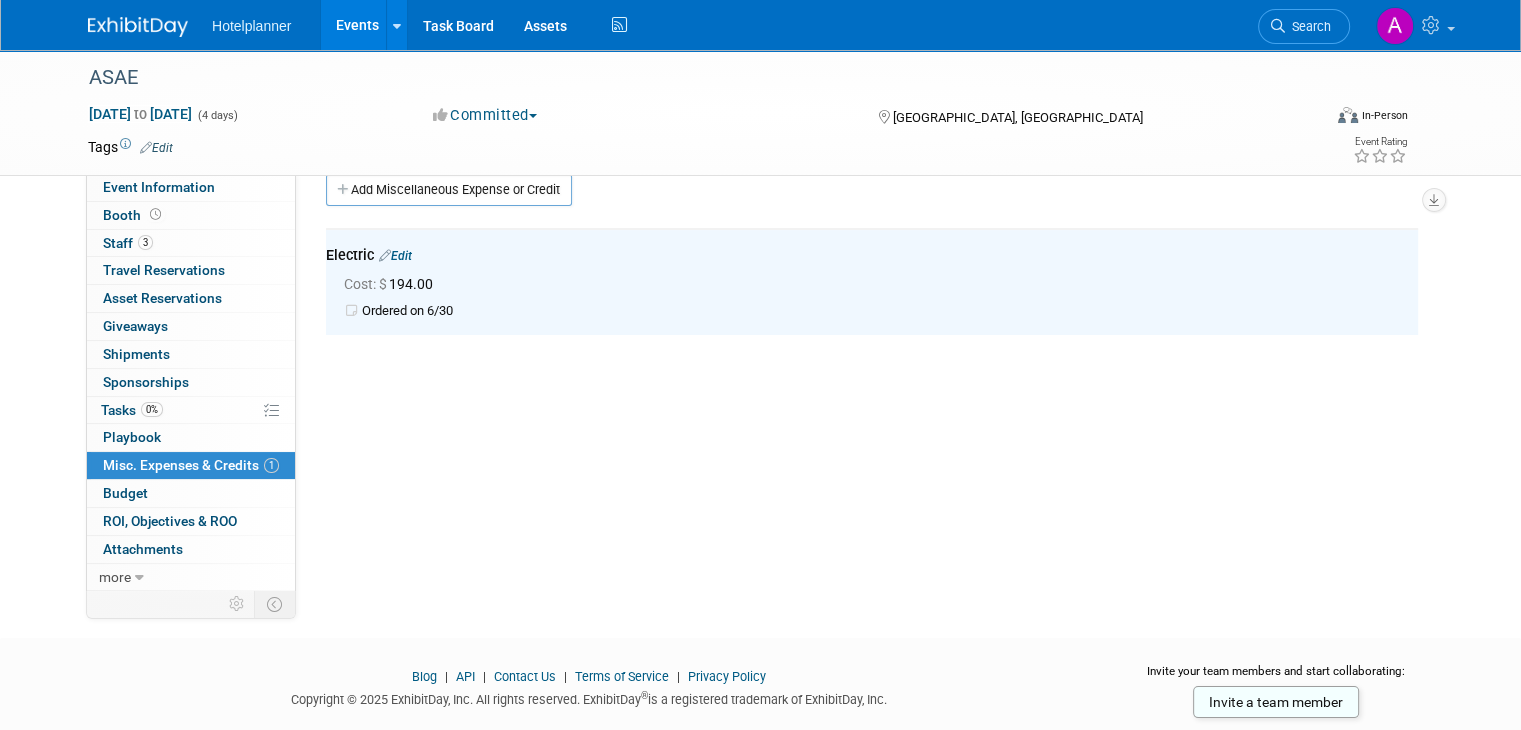 scroll, scrollTop: 0, scrollLeft: 0, axis: both 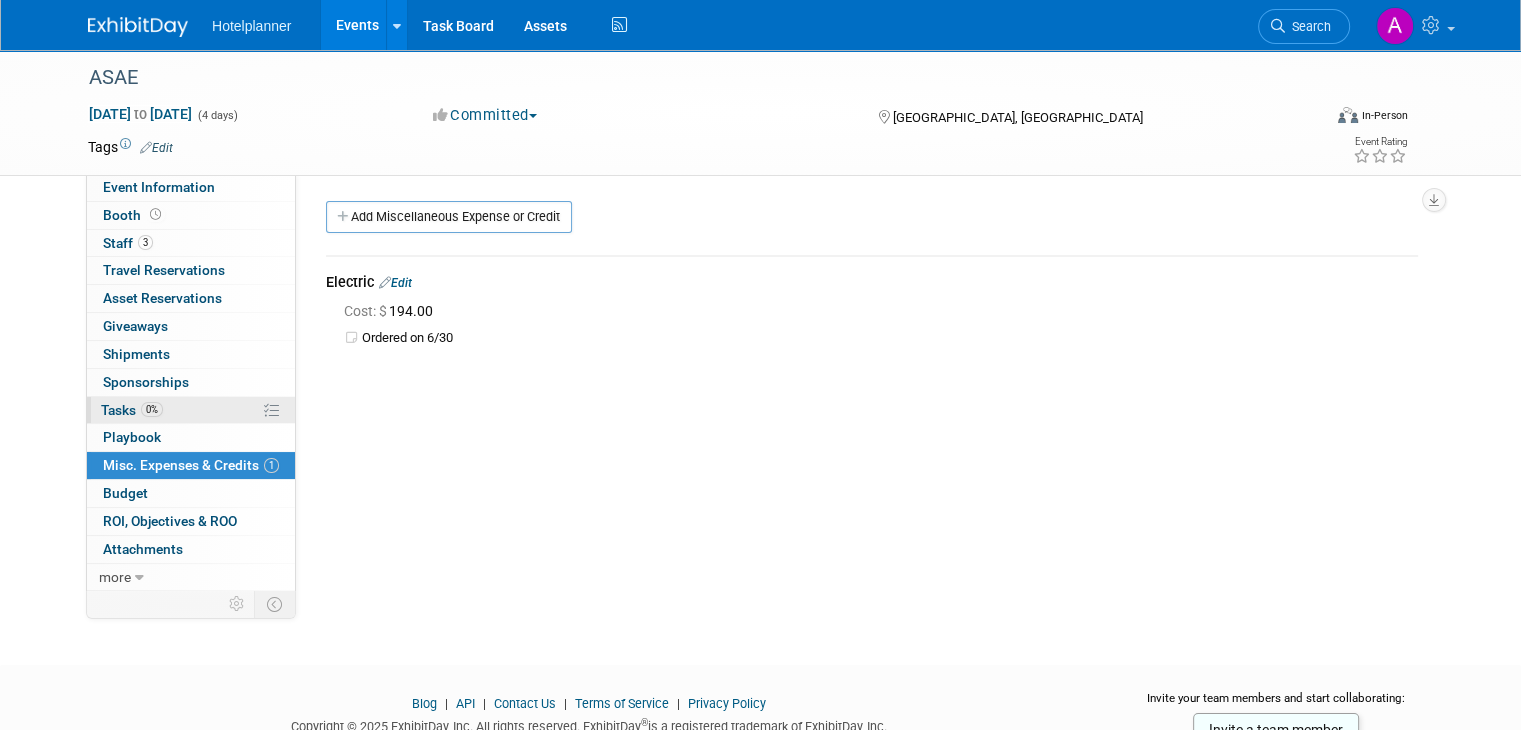 click on "0%
Tasks 0%" at bounding box center (191, 410) 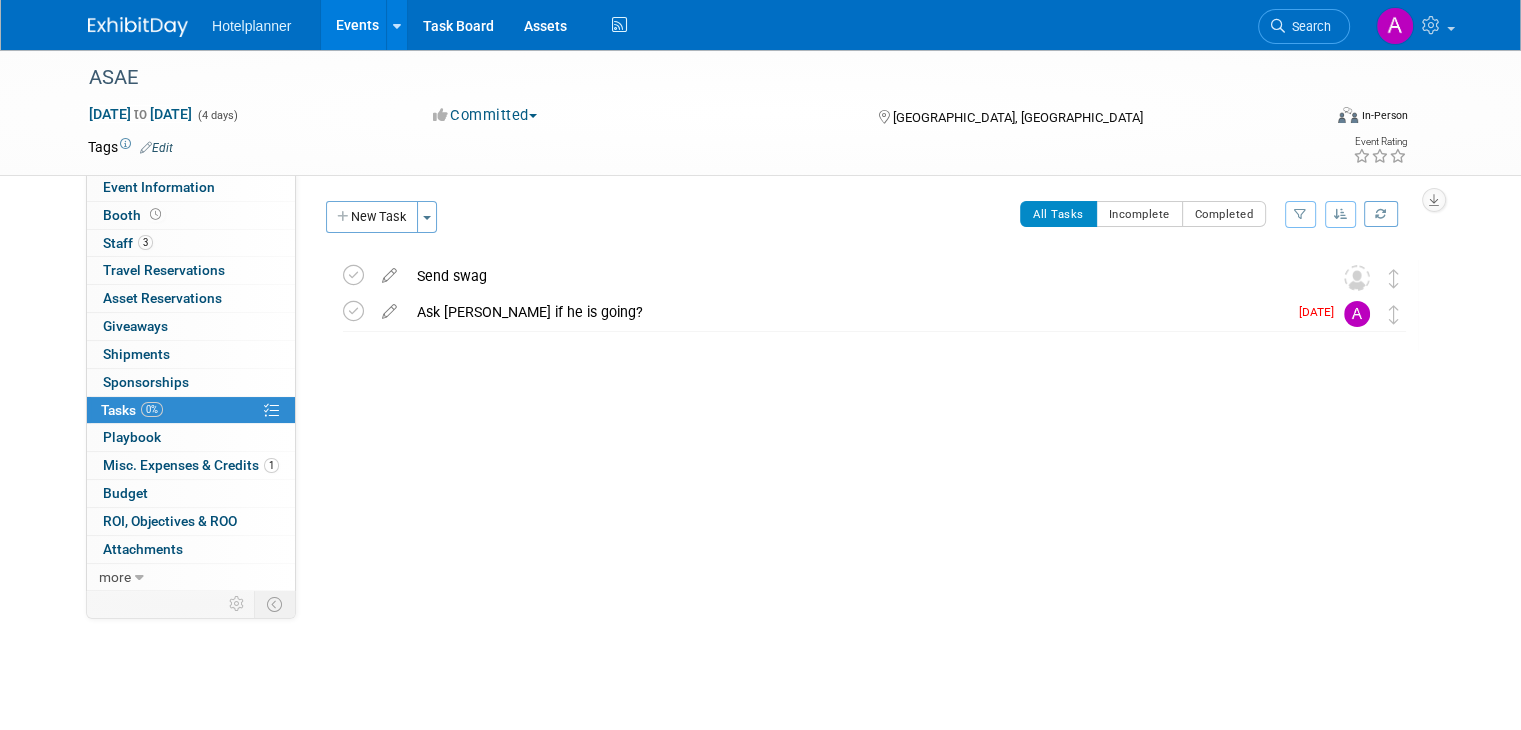 click on "New Task
Toggle Dropdown
Create a new task for this event
Copy tasks from another event
Add a Section
Configure Sections
Delete all tasks
Delete all tasks" at bounding box center (384, 224) 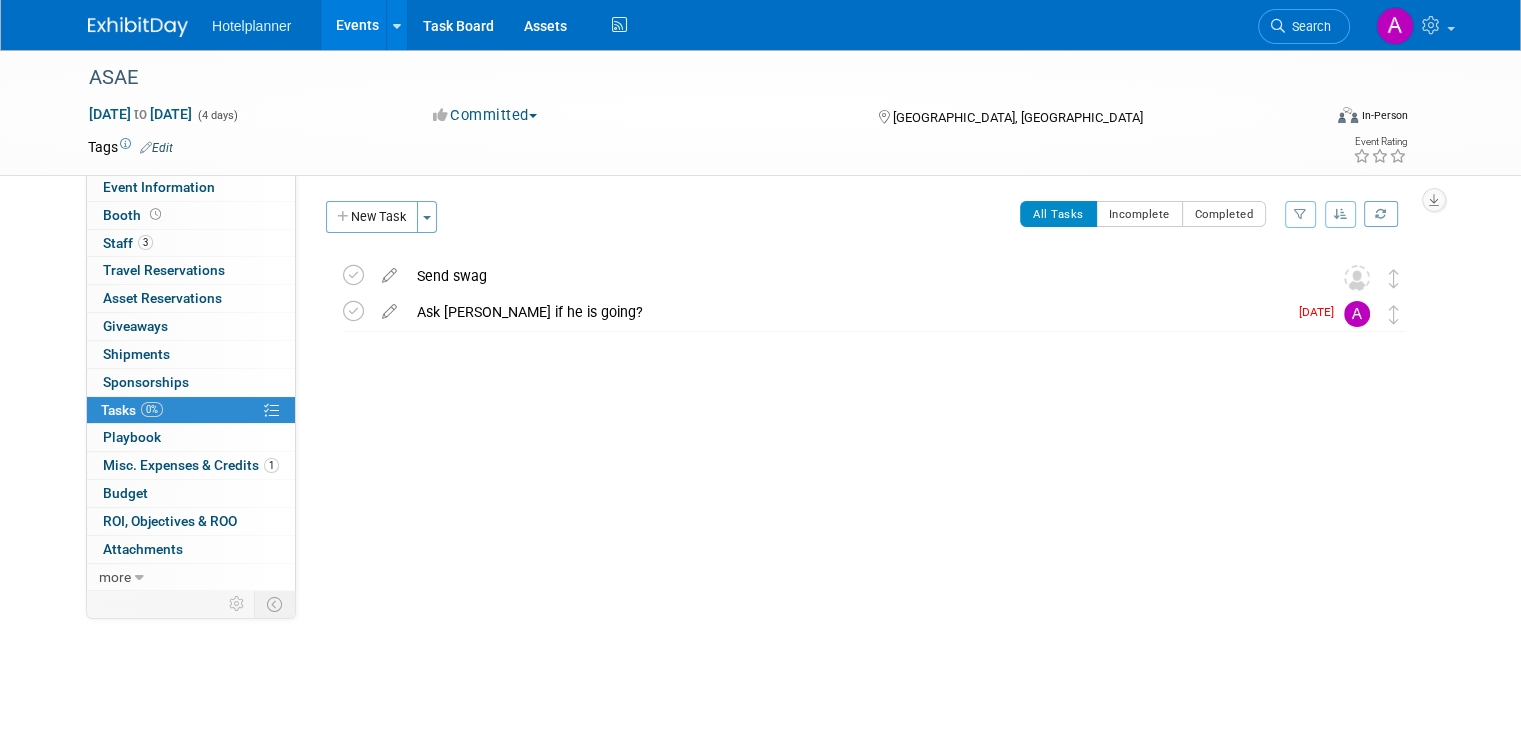click on "Events" at bounding box center (357, 25) 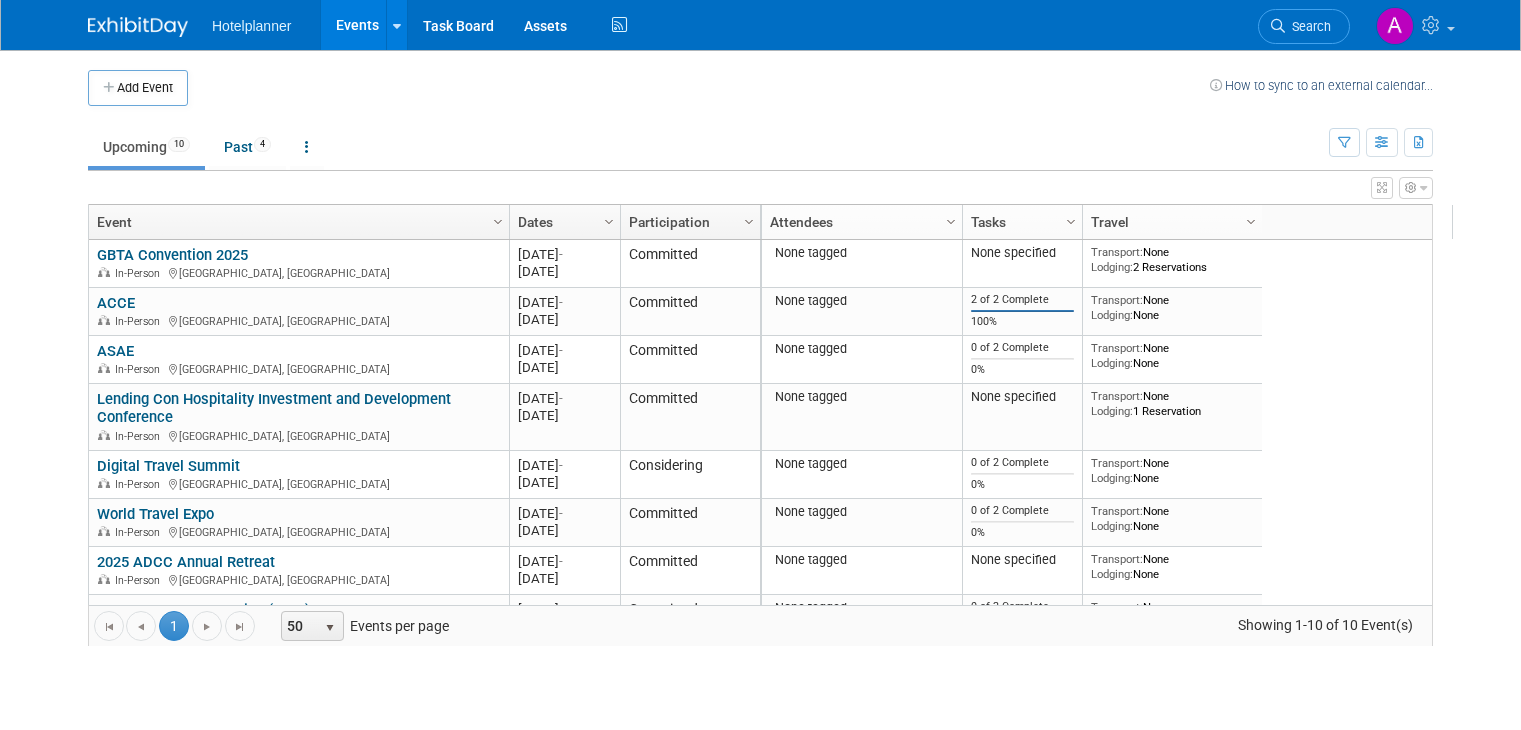 scroll, scrollTop: 0, scrollLeft: 0, axis: both 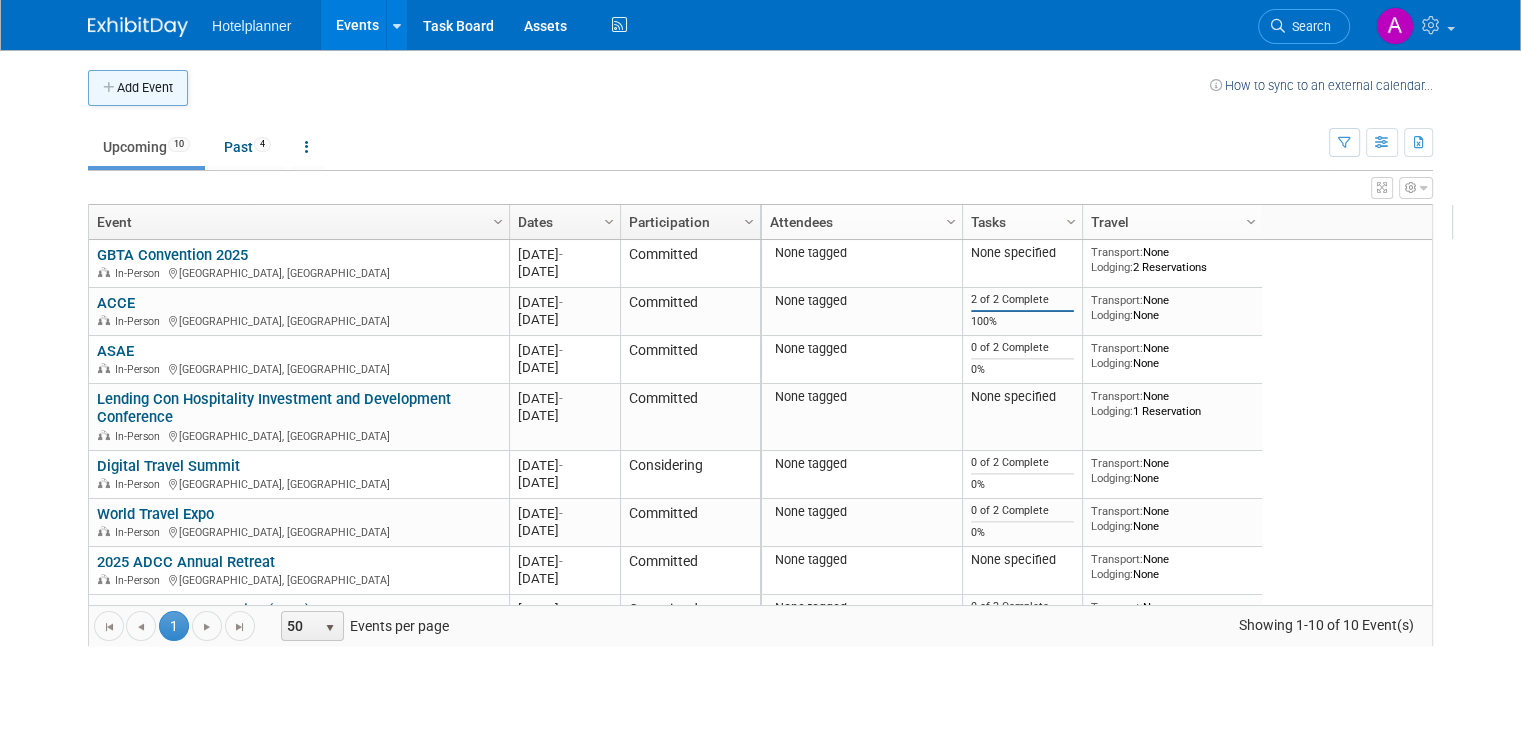 click on "Add Event" at bounding box center (138, 88) 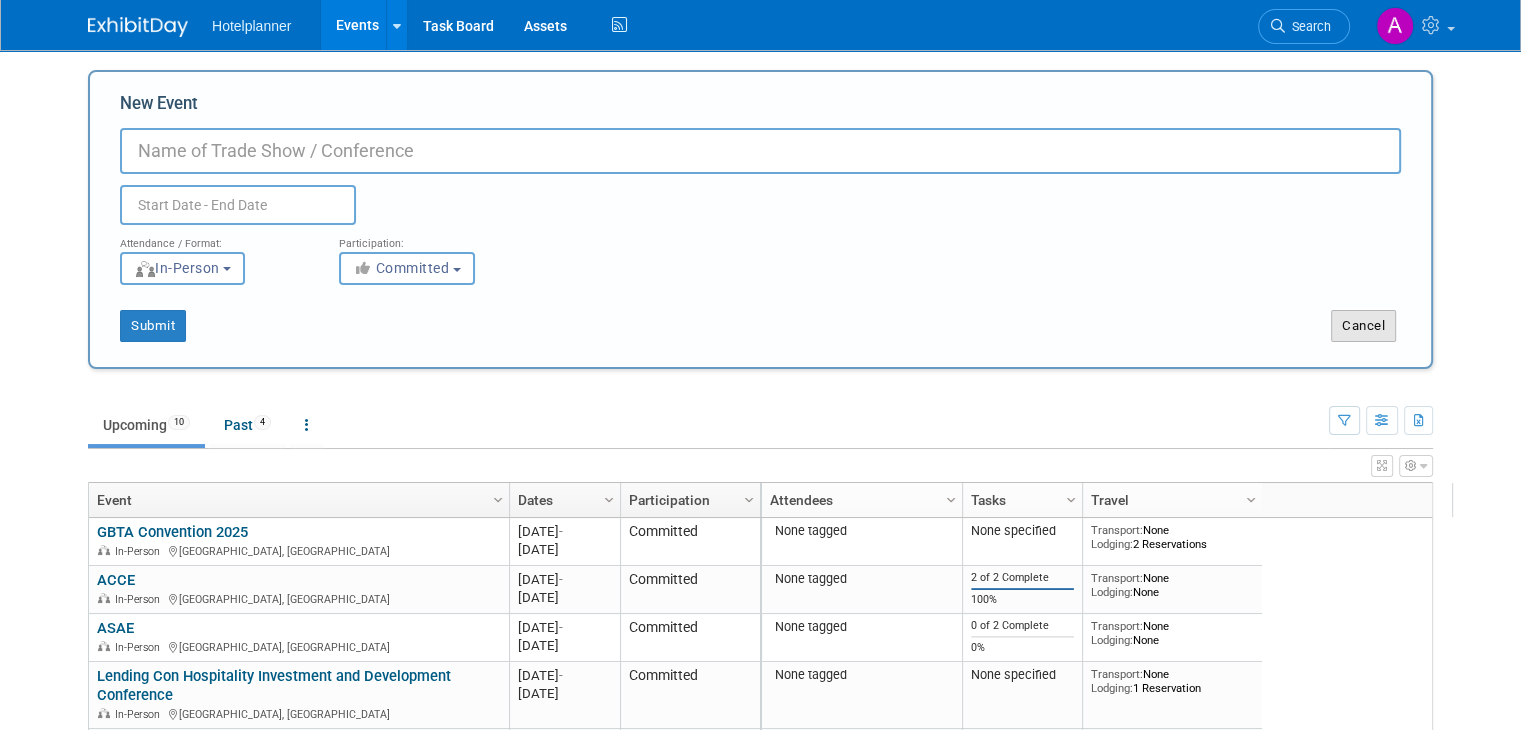 click on "Cancel" at bounding box center (1363, 326) 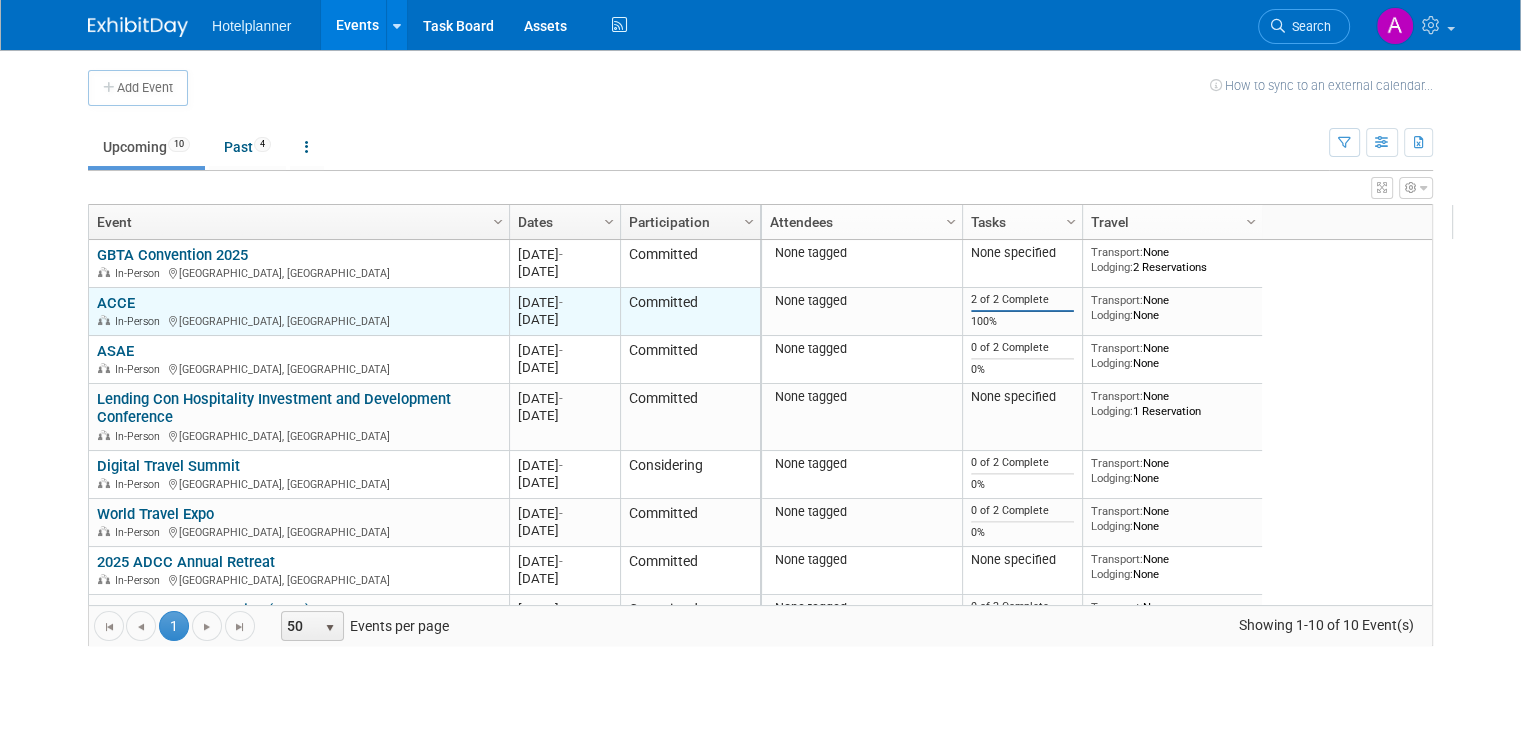 scroll, scrollTop: 120, scrollLeft: 0, axis: vertical 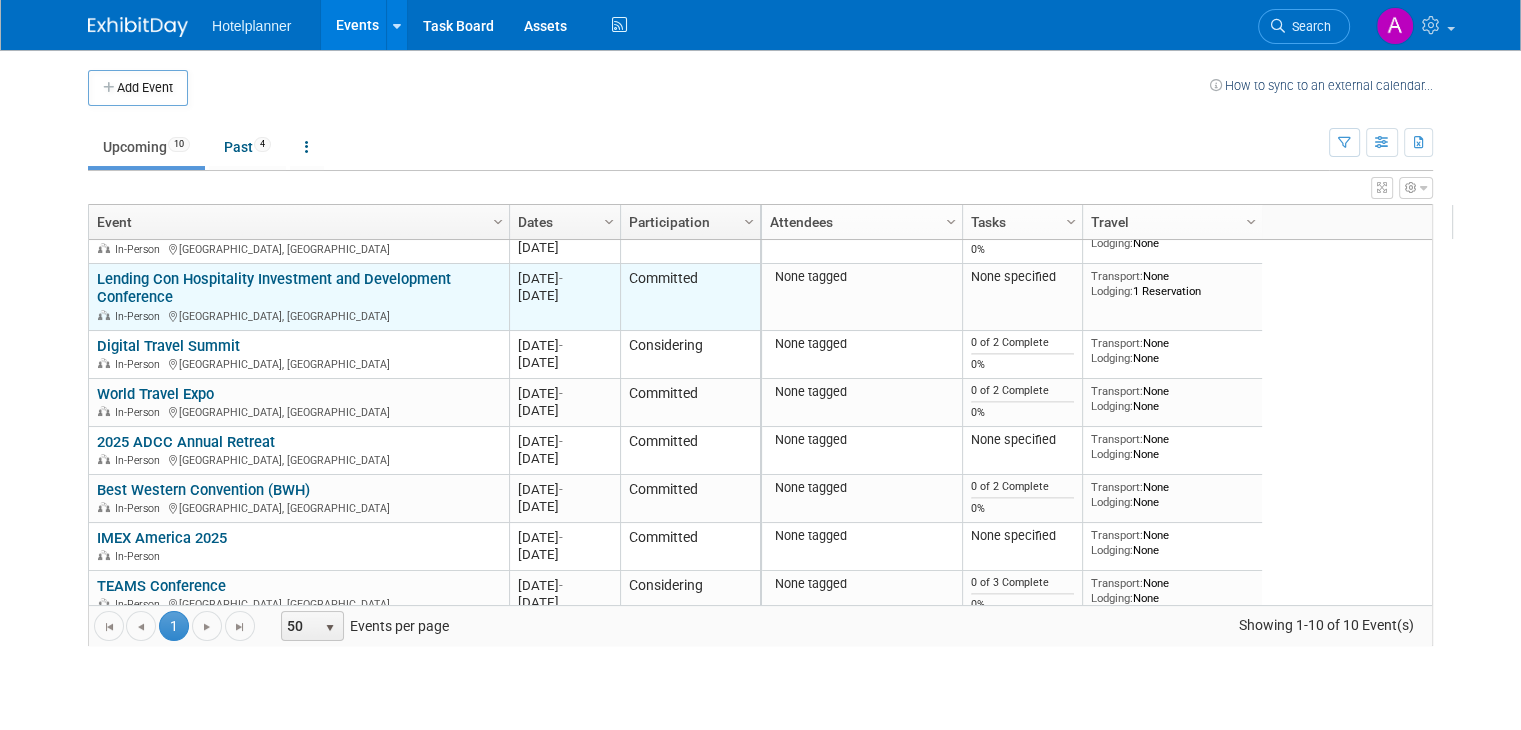 click on "Lending Con Hospitality Investment and Development Conference" at bounding box center [274, 288] 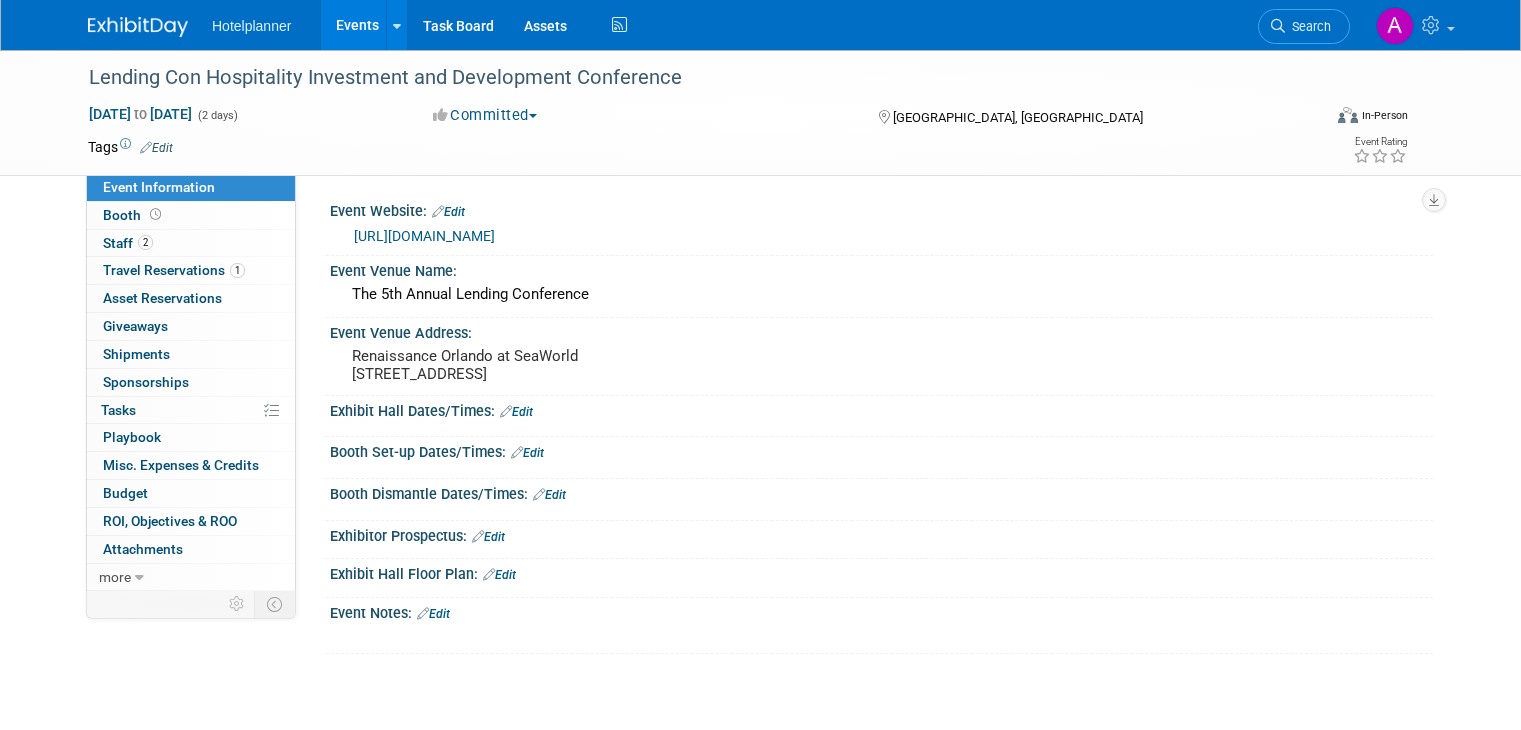 scroll, scrollTop: 0, scrollLeft: 0, axis: both 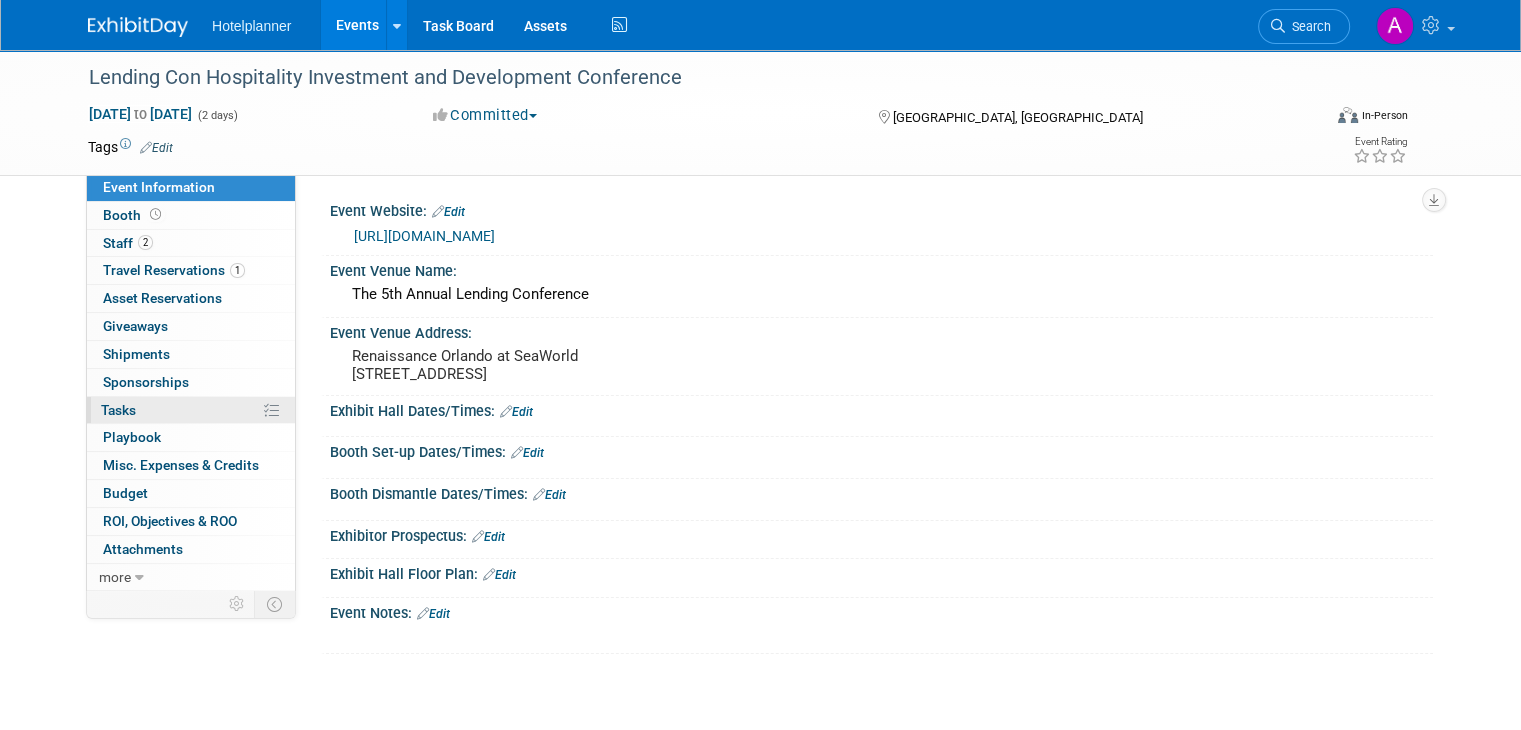 click on "0%
Tasks 0%" at bounding box center (191, 410) 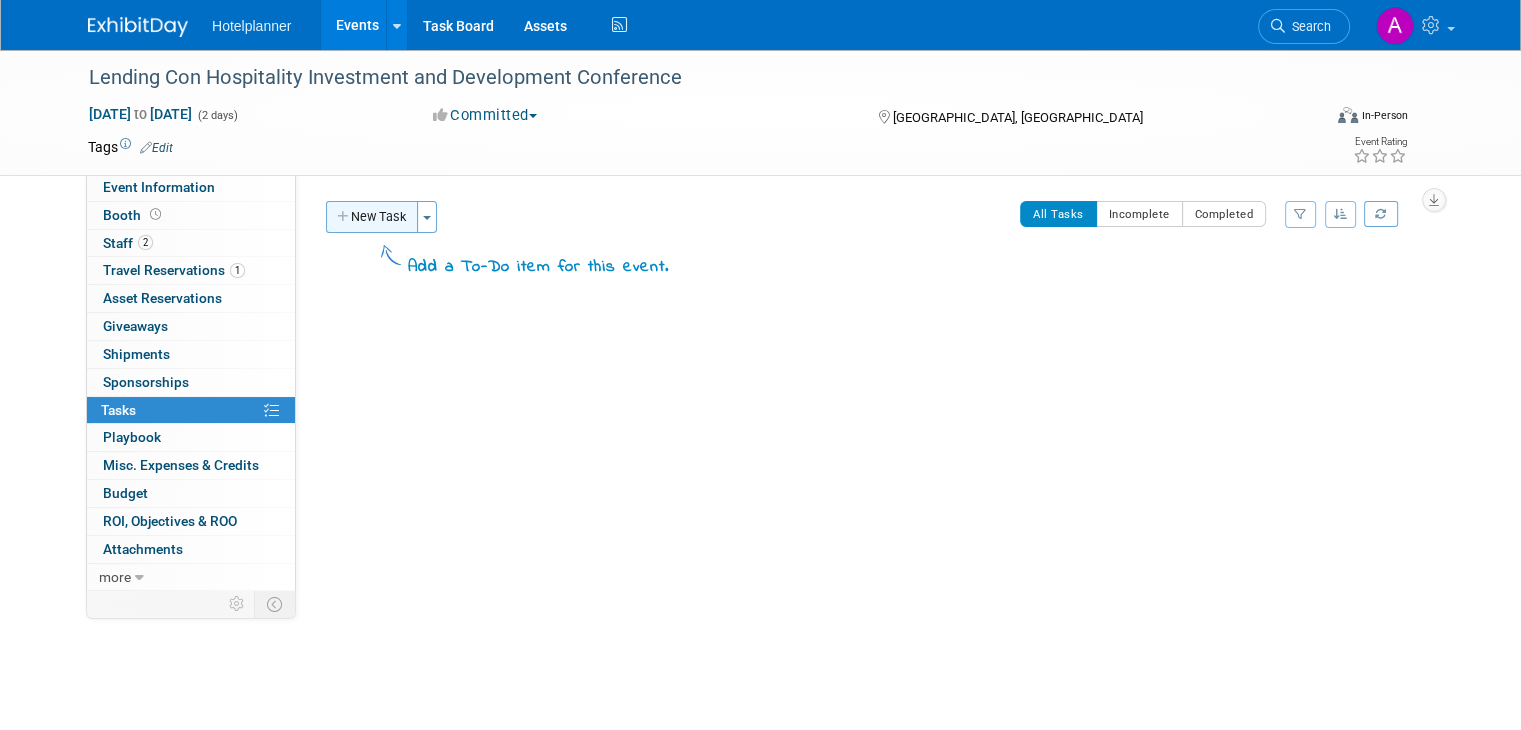 click on "New Task" at bounding box center [372, 217] 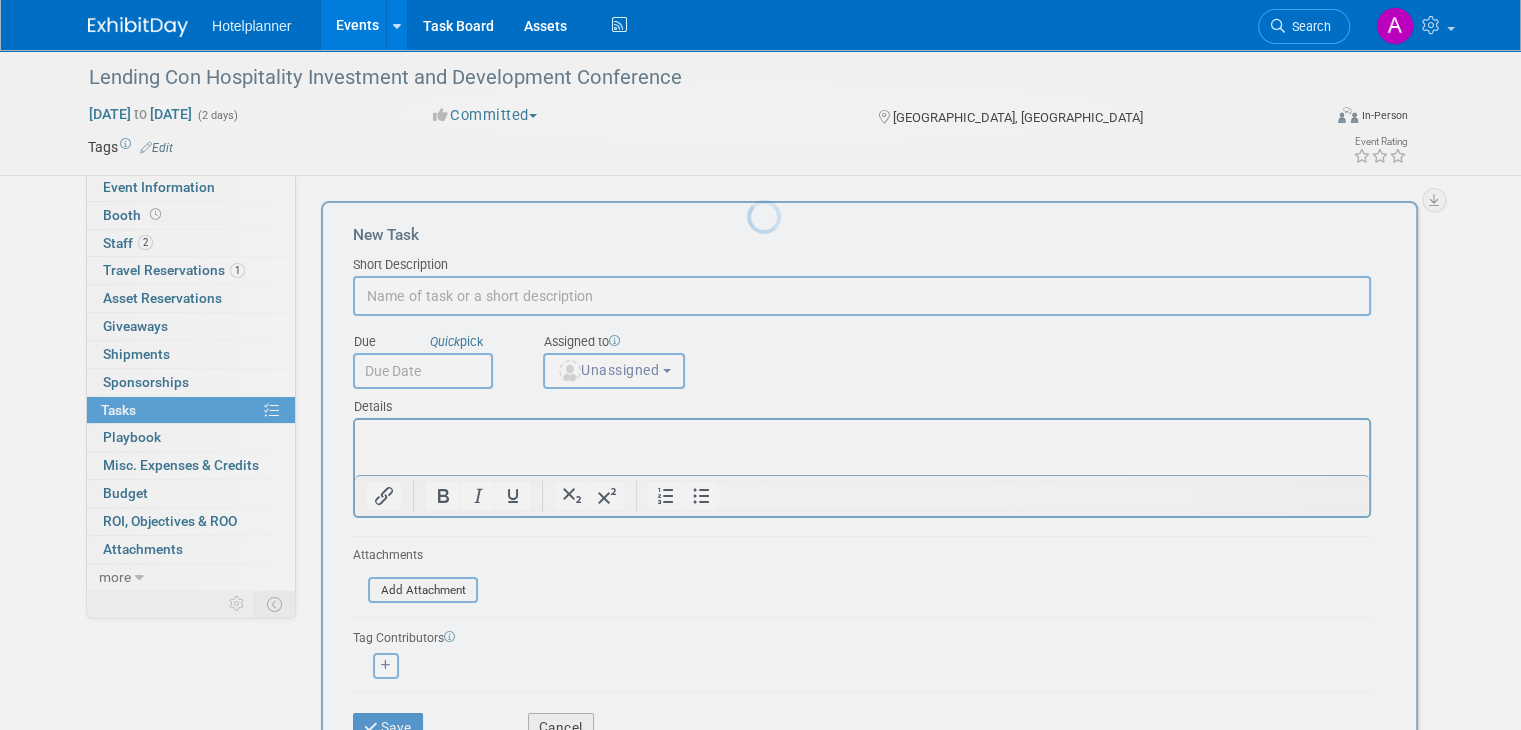 scroll, scrollTop: 0, scrollLeft: 0, axis: both 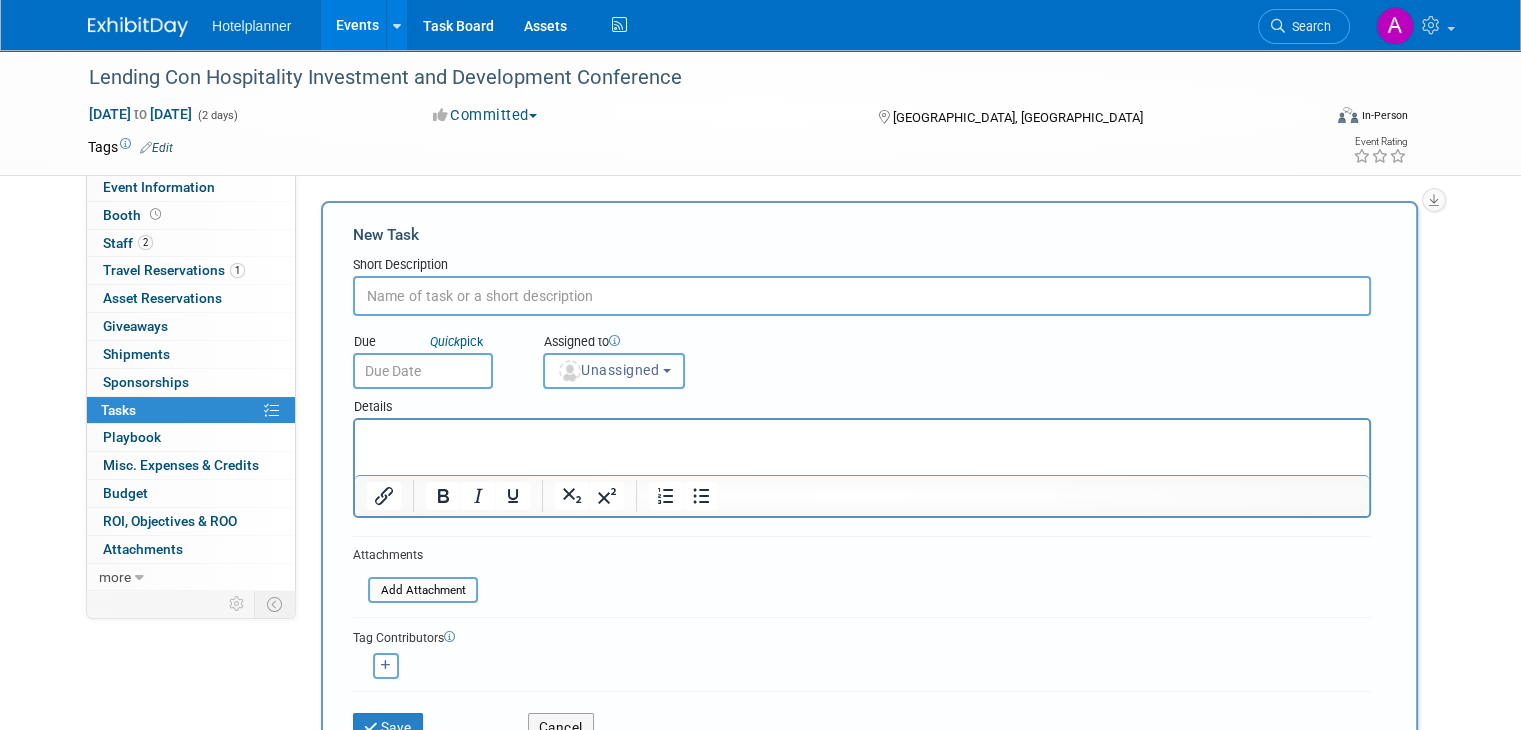 type on "W" 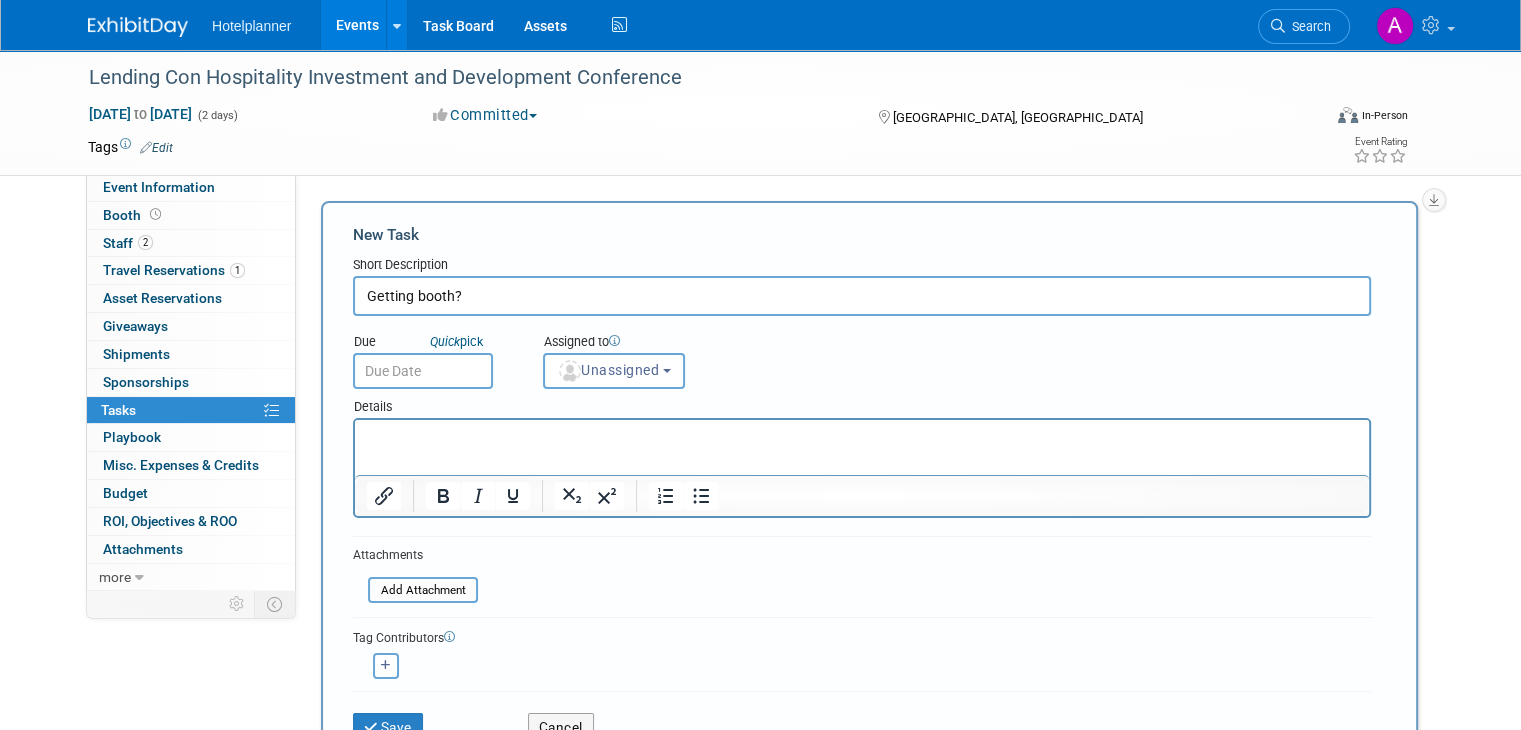 type on "Getting booth?" 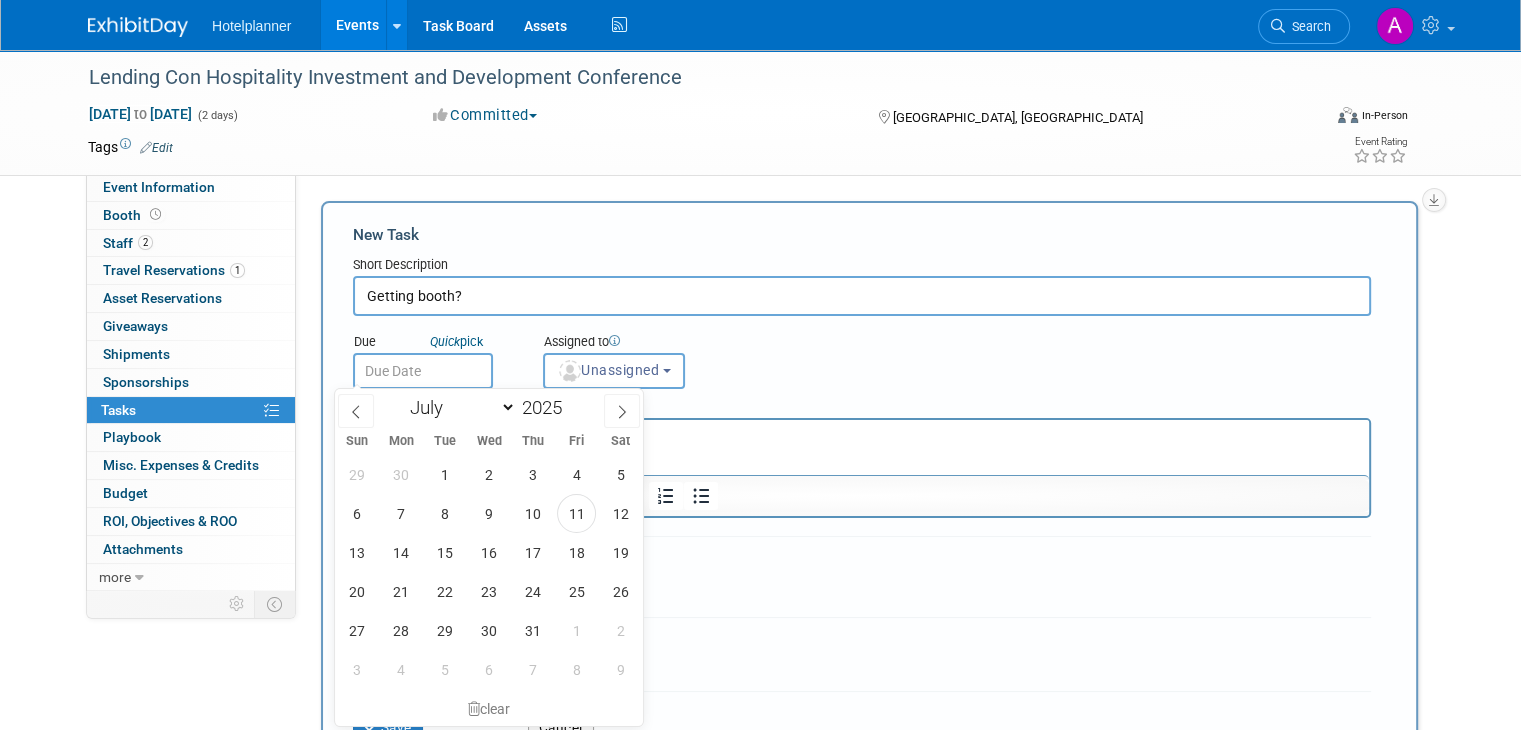 click at bounding box center [423, 371] 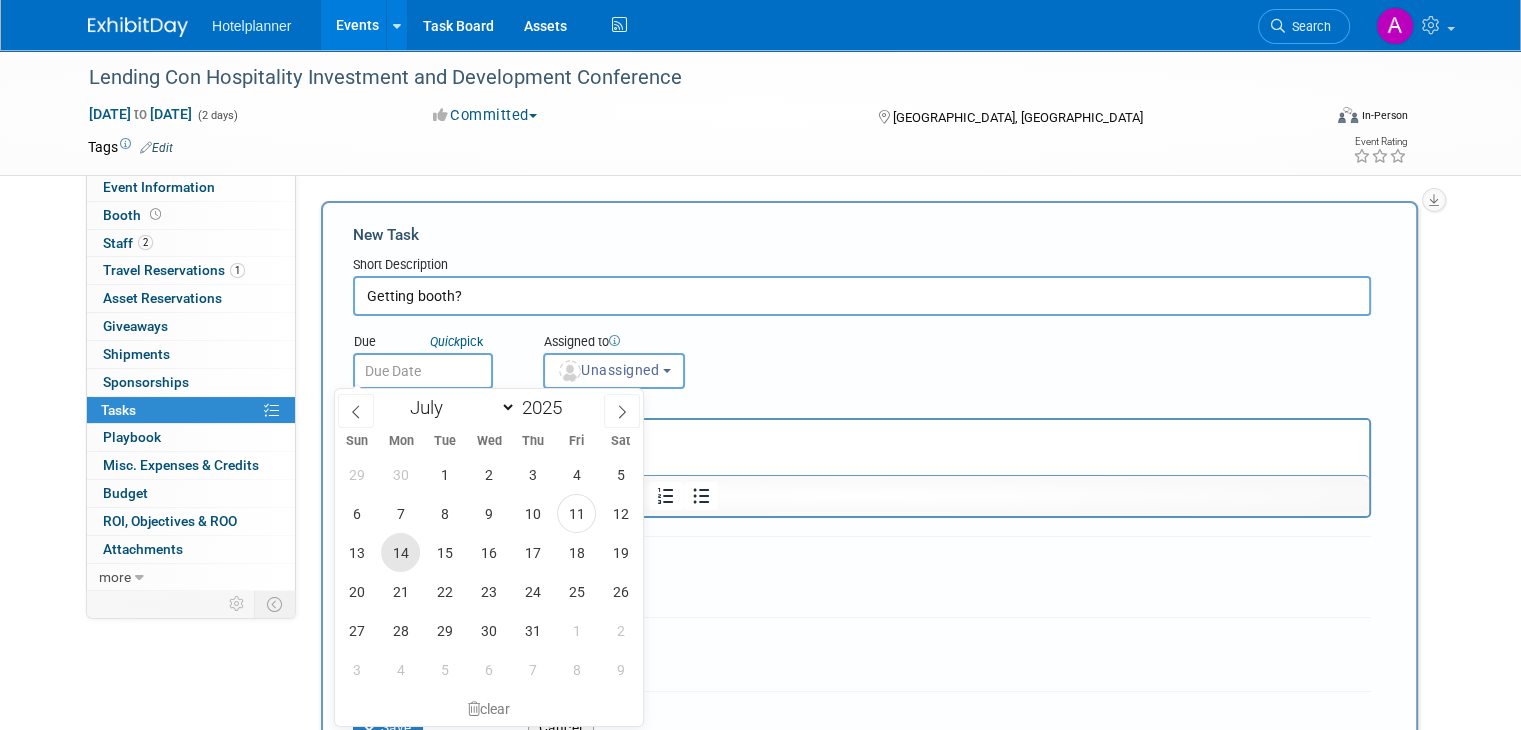 click on "14" at bounding box center (400, 552) 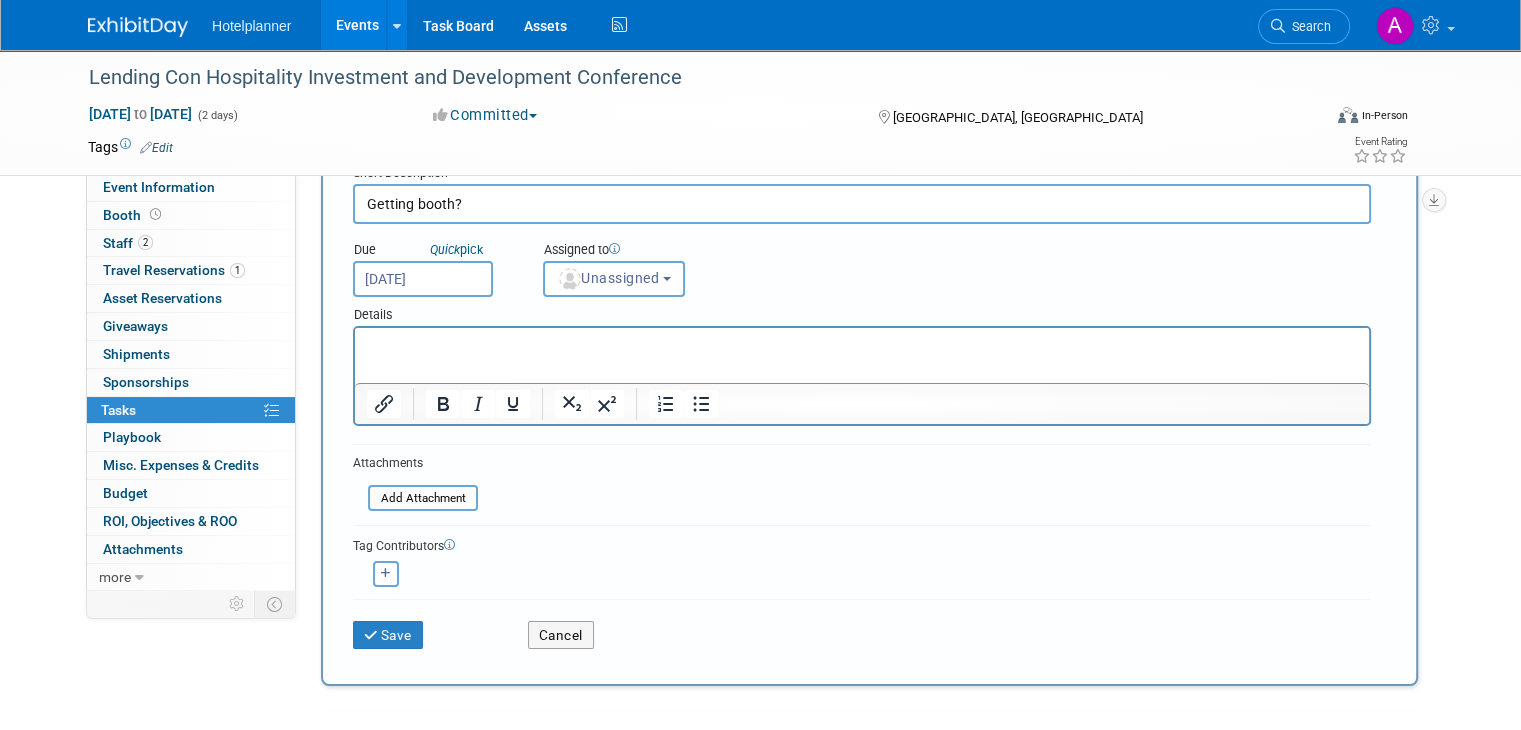 scroll, scrollTop: 200, scrollLeft: 0, axis: vertical 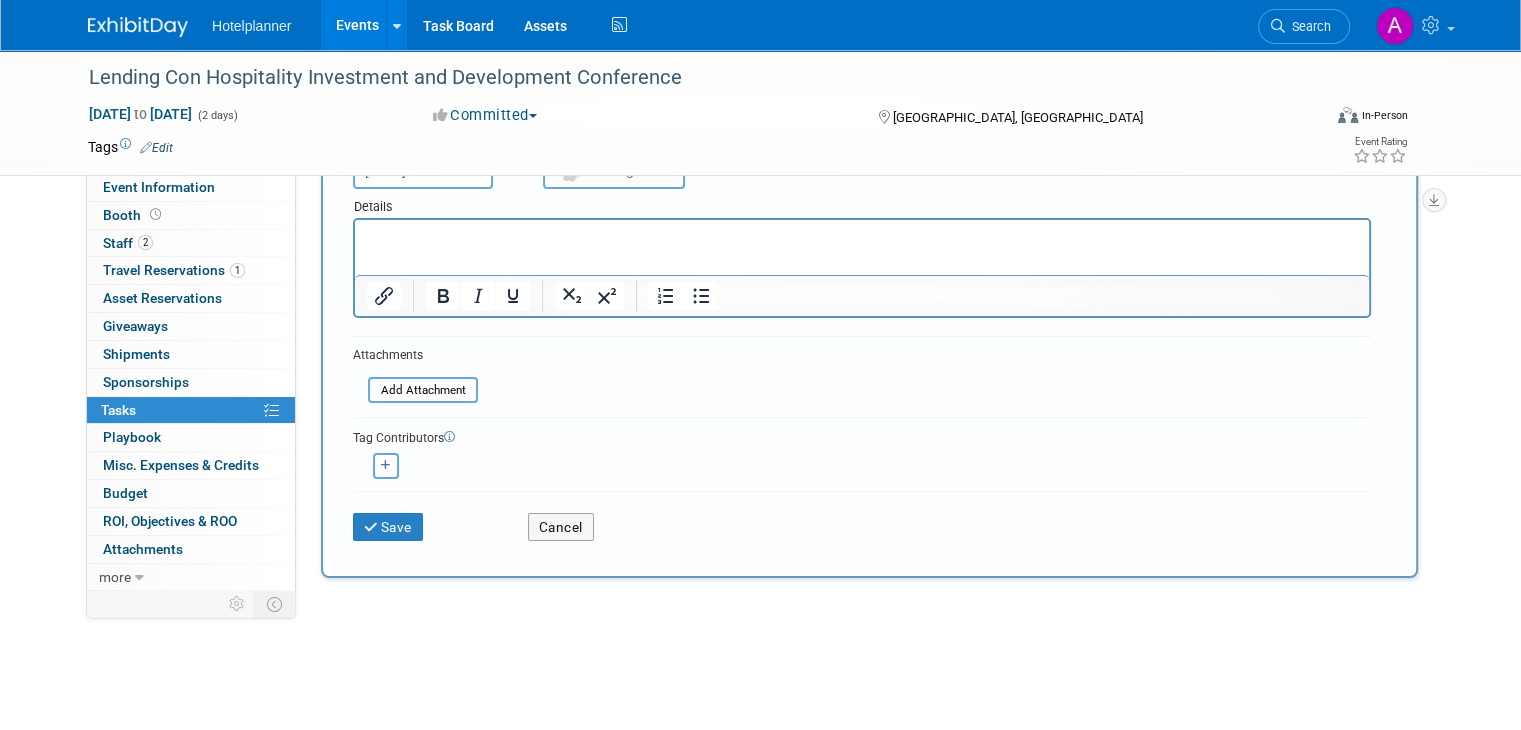 click on "Unassigned" at bounding box center (614, 171) 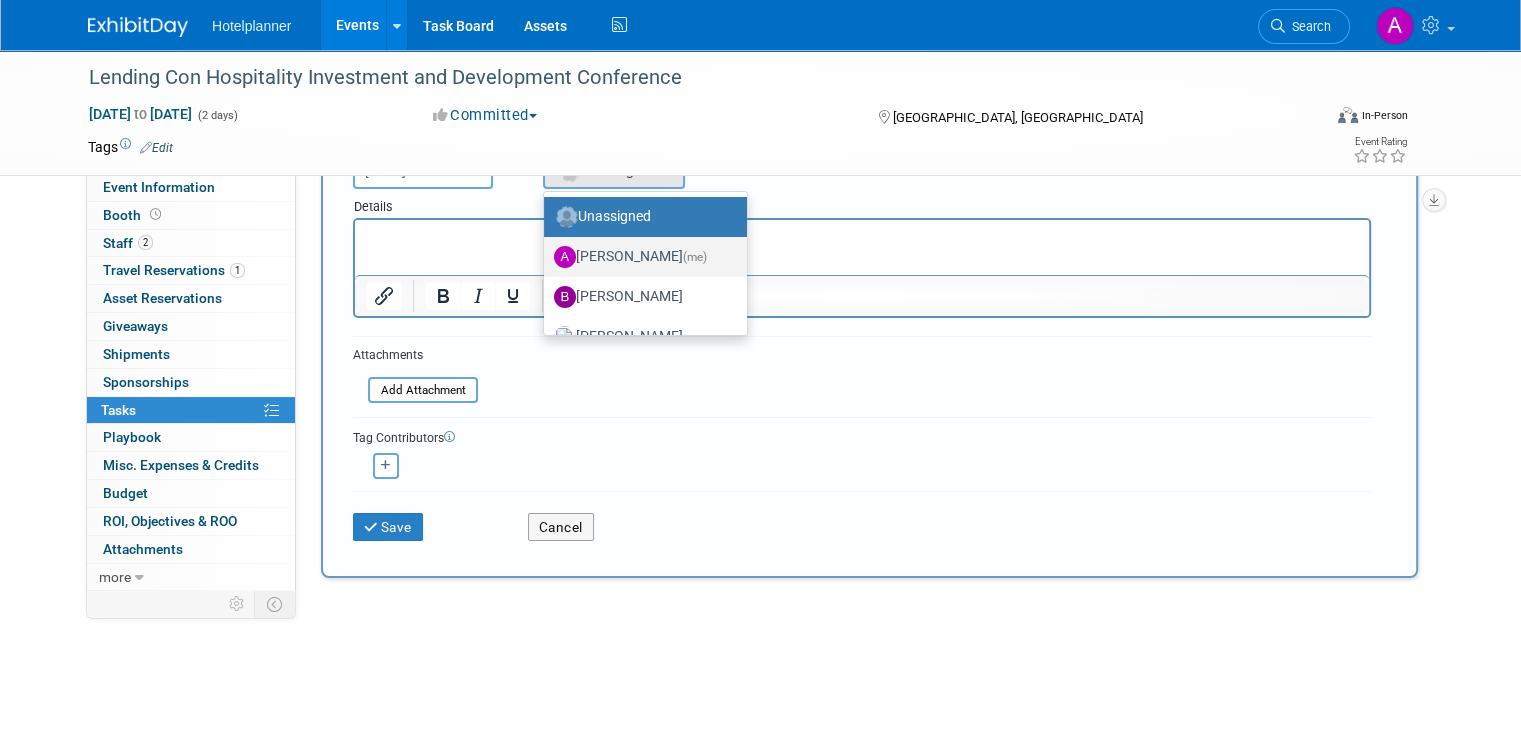 click on "Anna Buchanan
(me)" at bounding box center (640, 257) 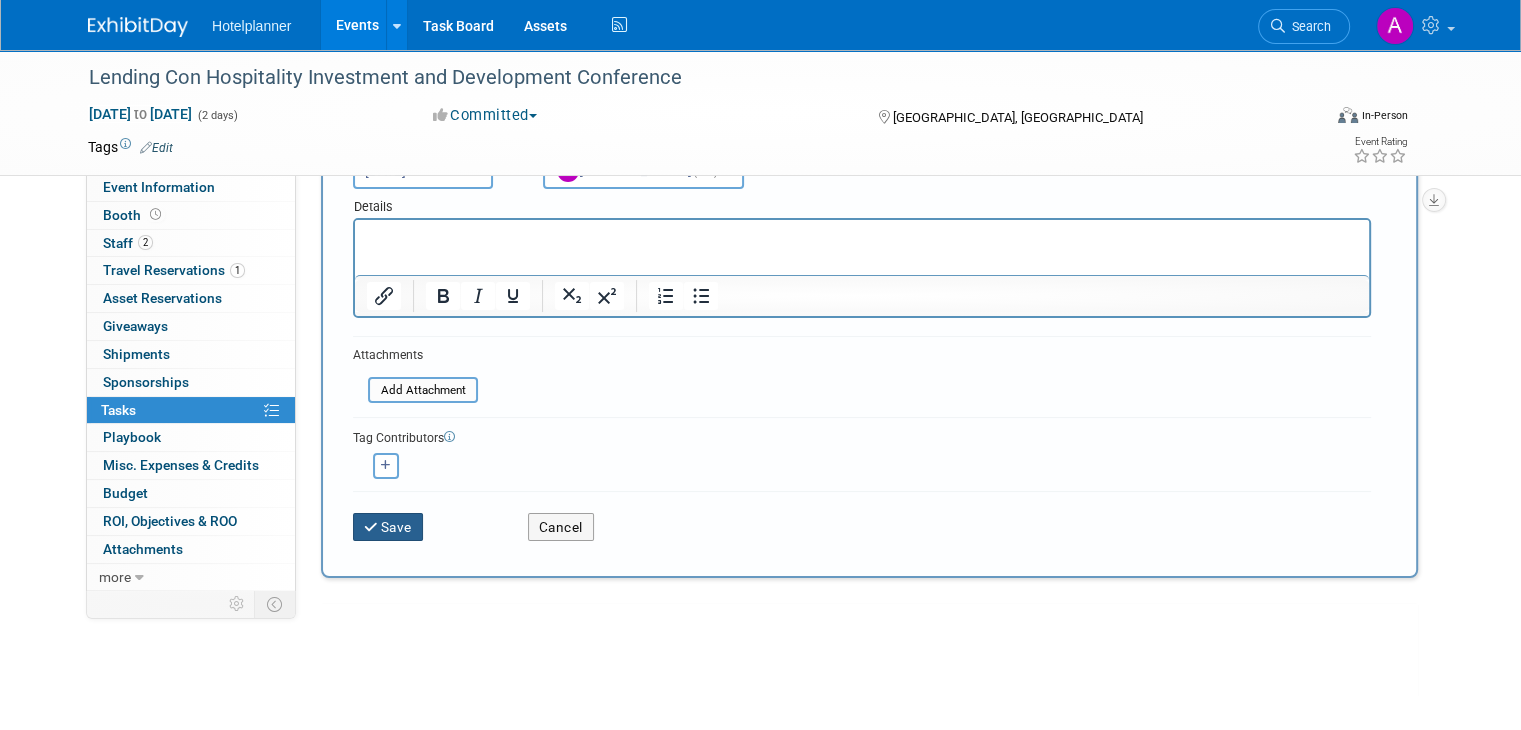click on "Save" at bounding box center [388, 527] 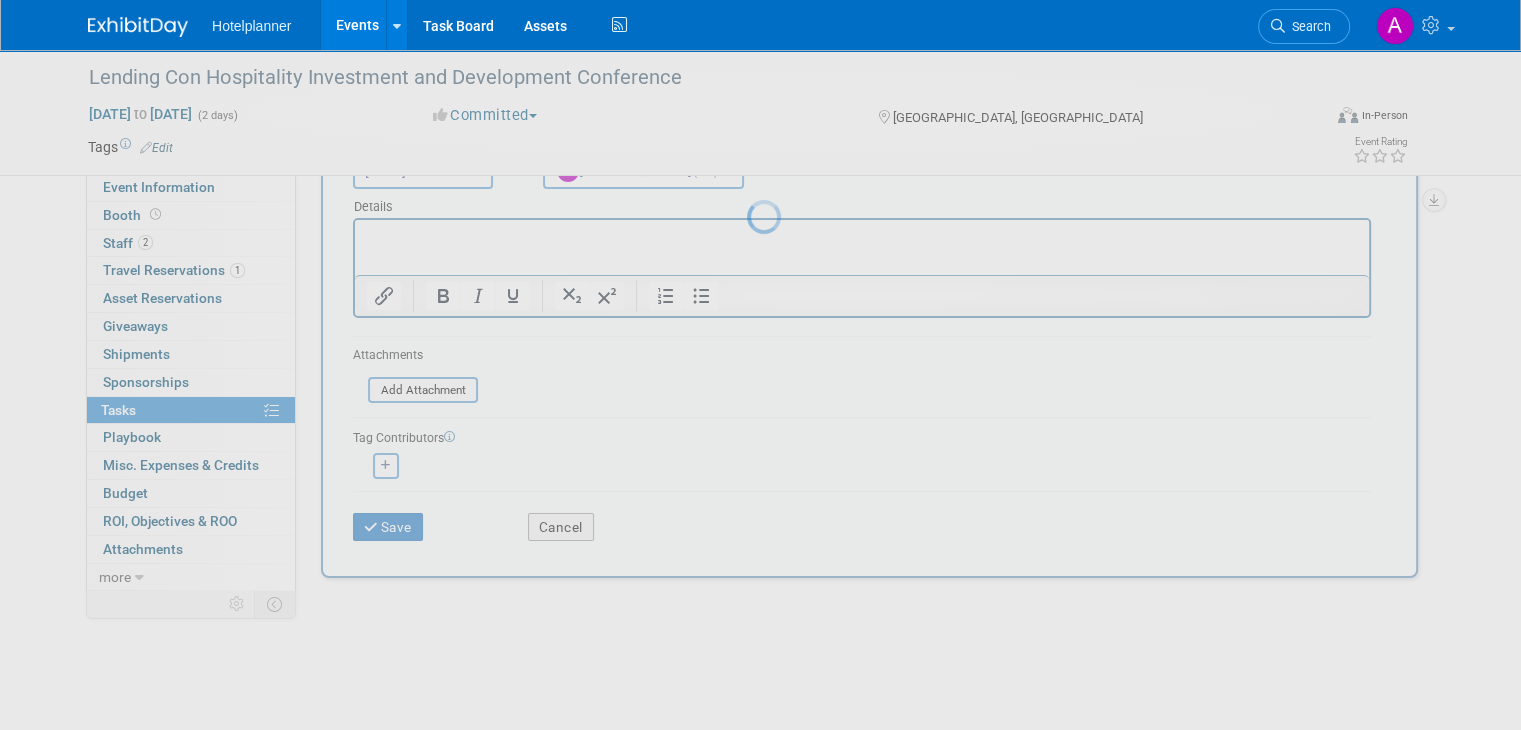 scroll, scrollTop: 0, scrollLeft: 0, axis: both 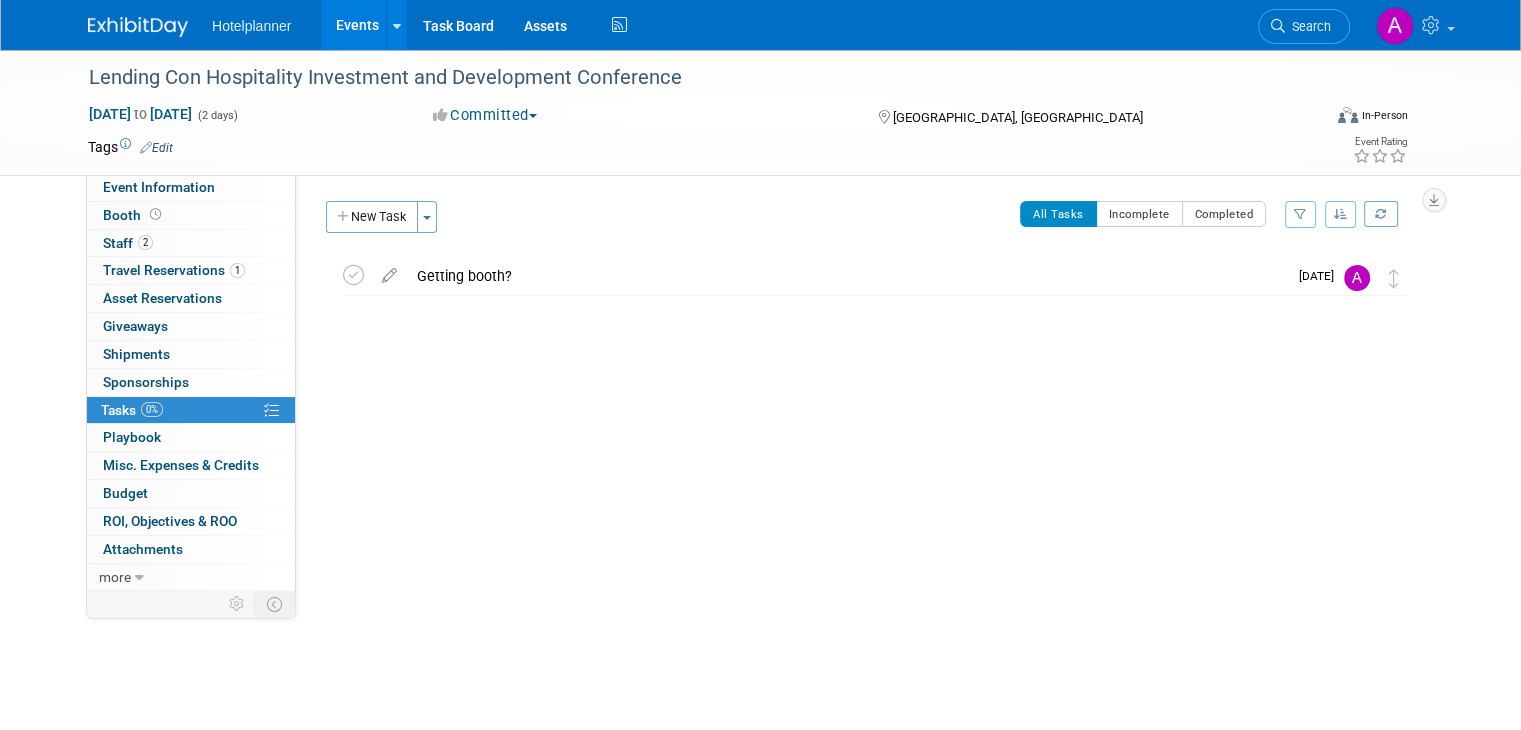 click on "Events" at bounding box center (357, 25) 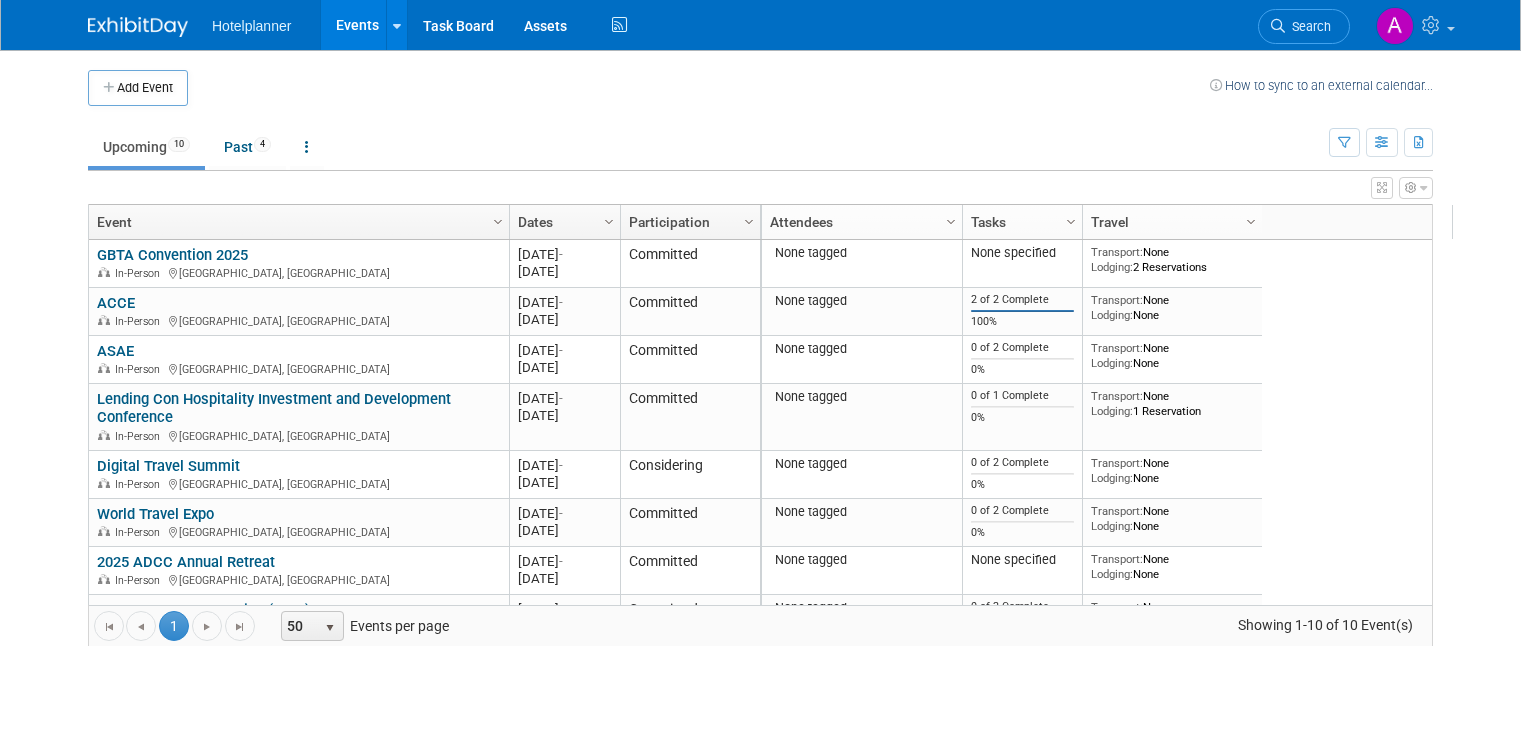 scroll, scrollTop: 0, scrollLeft: 0, axis: both 